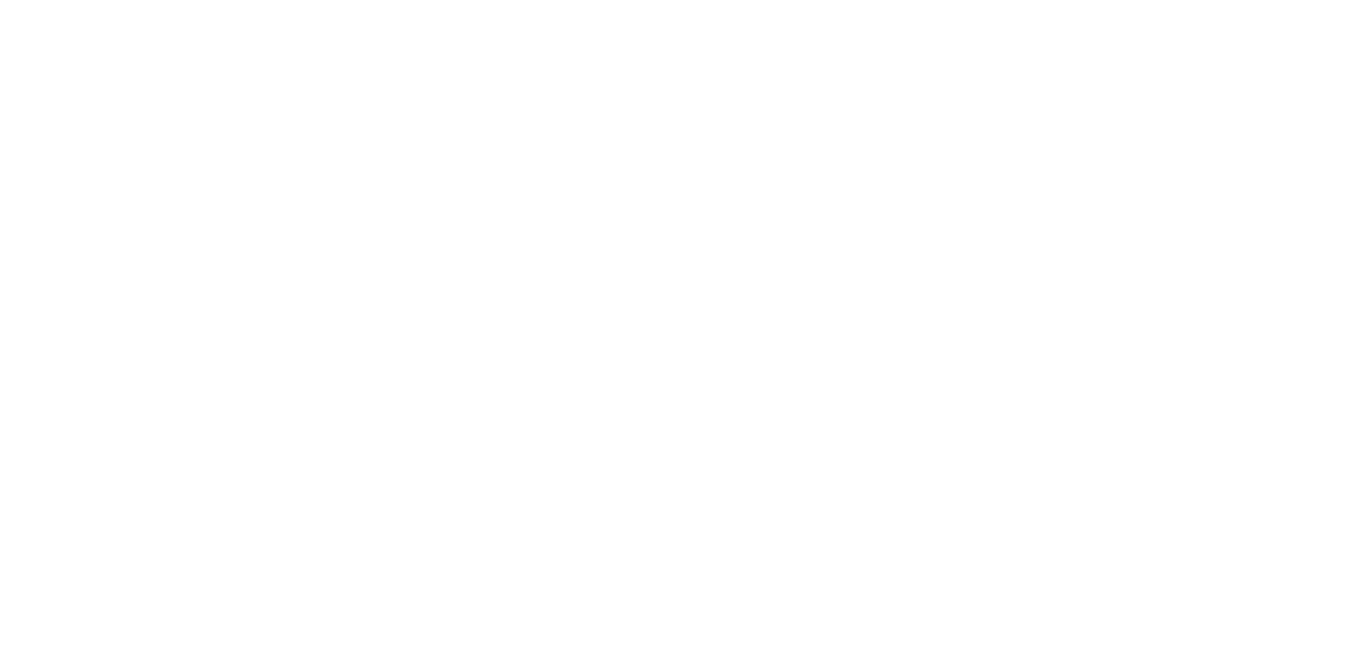 scroll, scrollTop: 0, scrollLeft: 0, axis: both 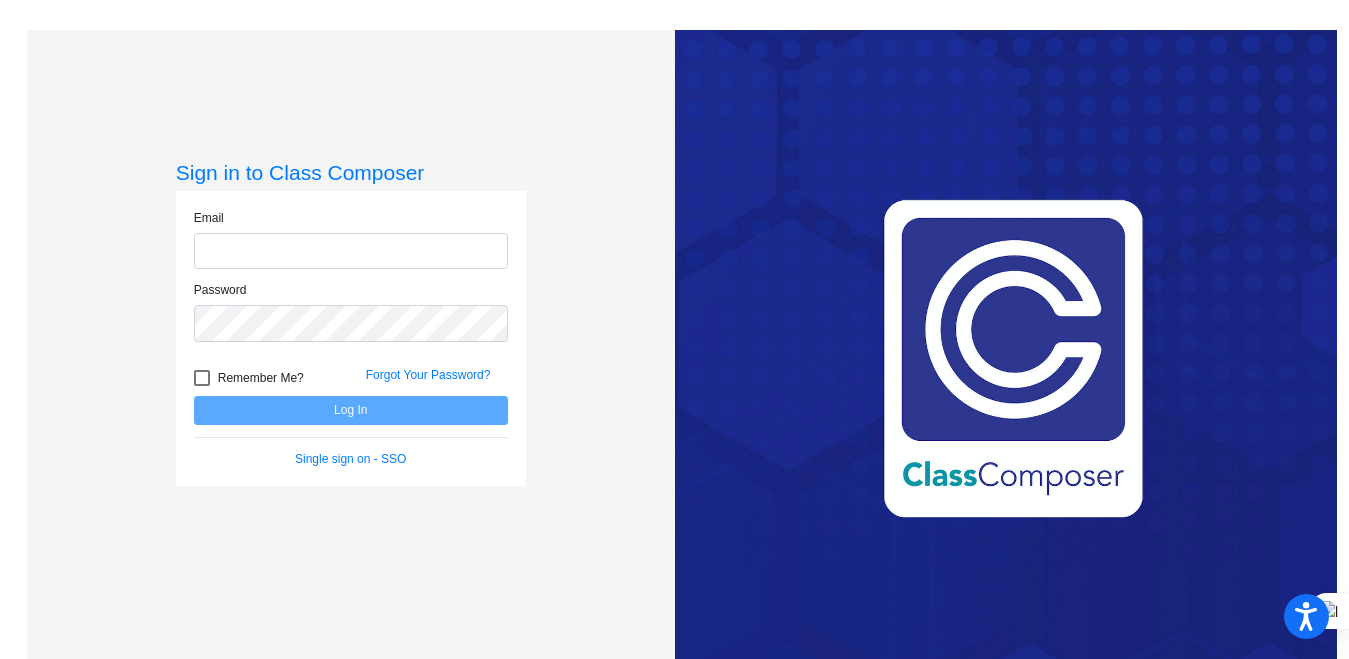 type on "[EMAIL]" 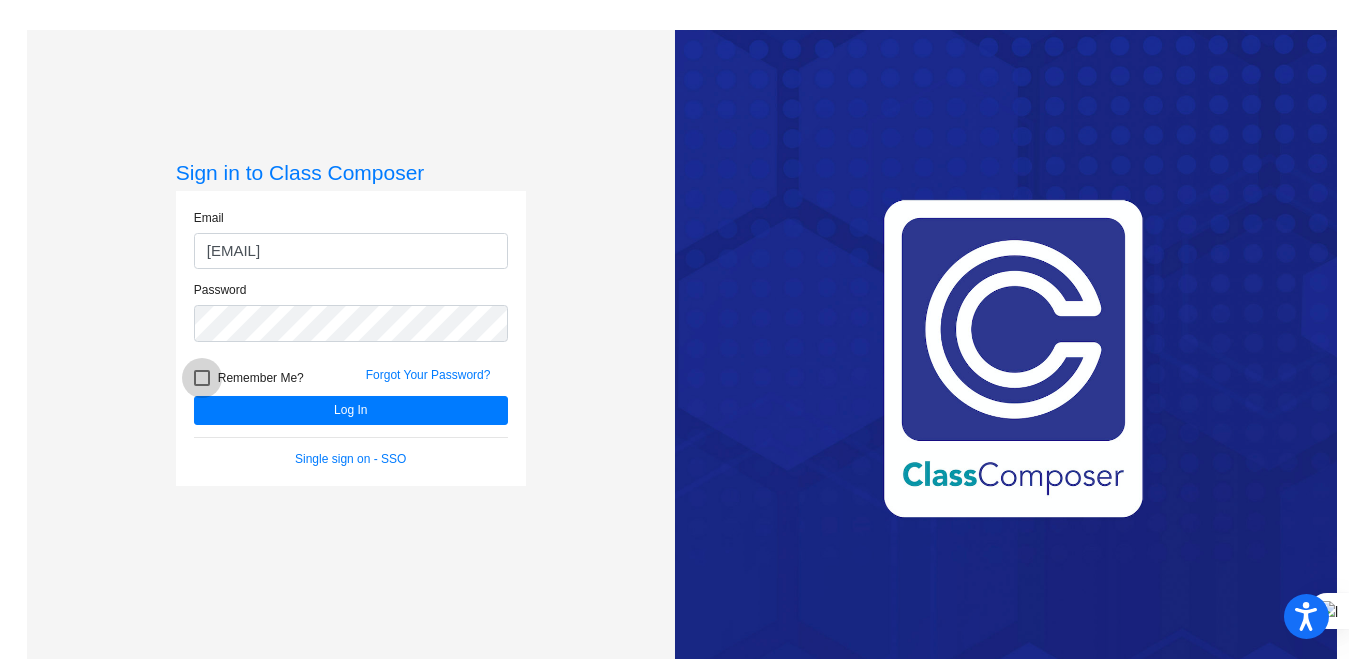 click at bounding box center (202, 378) 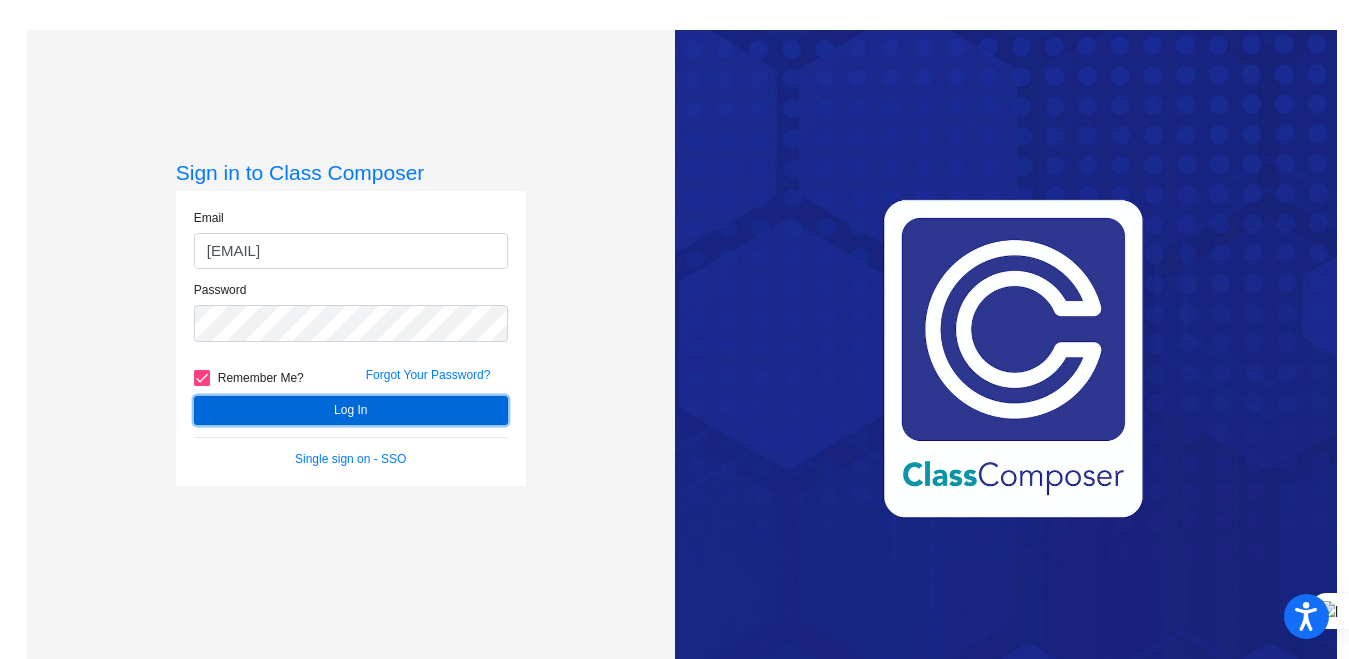 click on "Log In" 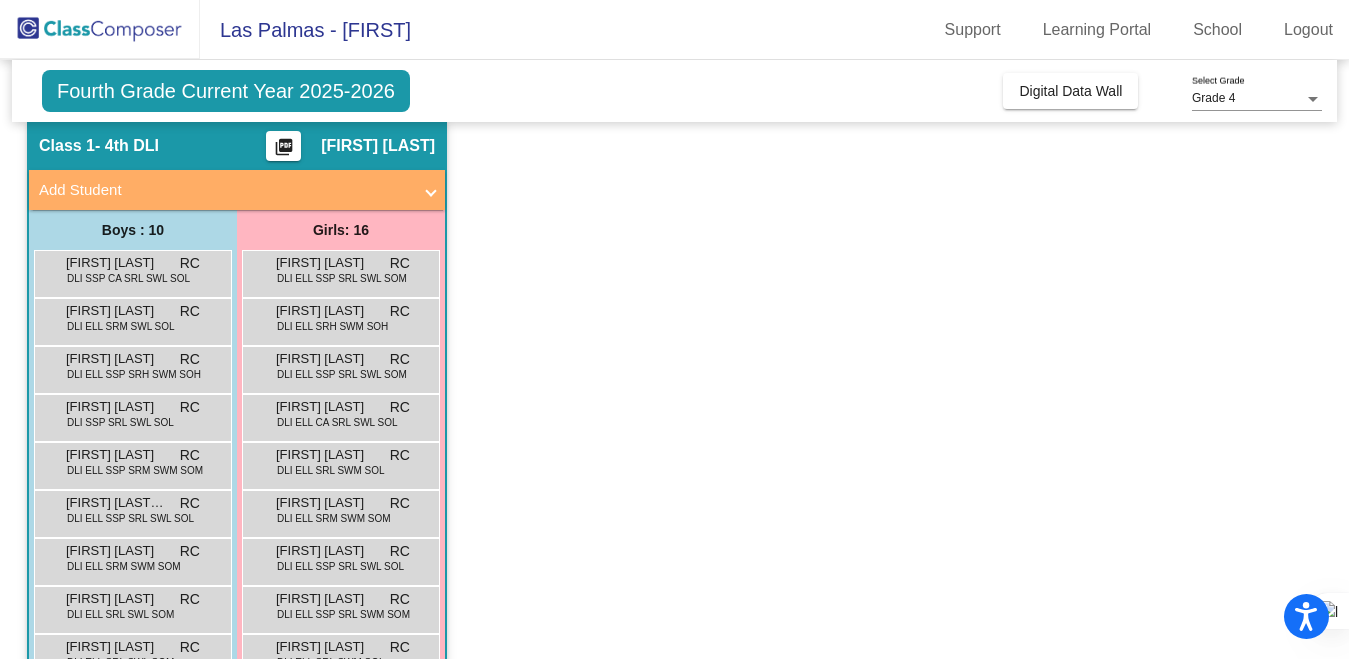 scroll, scrollTop: 72, scrollLeft: 0, axis: vertical 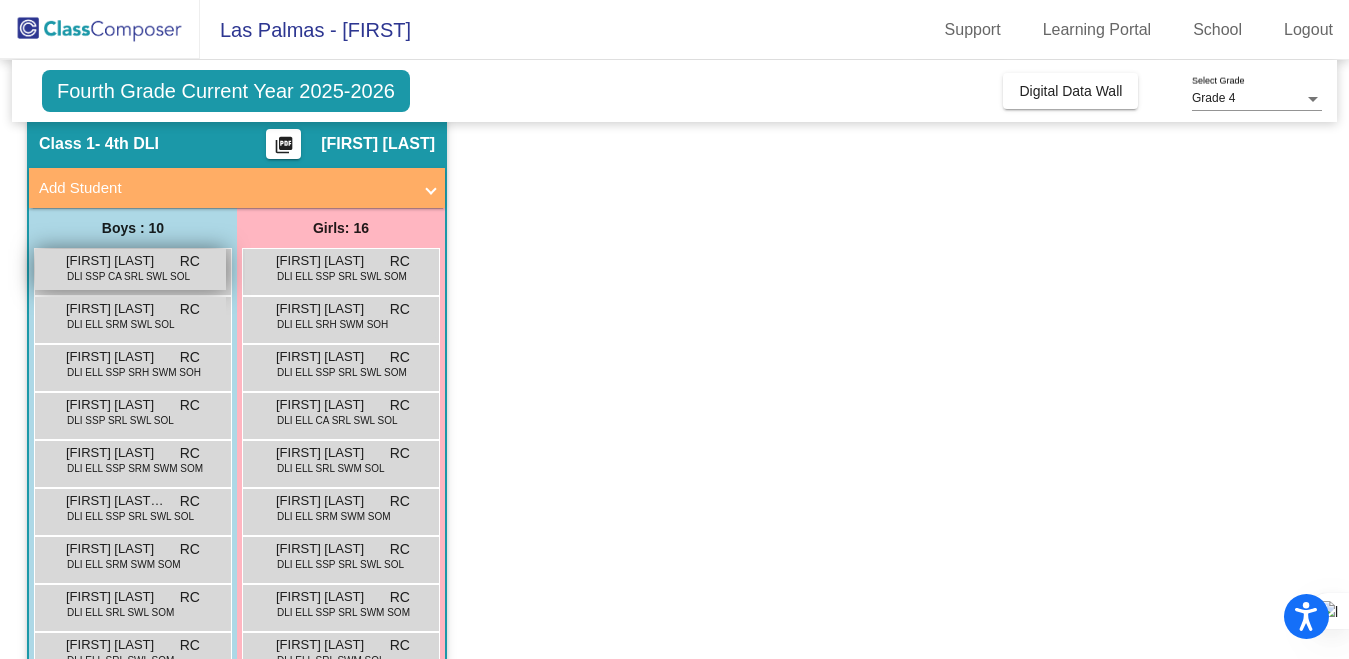 click on "RC" at bounding box center [190, 261] 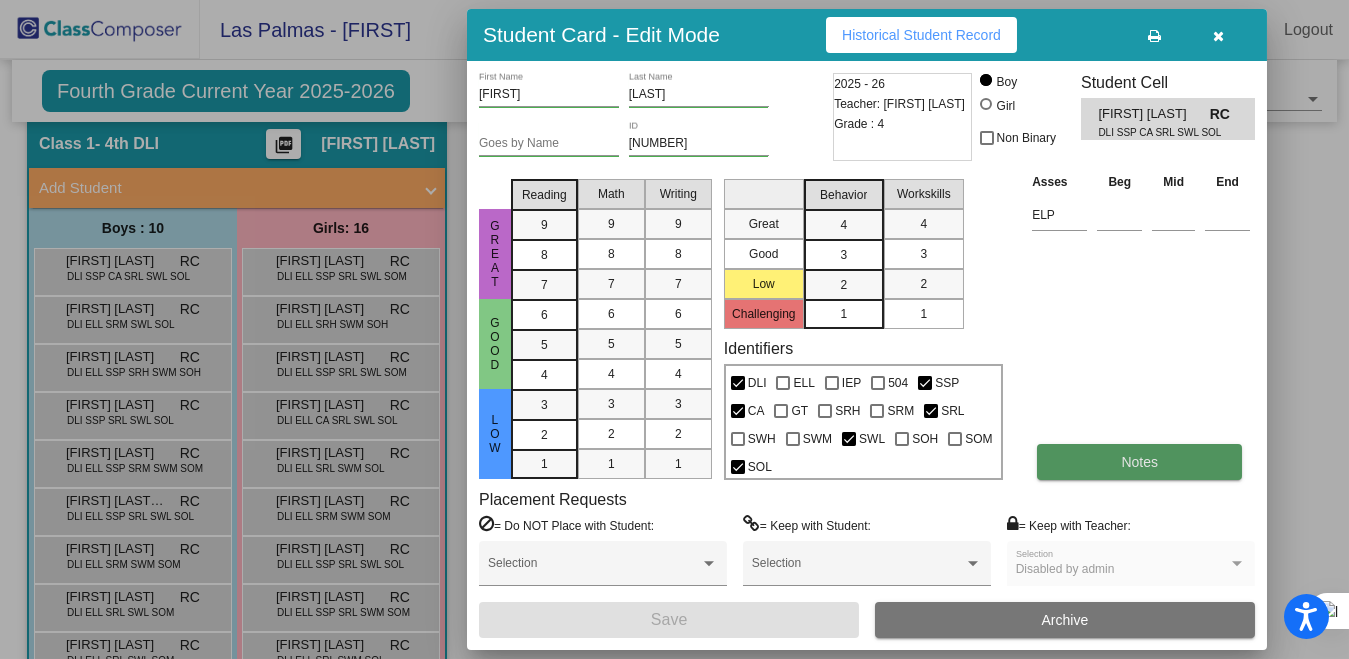 click on "Notes" at bounding box center [1139, 462] 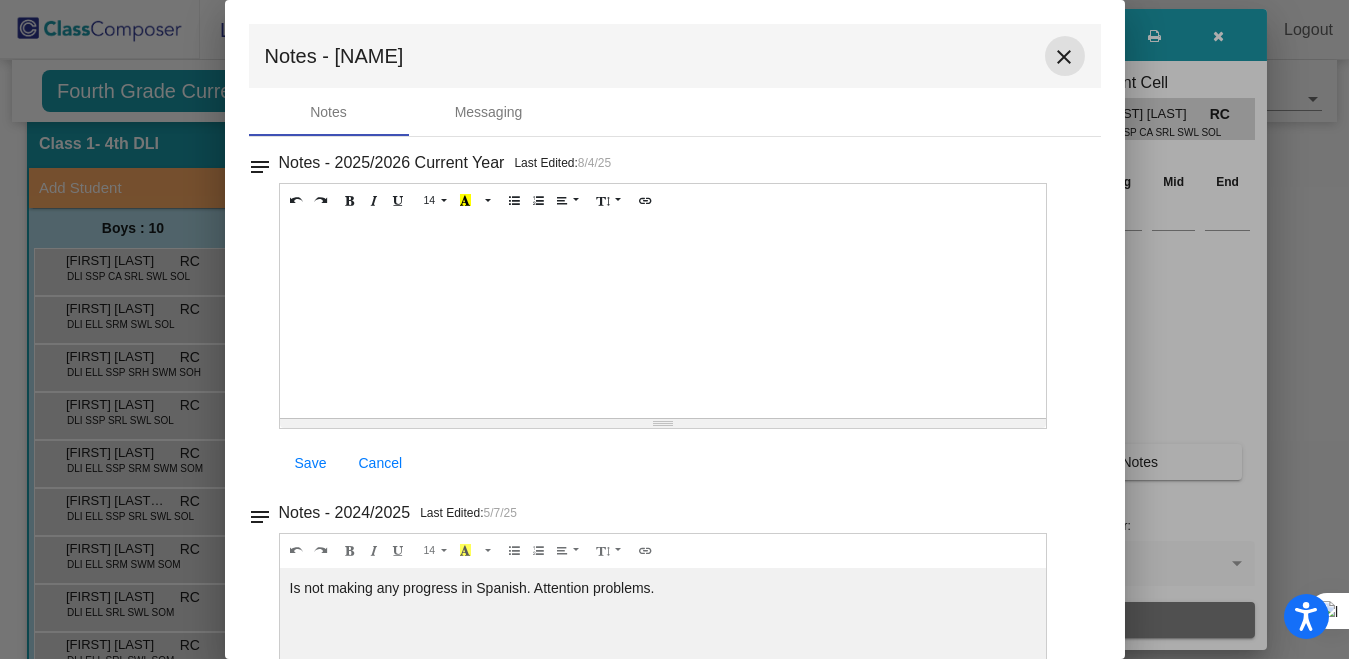 click on "close" at bounding box center [1065, 57] 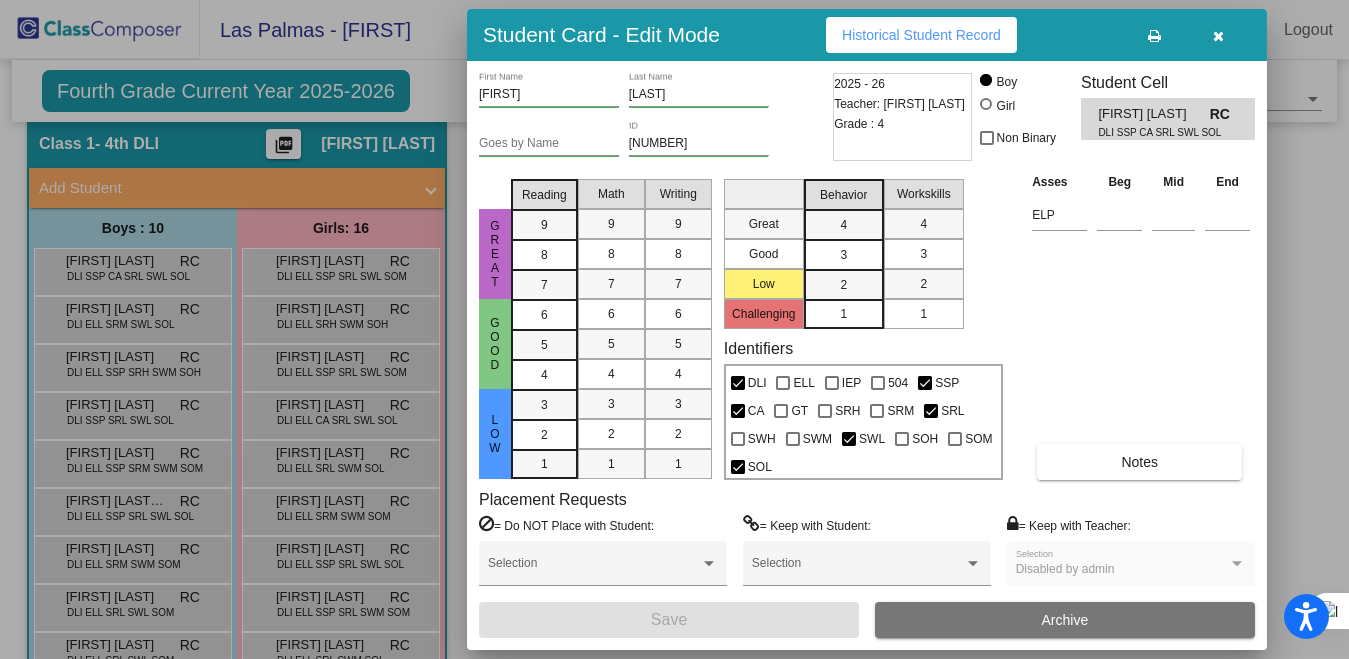 click at bounding box center (1219, 36) 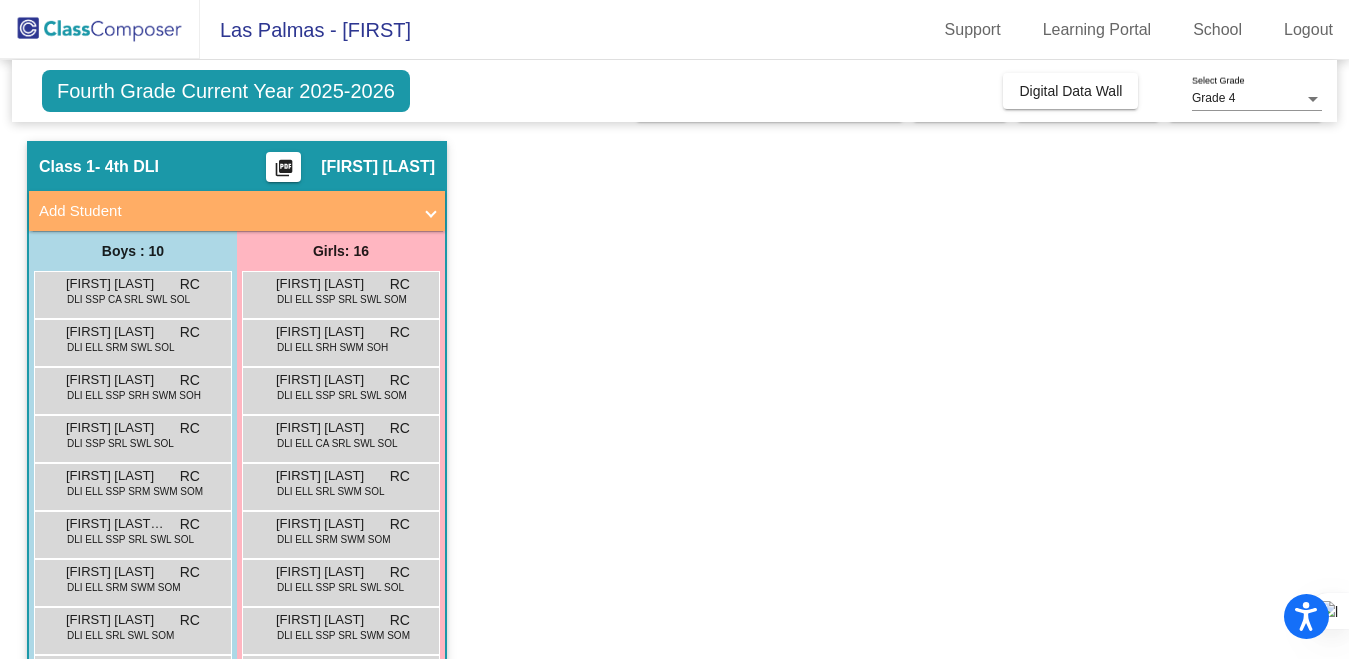 scroll, scrollTop: 0, scrollLeft: 0, axis: both 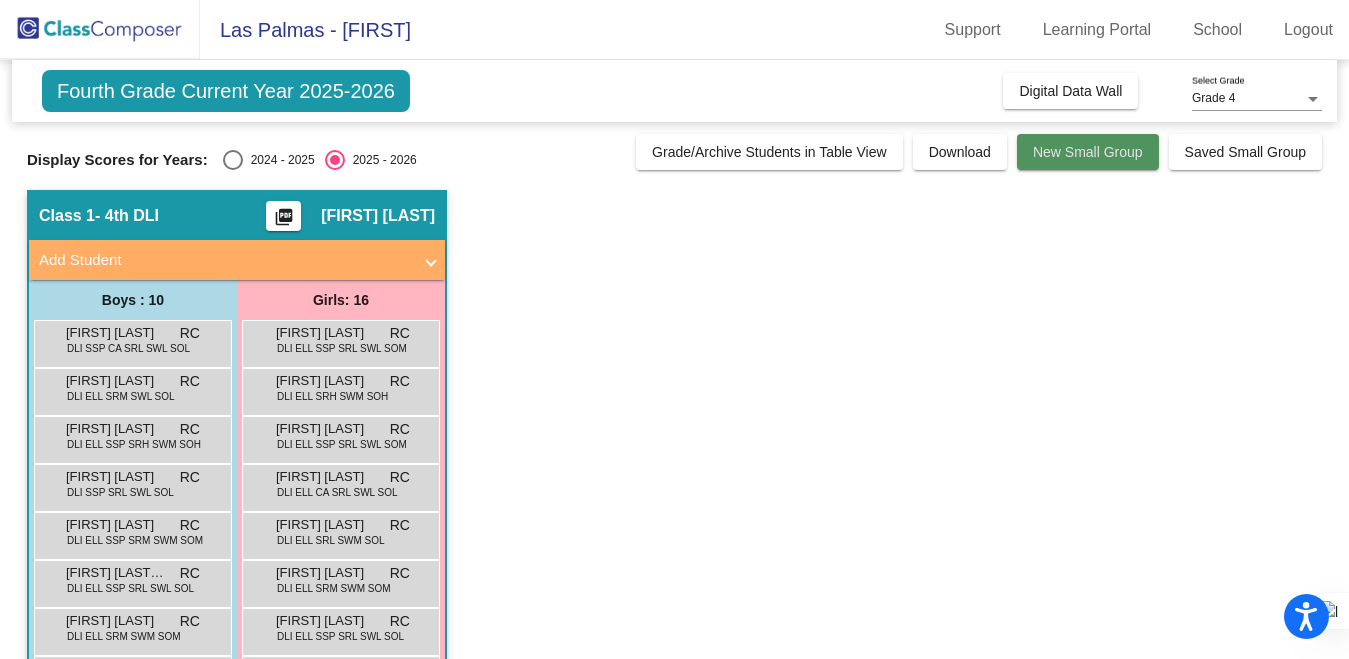 click on "New Small Group" 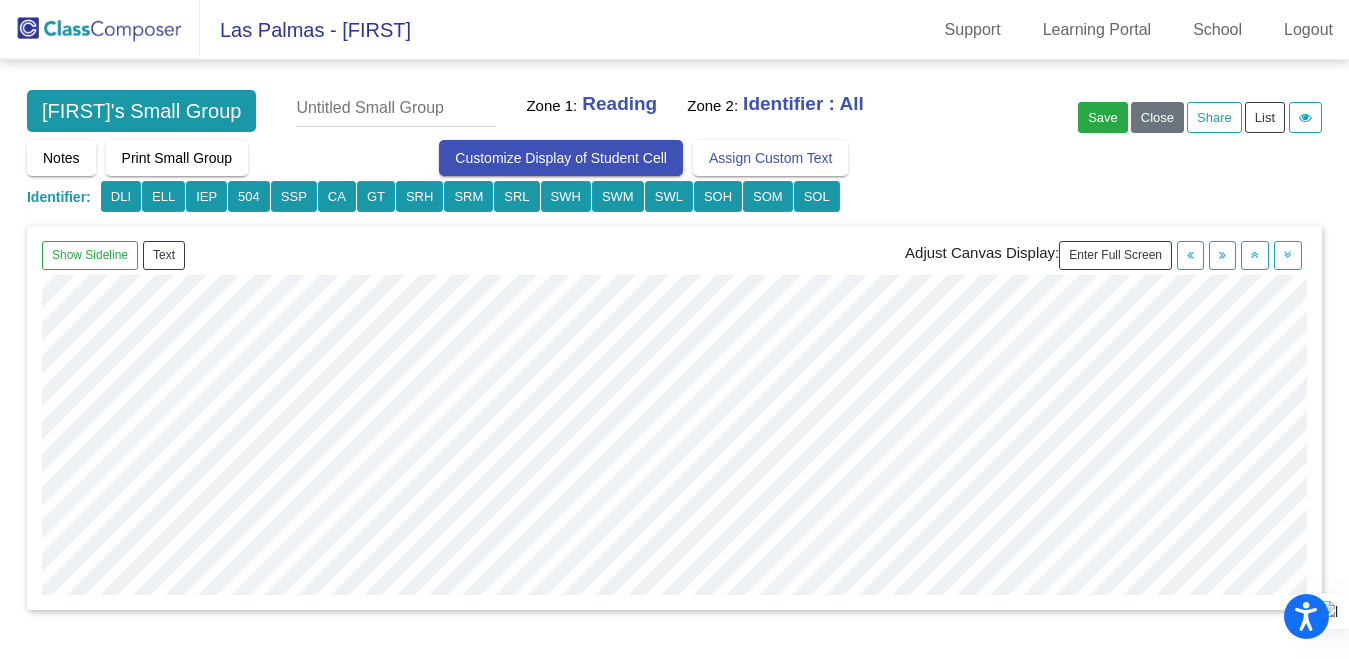 scroll, scrollTop: 0, scrollLeft: 0, axis: both 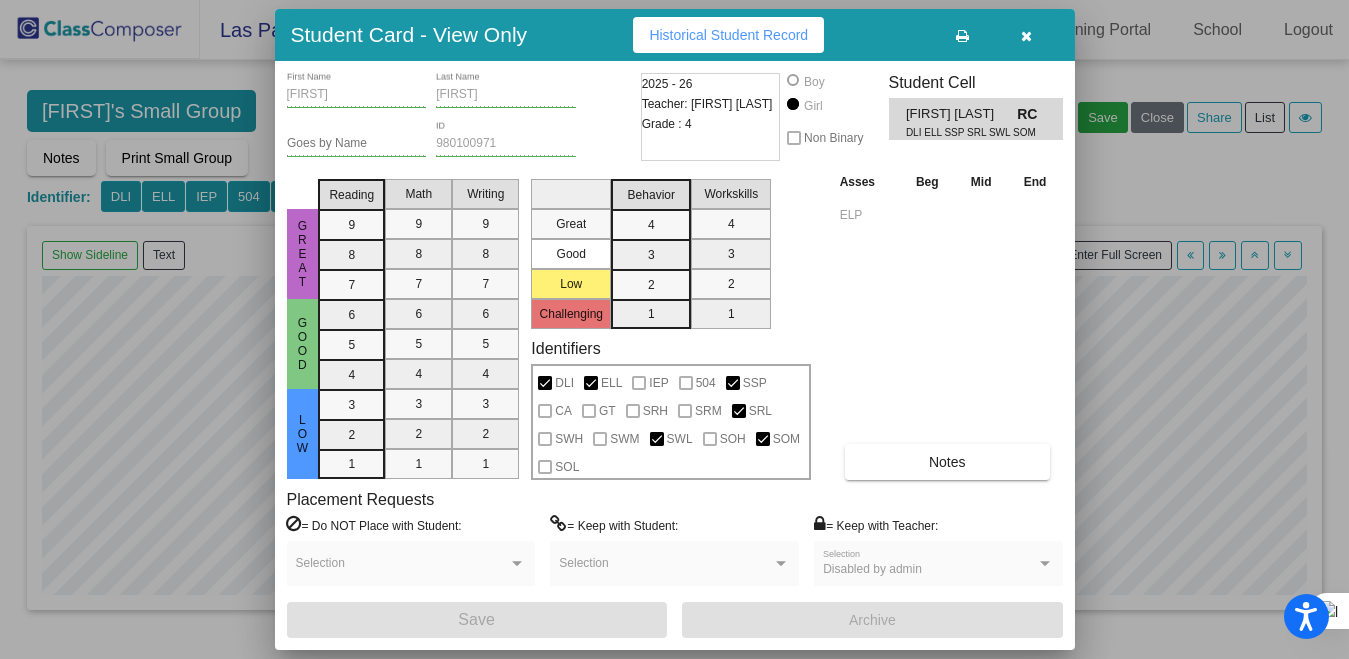 click at bounding box center [1026, 36] 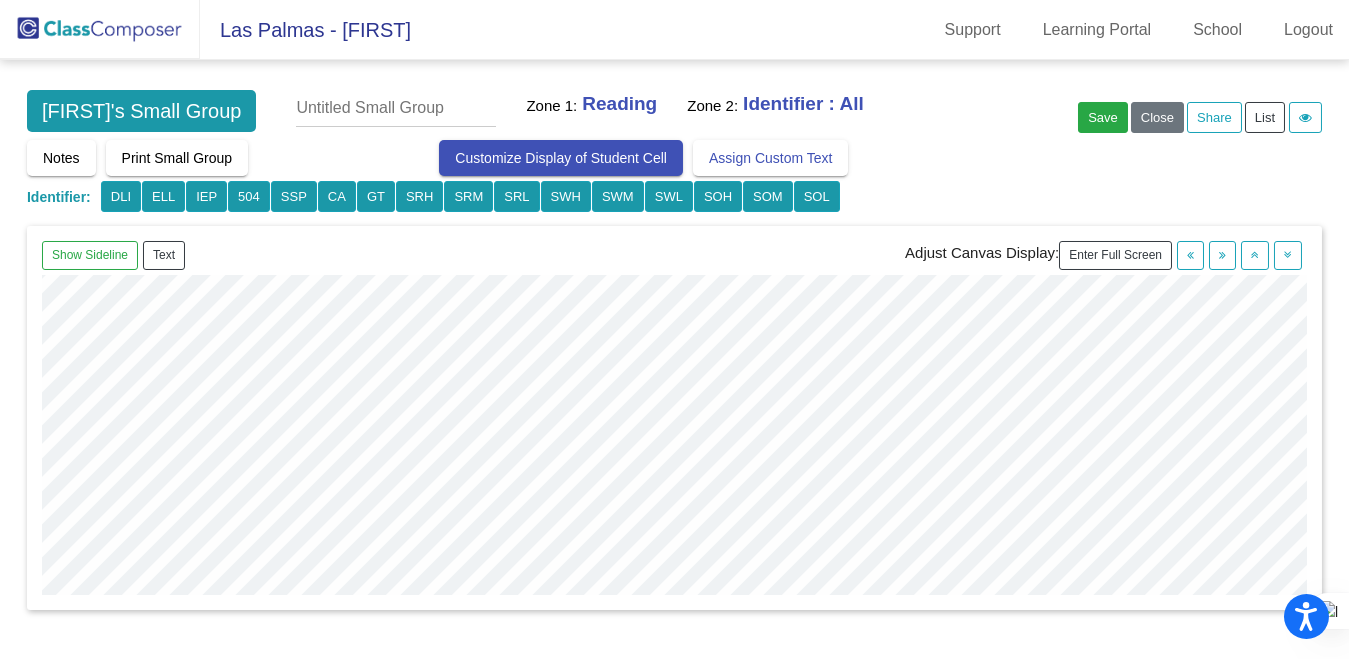 scroll, scrollTop: 0, scrollLeft: 0, axis: both 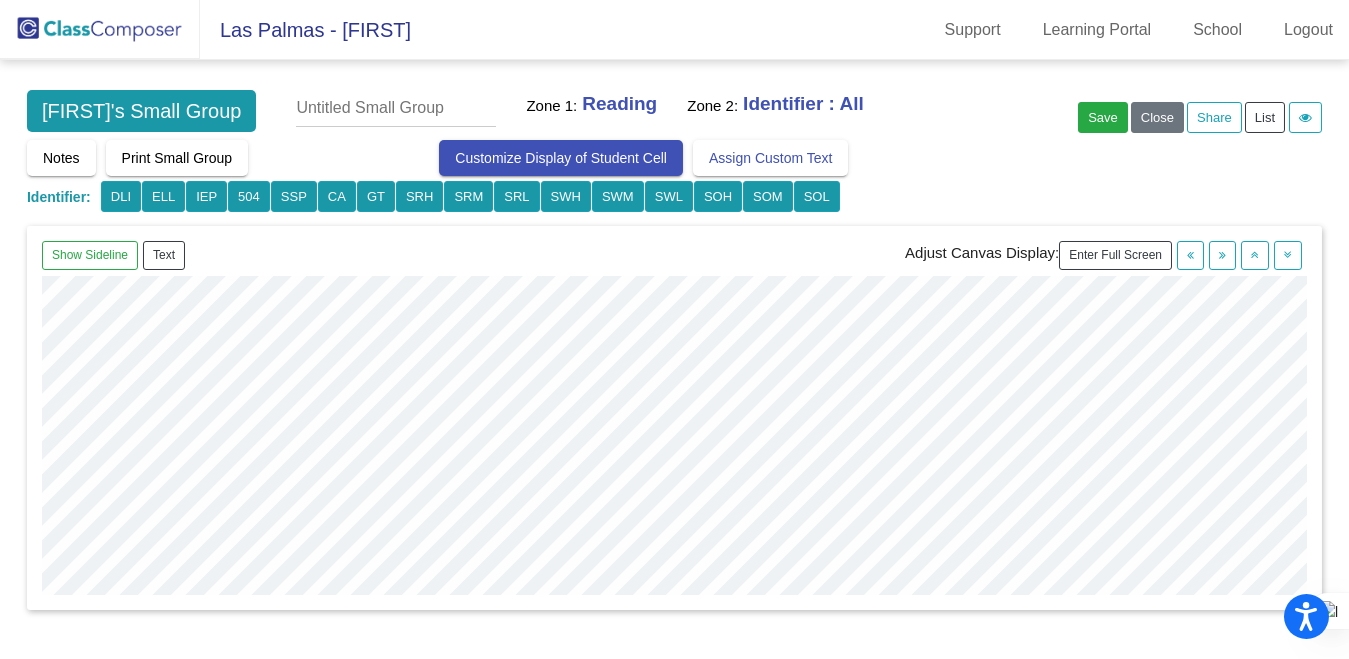 click at bounding box center (396, 108) 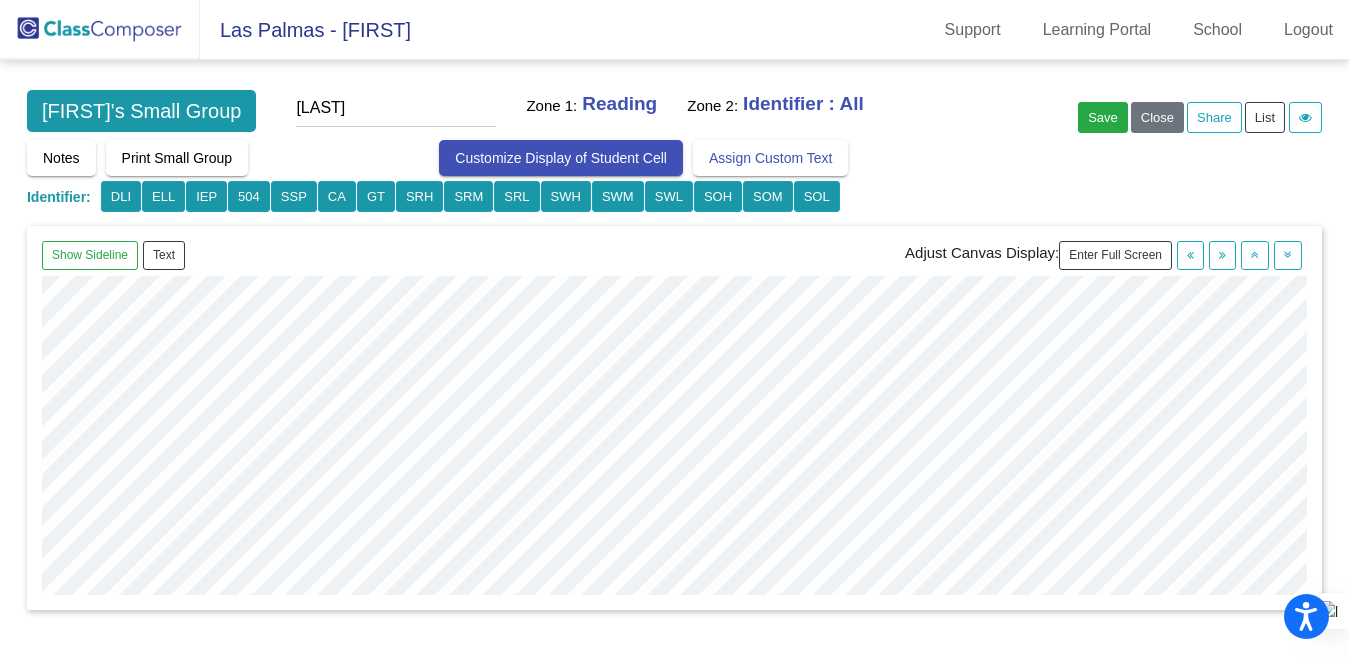 type on "[LAST]" 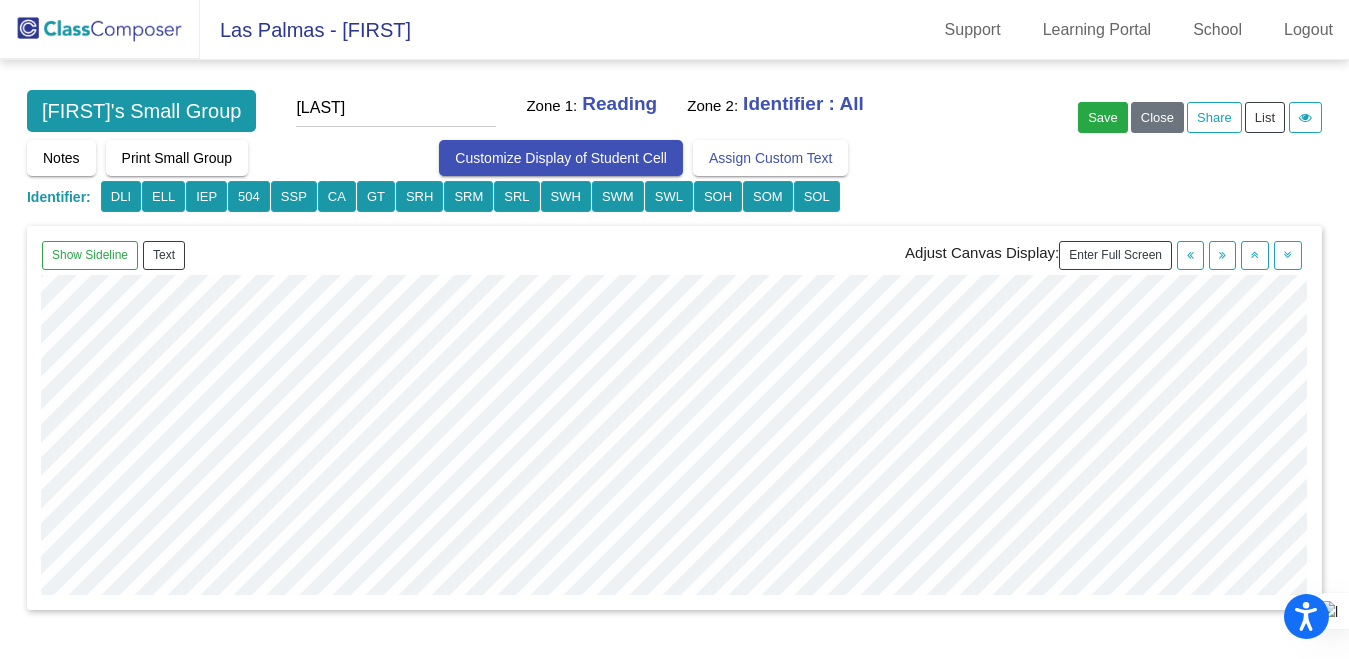 scroll, scrollTop: 48, scrollLeft: 194, axis: both 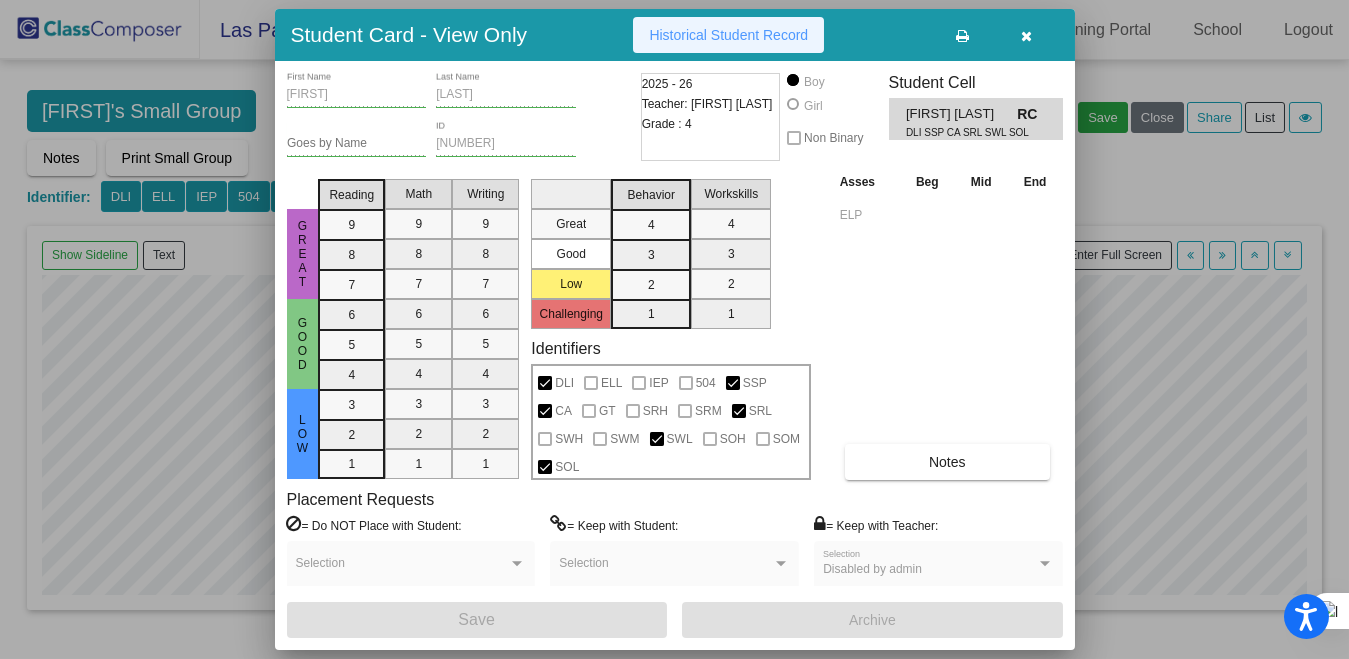 click on "Historical Student Record" at bounding box center (728, 35) 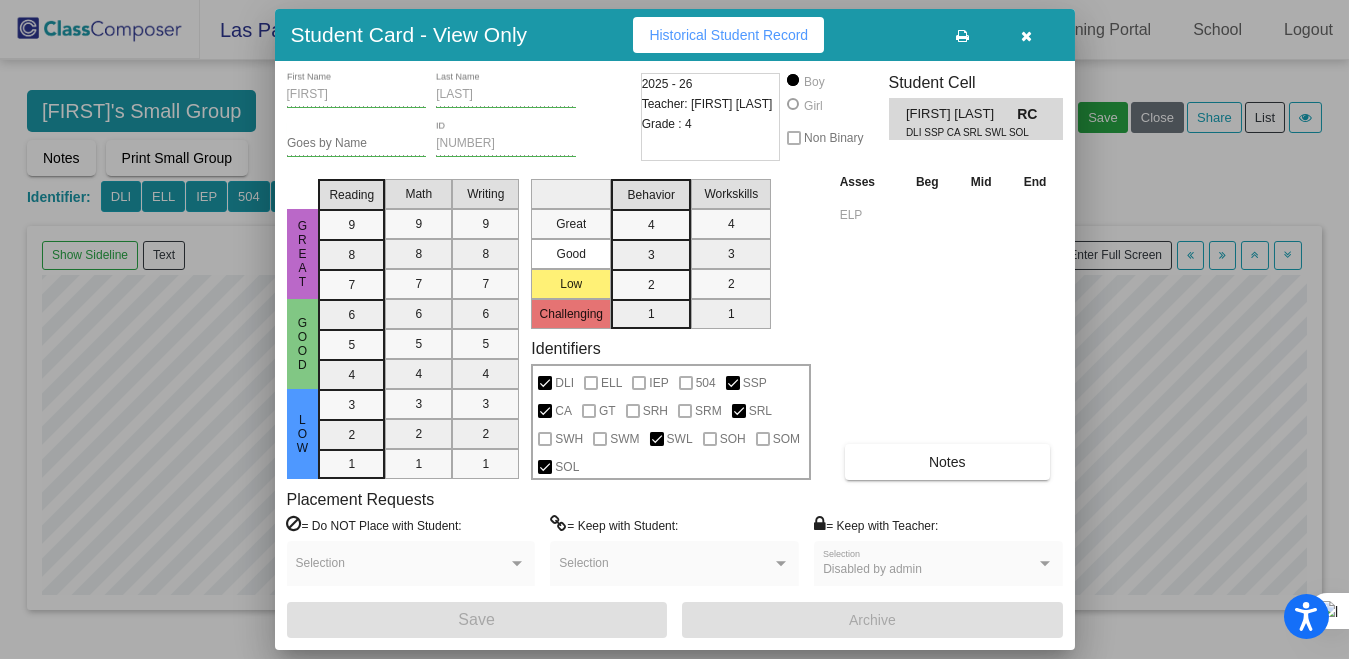 click at bounding box center (1026, 36) 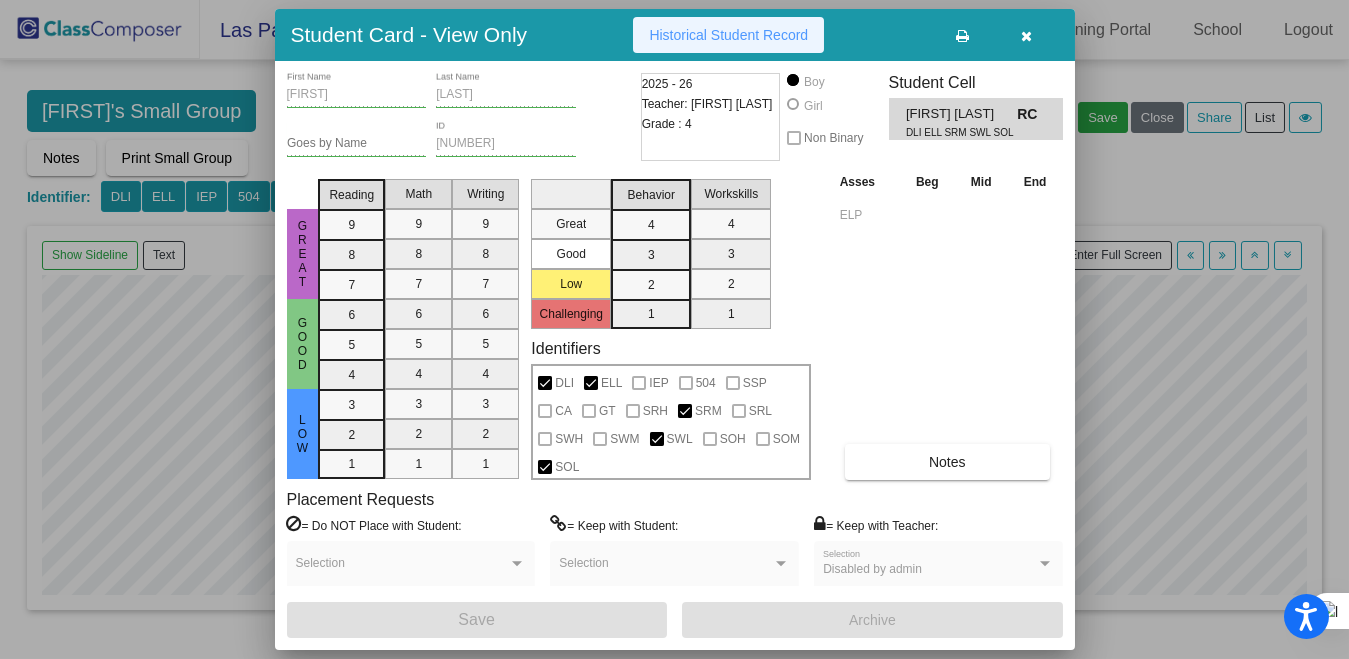 click on "Historical Student Record" at bounding box center (728, 35) 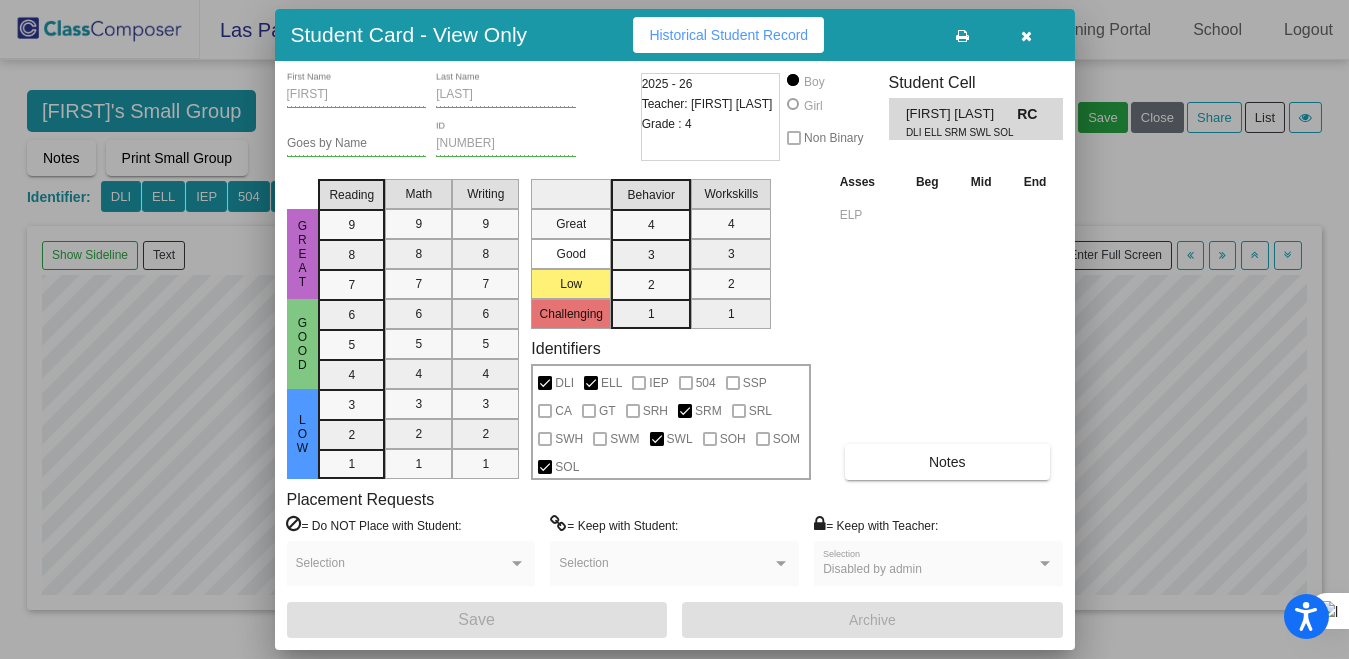 click at bounding box center (1026, 36) 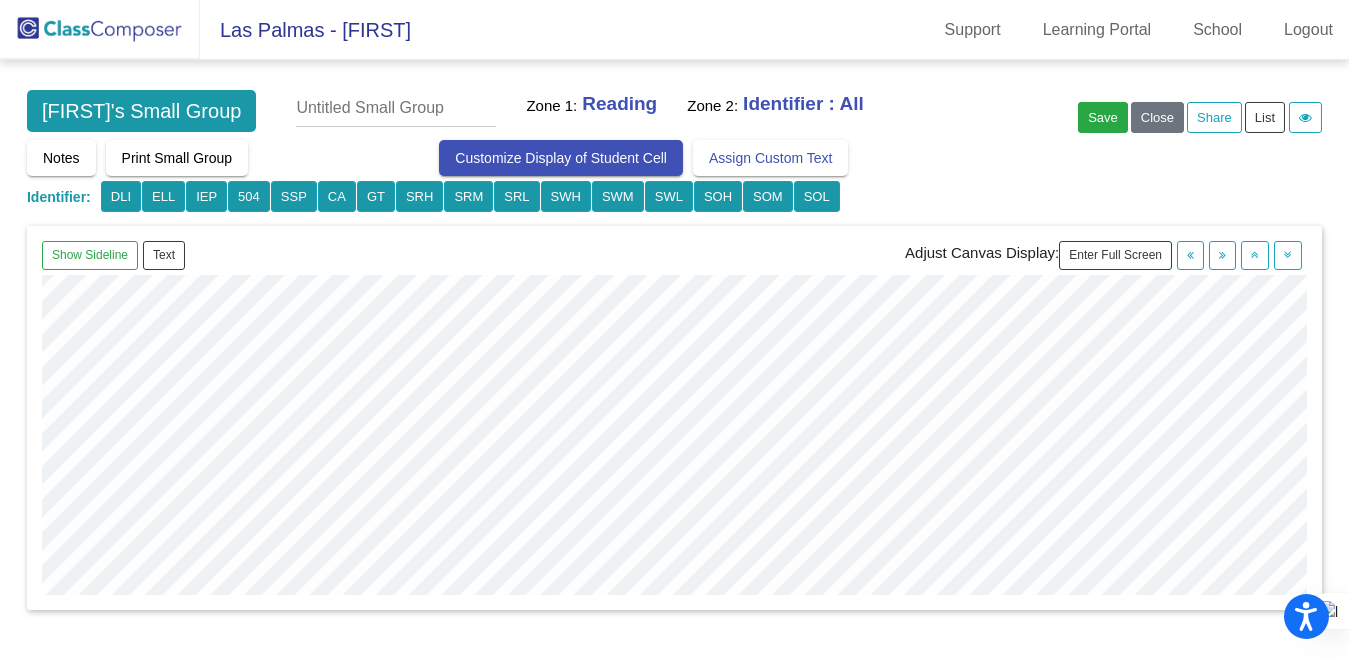 scroll, scrollTop: 179, scrollLeft: 0, axis: vertical 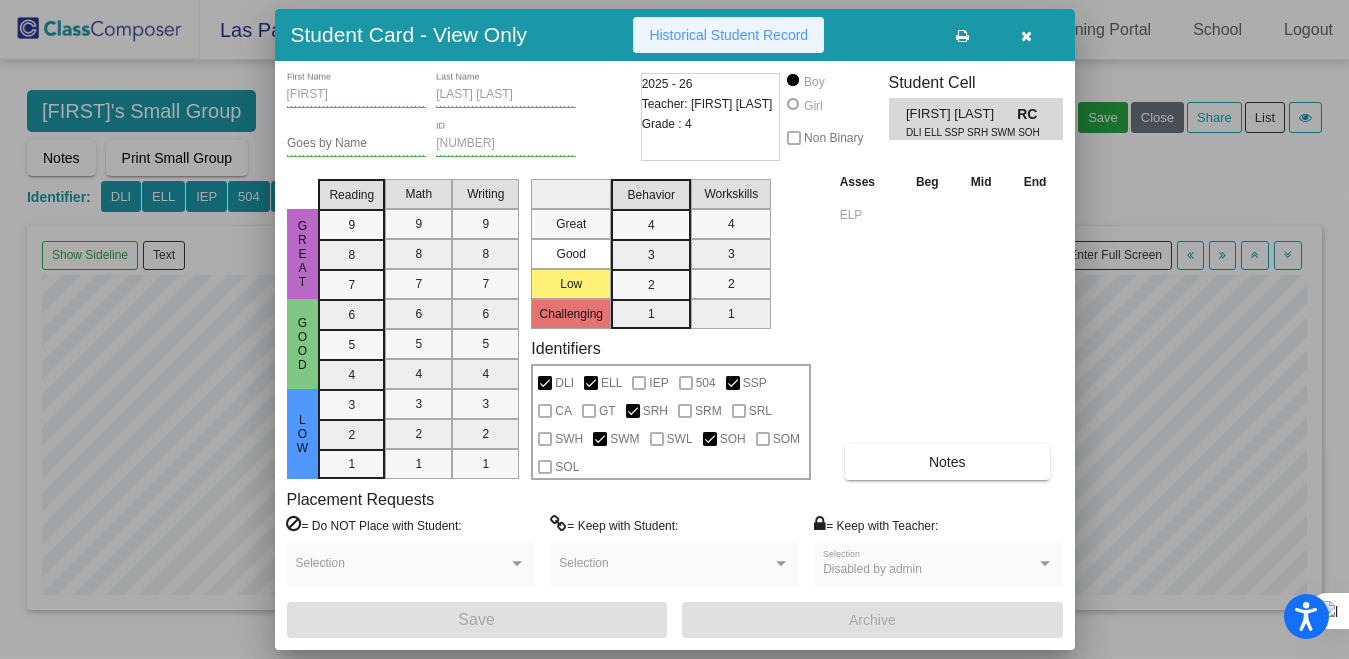 click on "Historical Student Record" at bounding box center (728, 35) 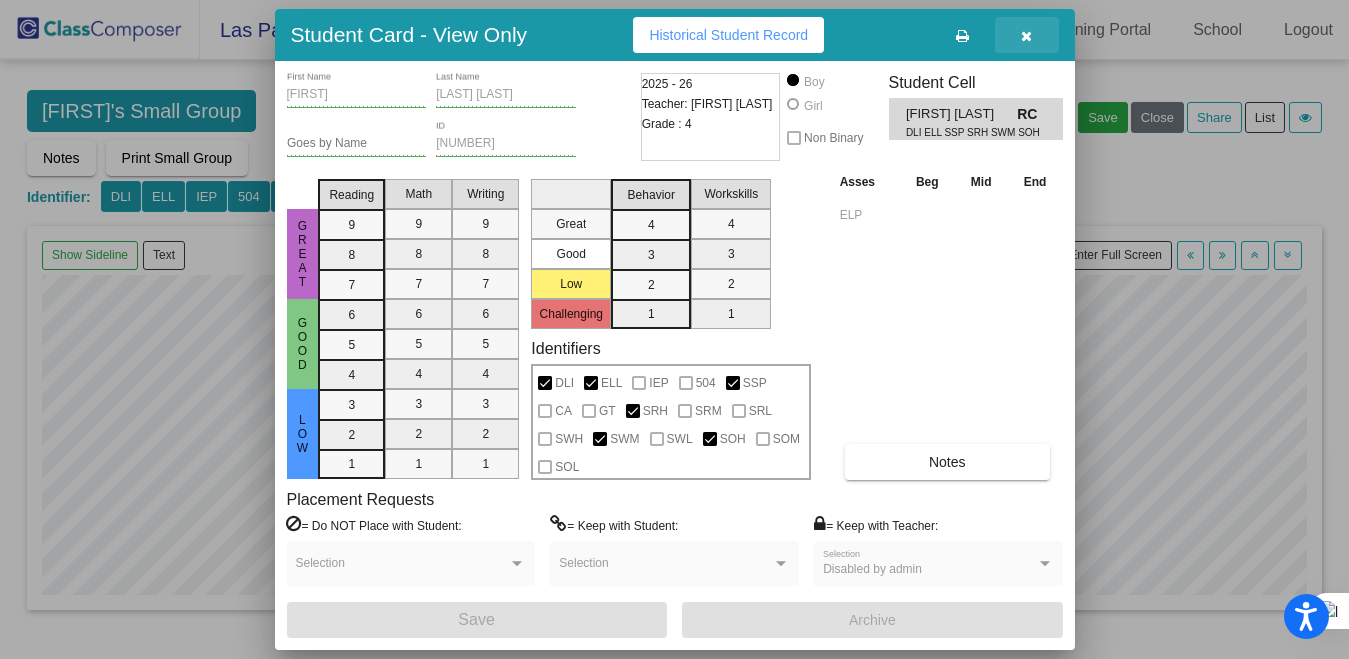 click at bounding box center (1026, 36) 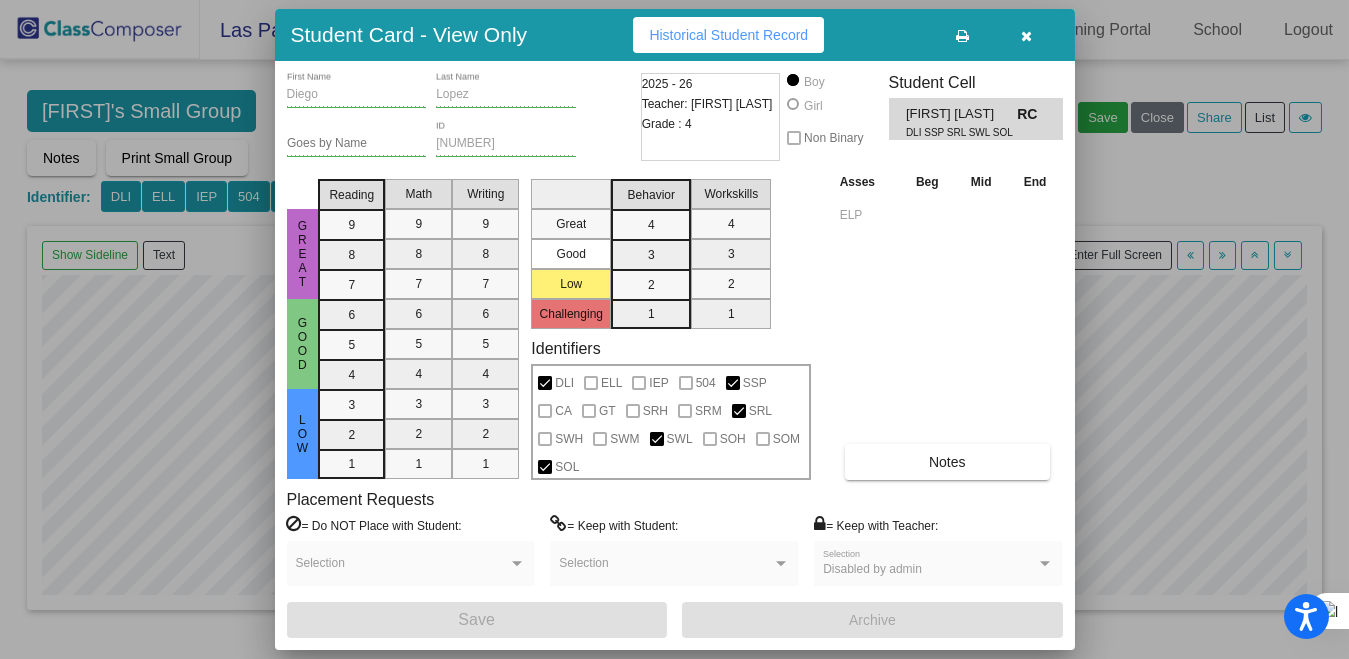 click on "Historical Student Record" at bounding box center (728, 35) 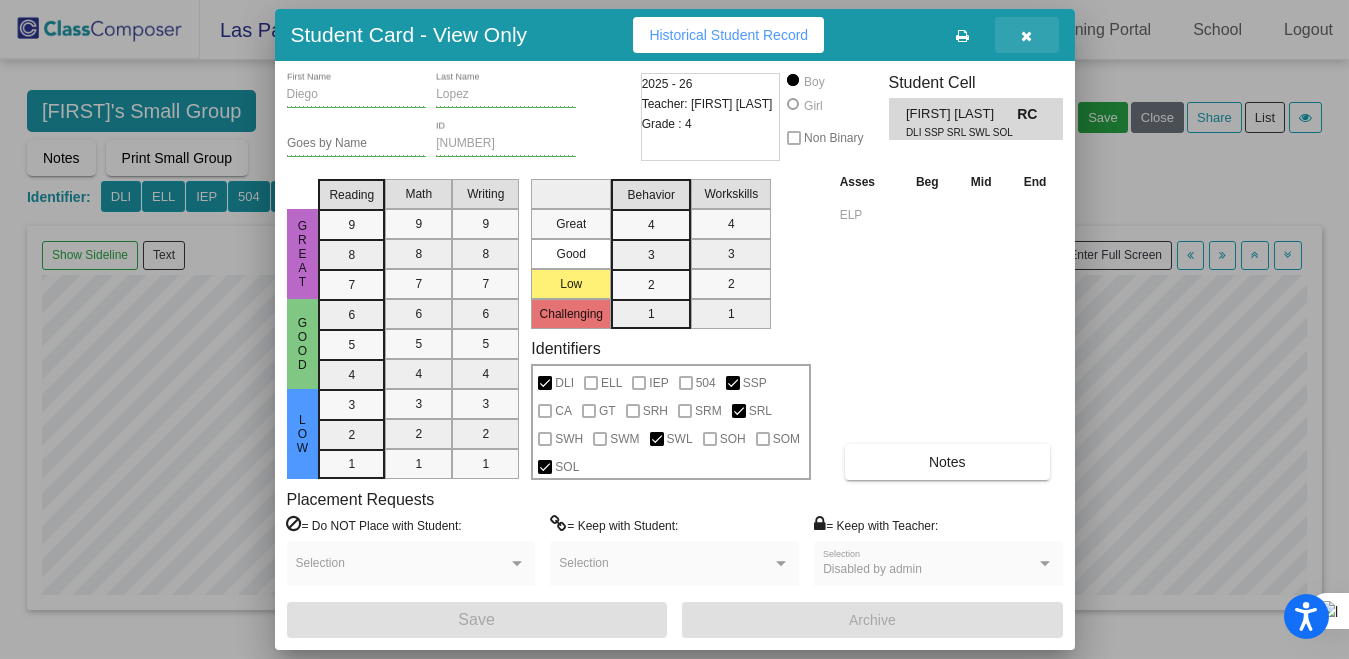 click at bounding box center [1026, 36] 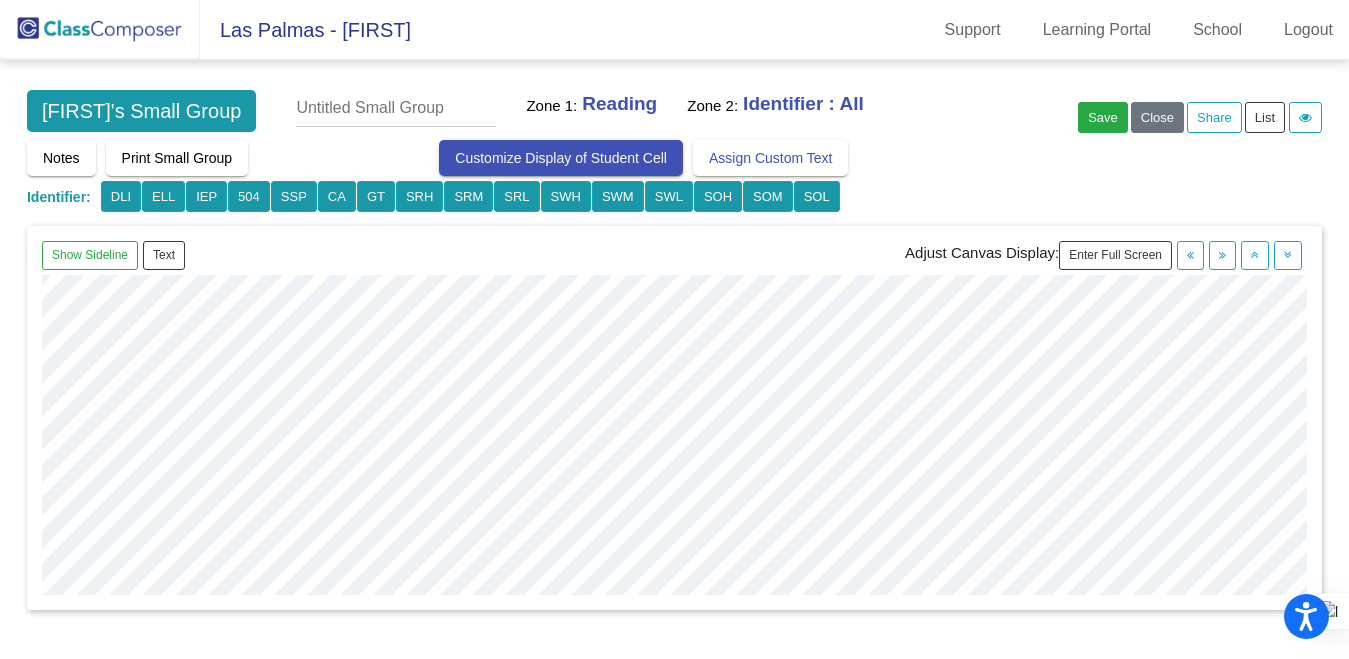 scroll, scrollTop: 323, scrollLeft: 0, axis: vertical 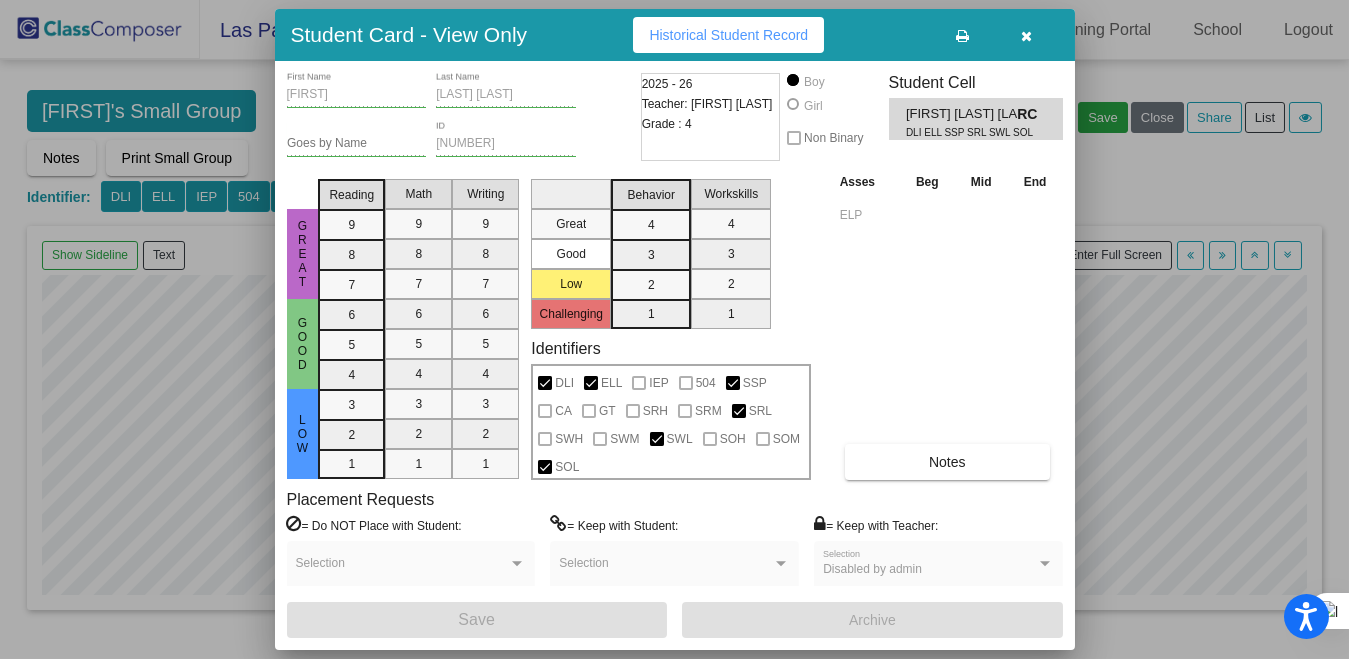 click at bounding box center [1026, 36] 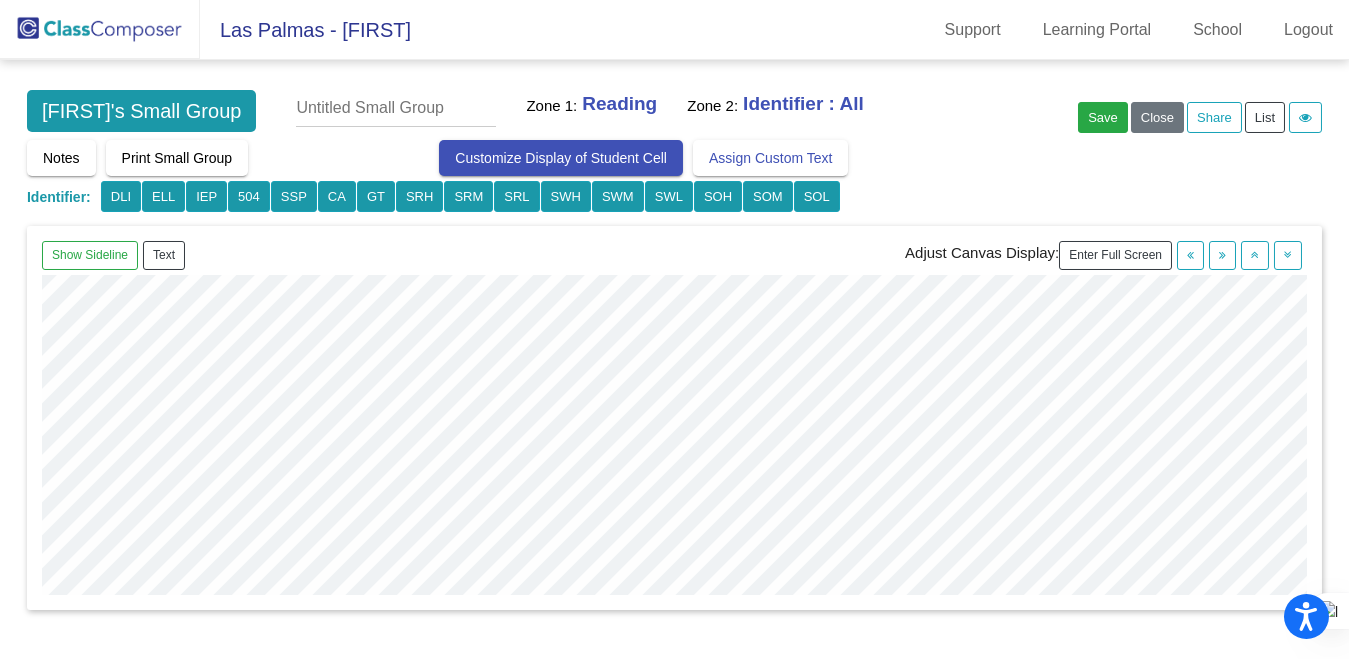 scroll, scrollTop: 139, scrollLeft: 0, axis: vertical 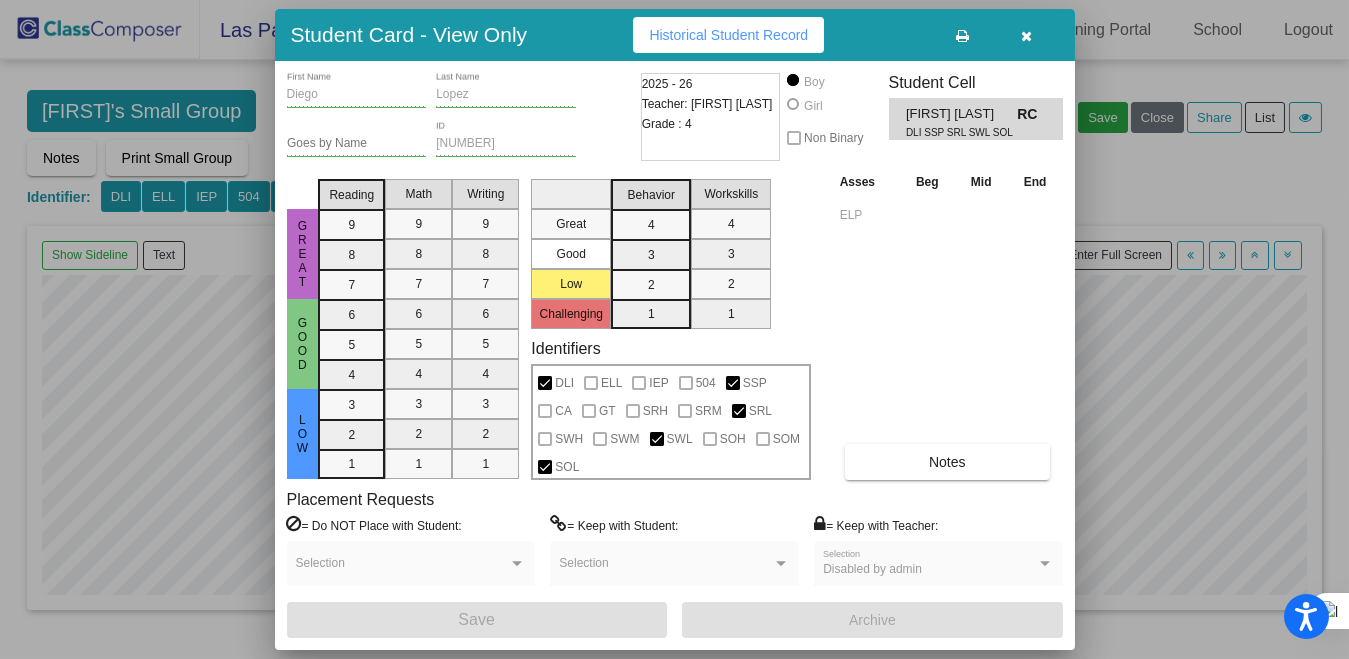 click on "Historical Student Record" at bounding box center [728, 35] 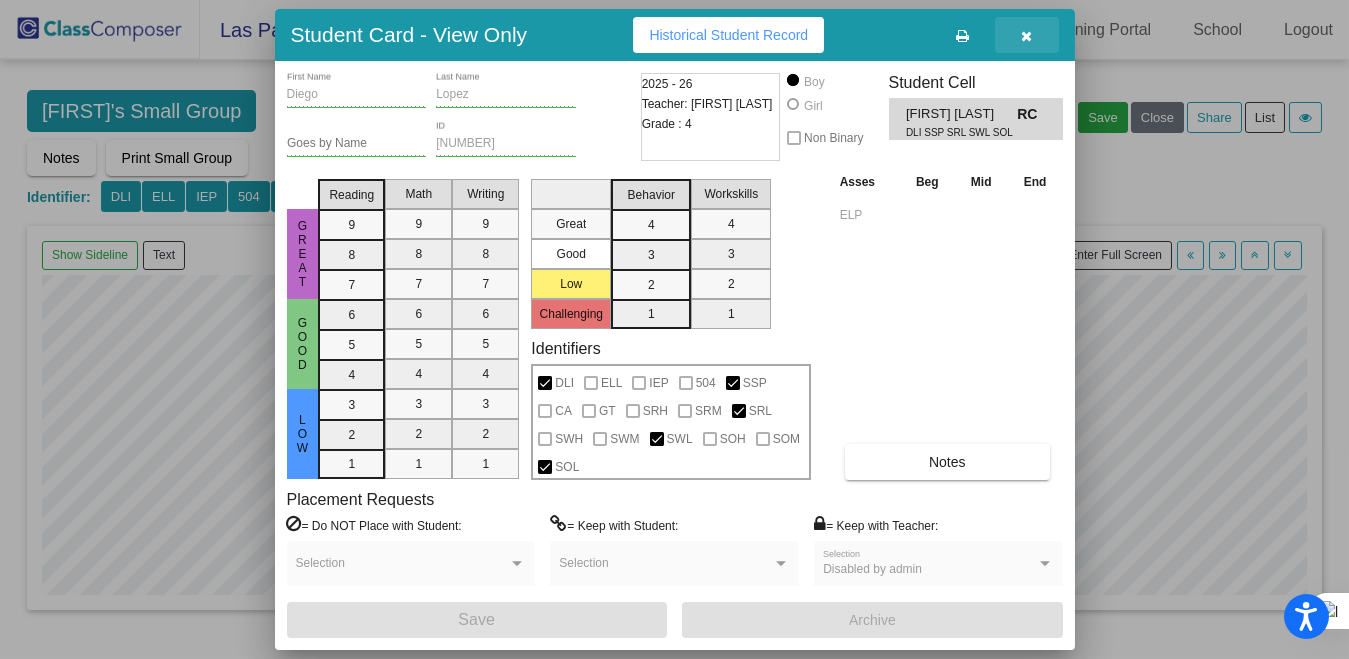 click at bounding box center (1026, 36) 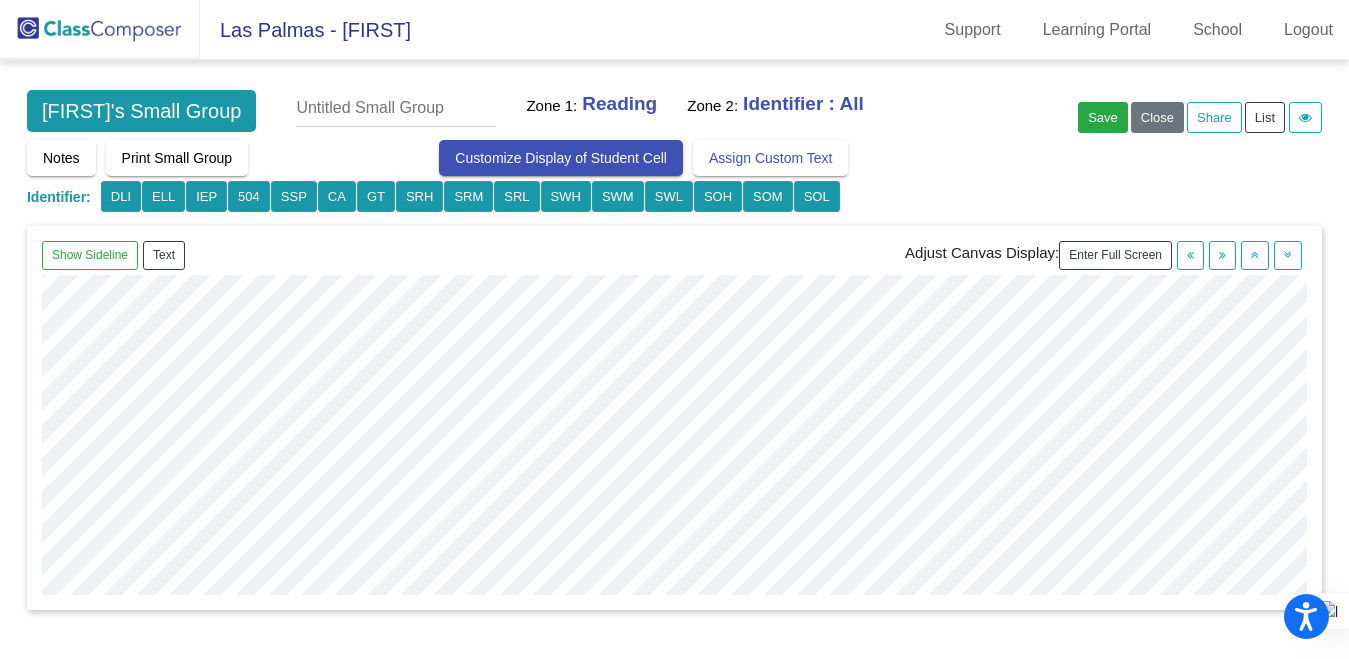 scroll, scrollTop: 283, scrollLeft: 0, axis: vertical 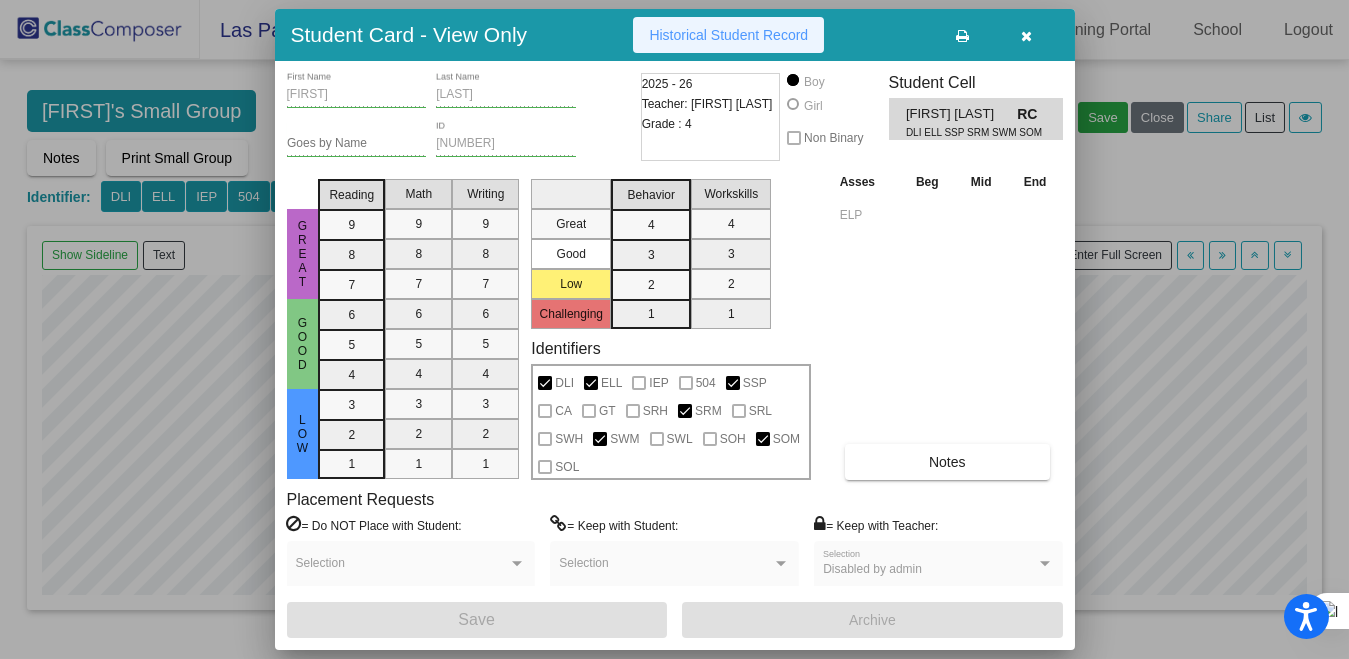 click on "Historical Student Record" at bounding box center [728, 35] 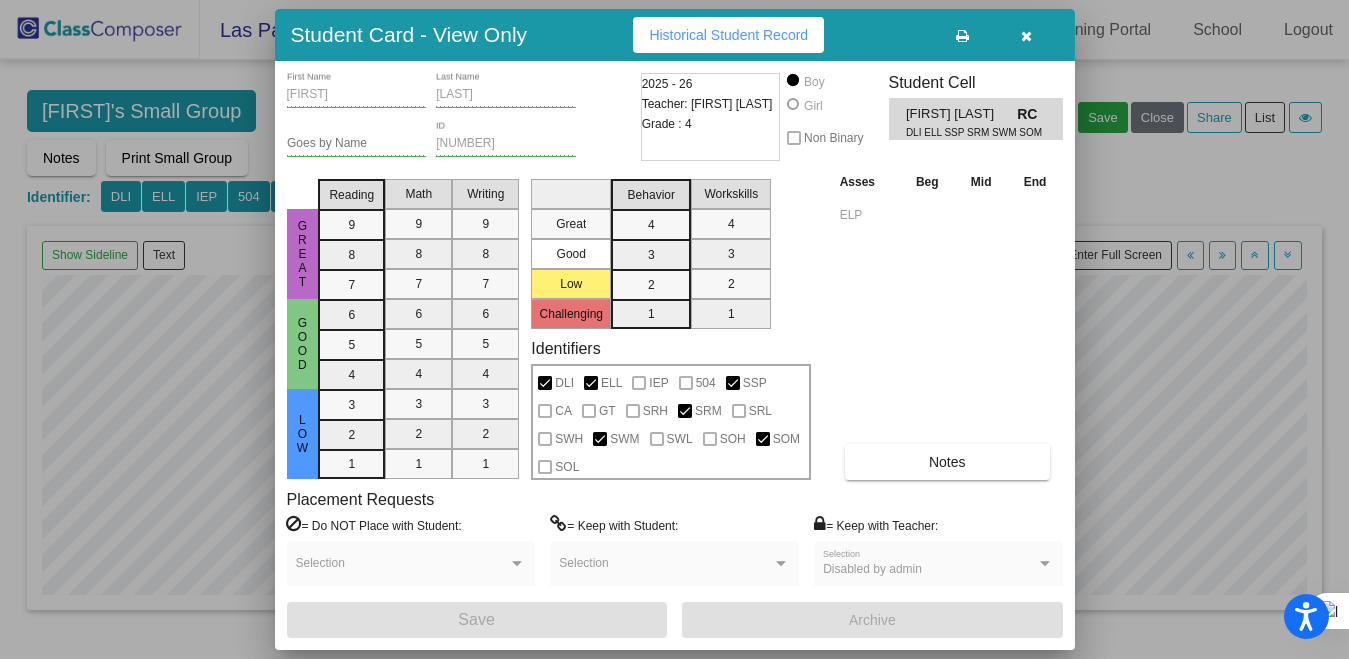 click at bounding box center [1026, 36] 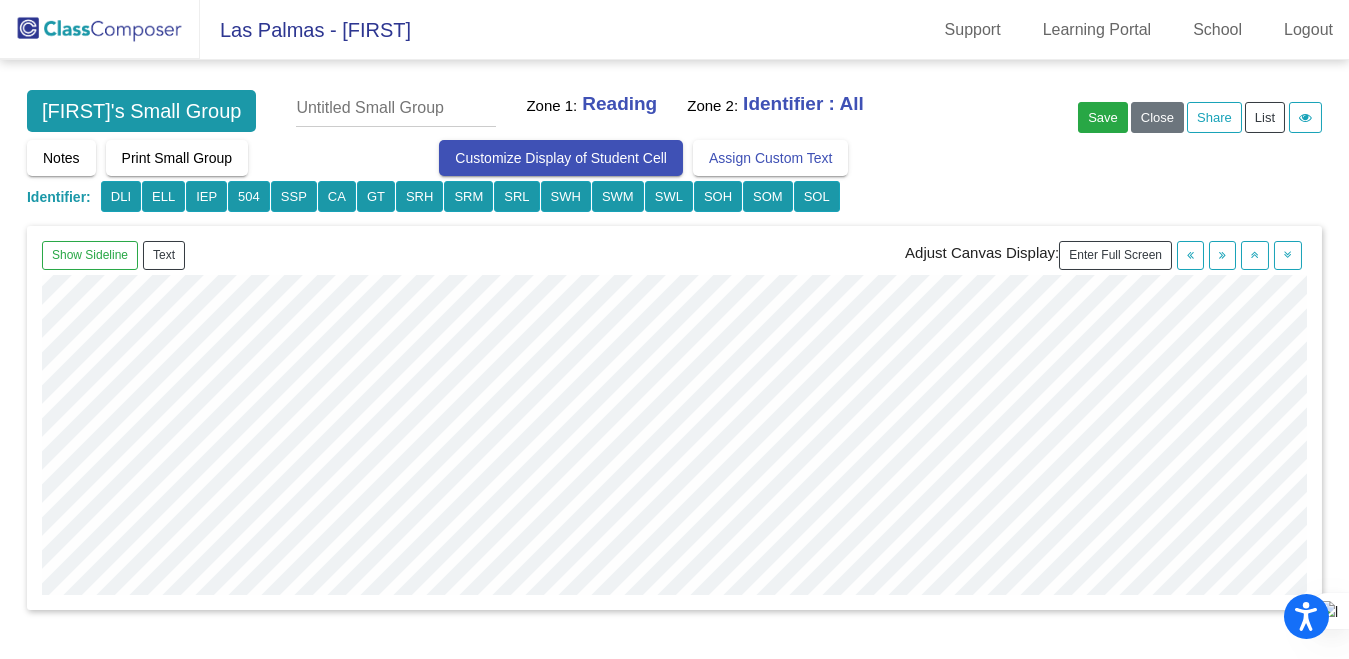 scroll, scrollTop: 320, scrollLeft: 0, axis: vertical 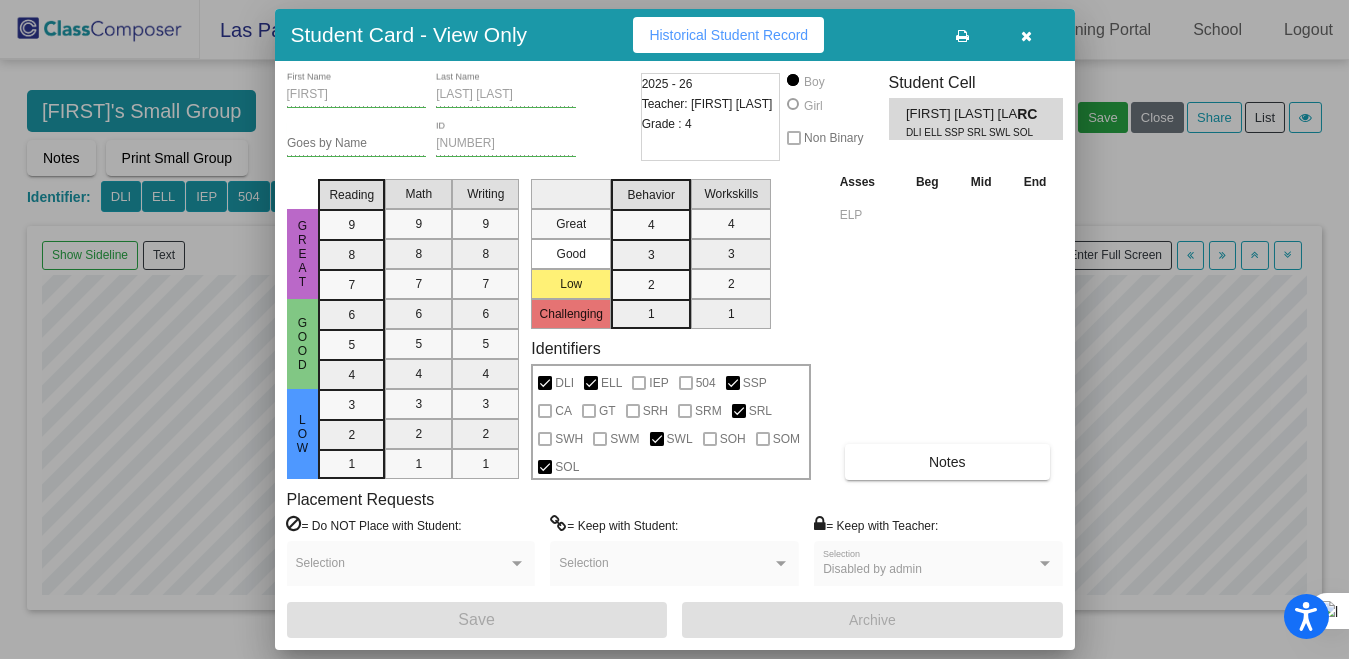 click on "Historical Student Record" at bounding box center [728, 35] 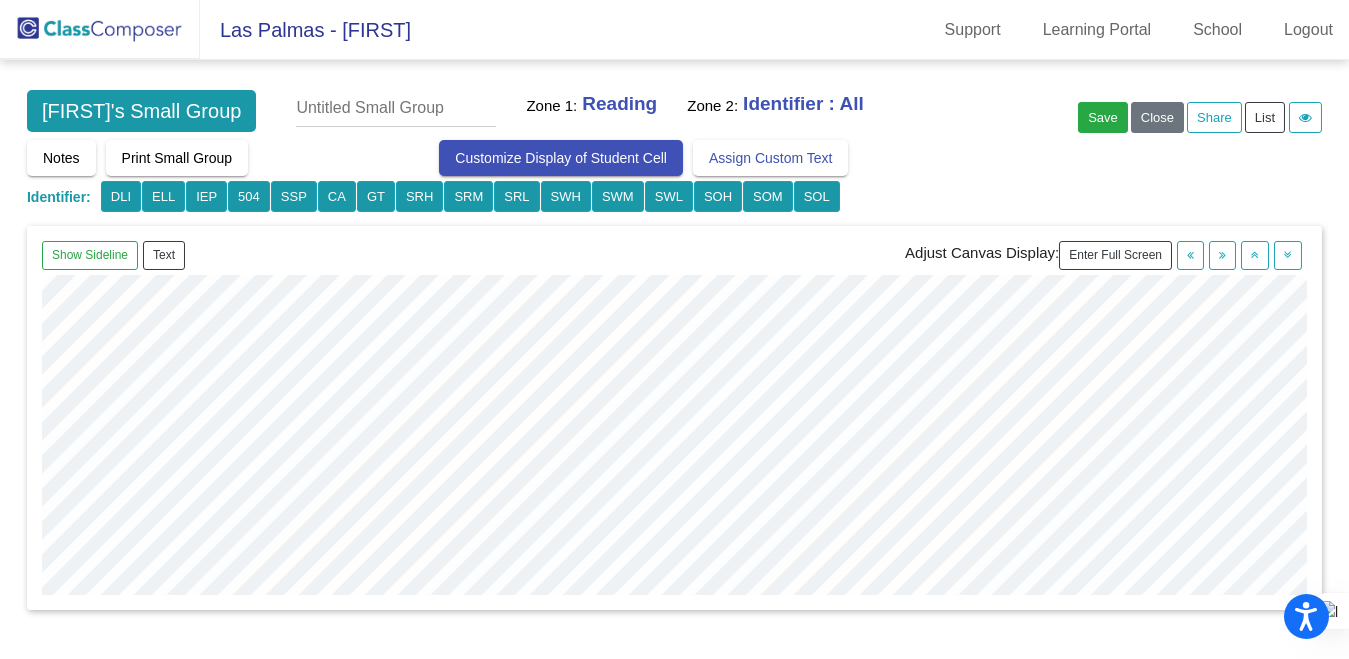 scroll, scrollTop: 381, scrollLeft: 0, axis: vertical 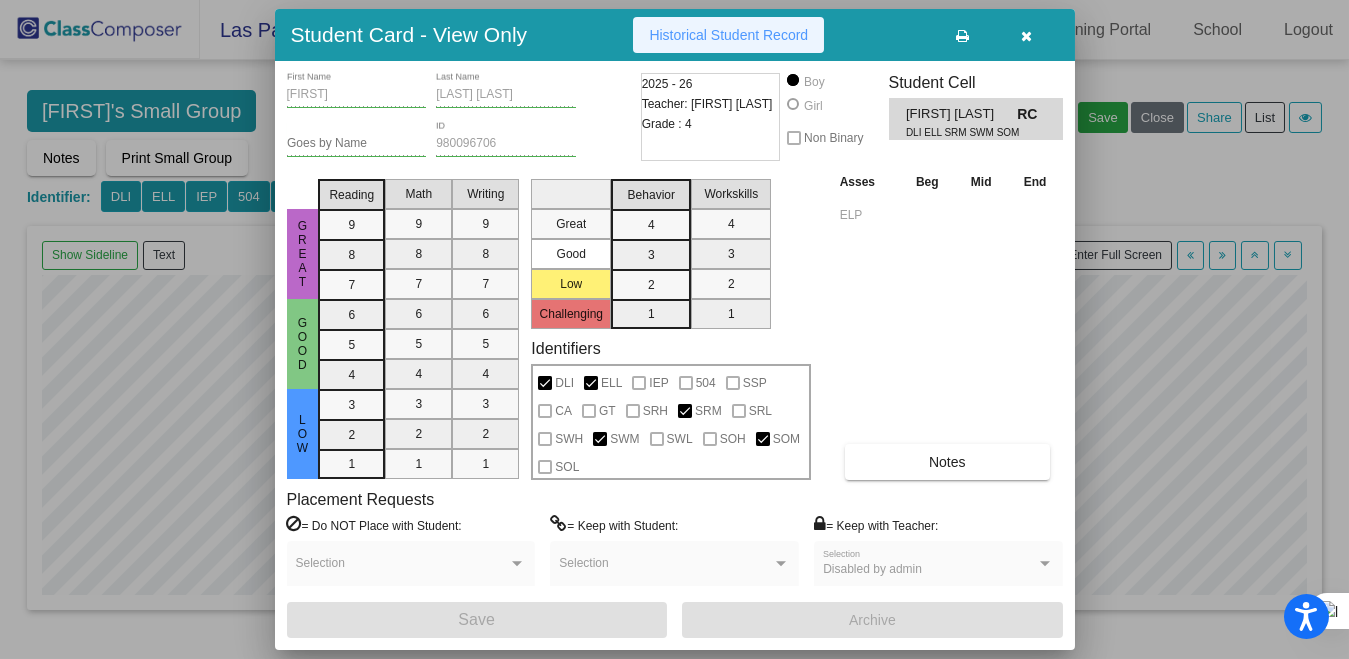 click on "Historical Student Record" at bounding box center [728, 35] 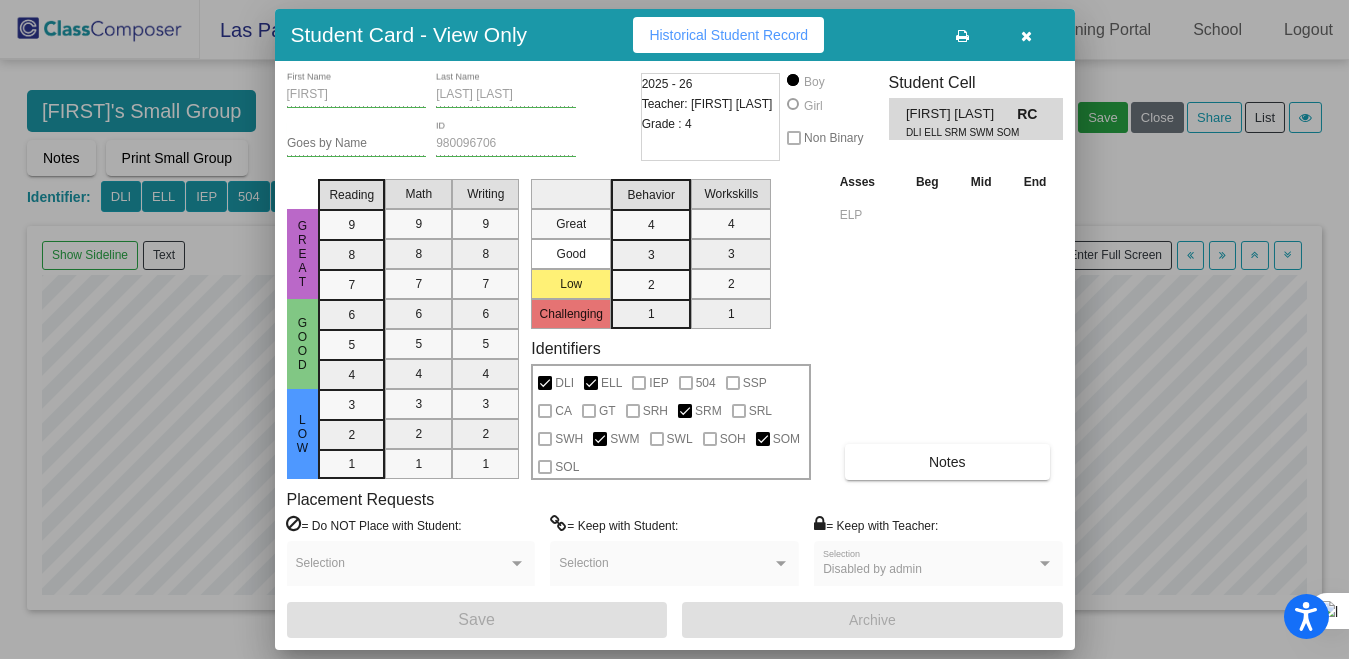 click at bounding box center [1027, 35] 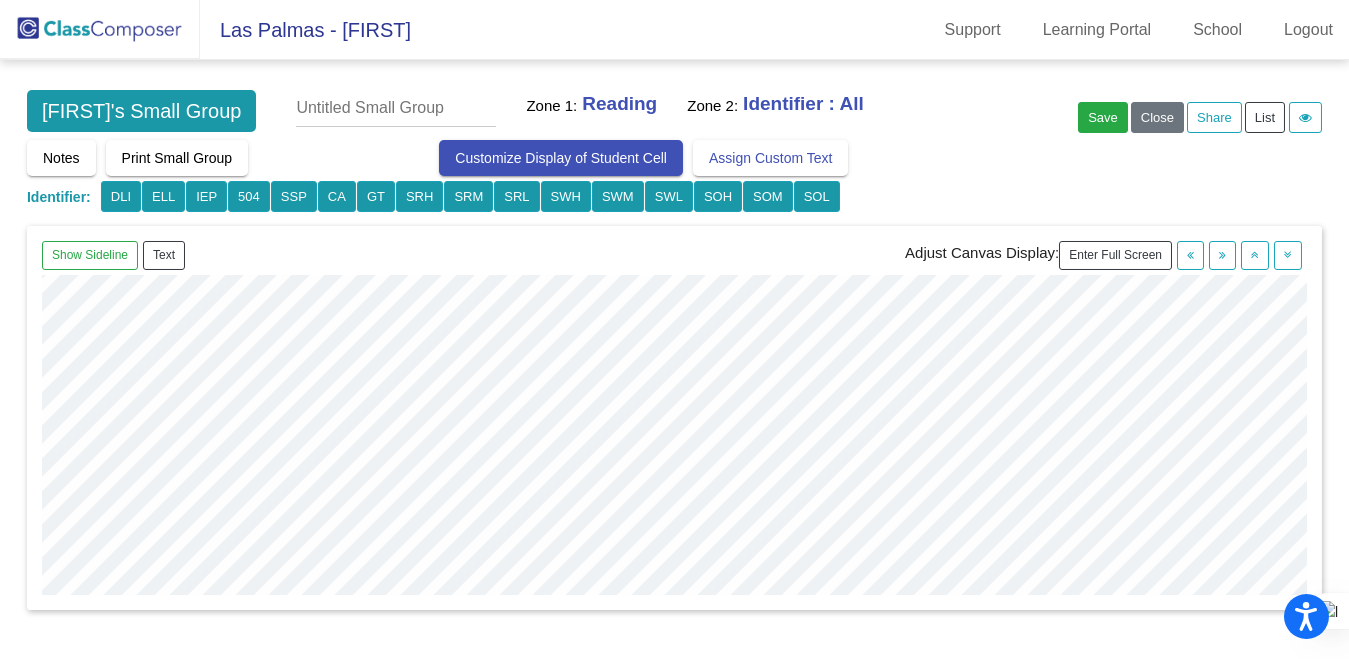 scroll, scrollTop: 518, scrollLeft: 0, axis: vertical 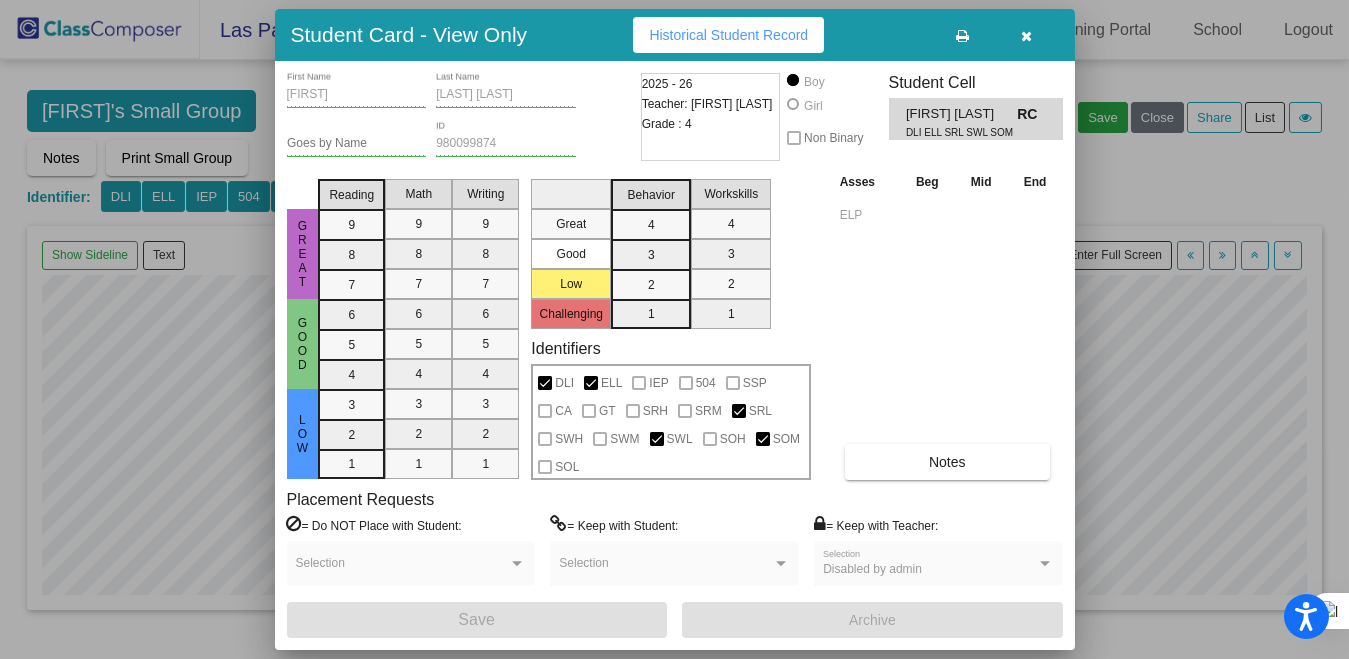 click on "Historical Student Record" at bounding box center [728, 35] 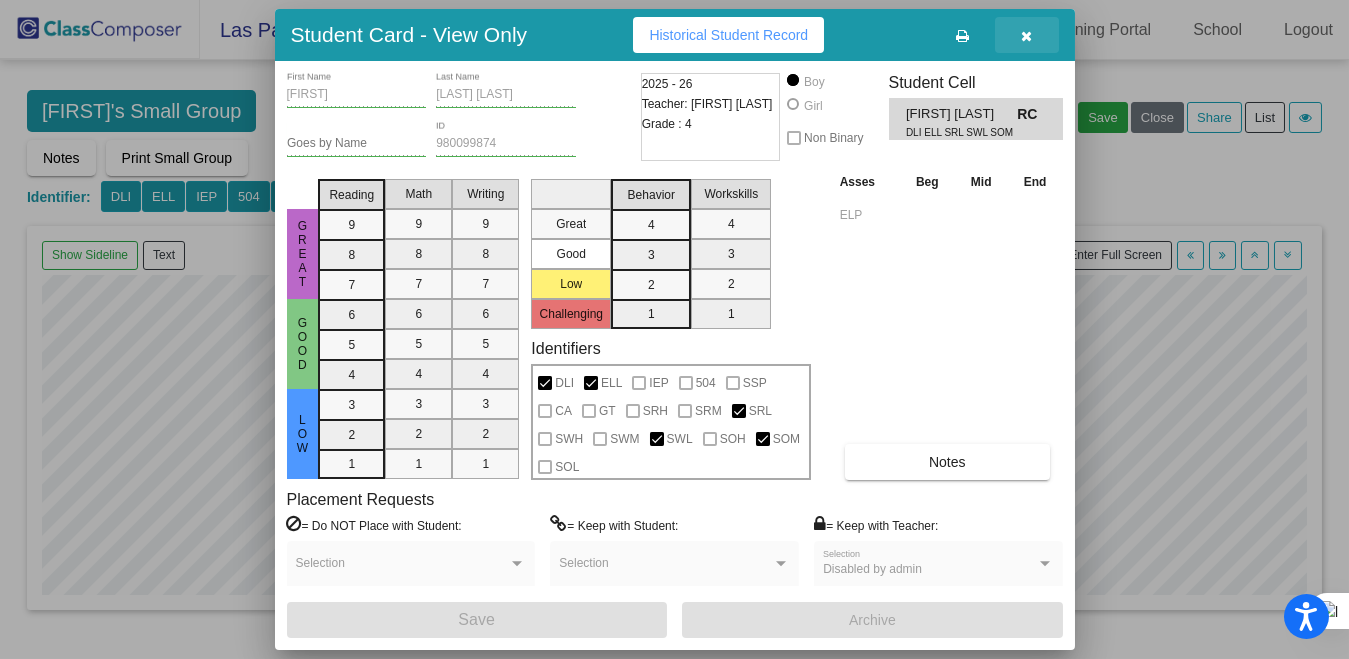 click at bounding box center [1026, 36] 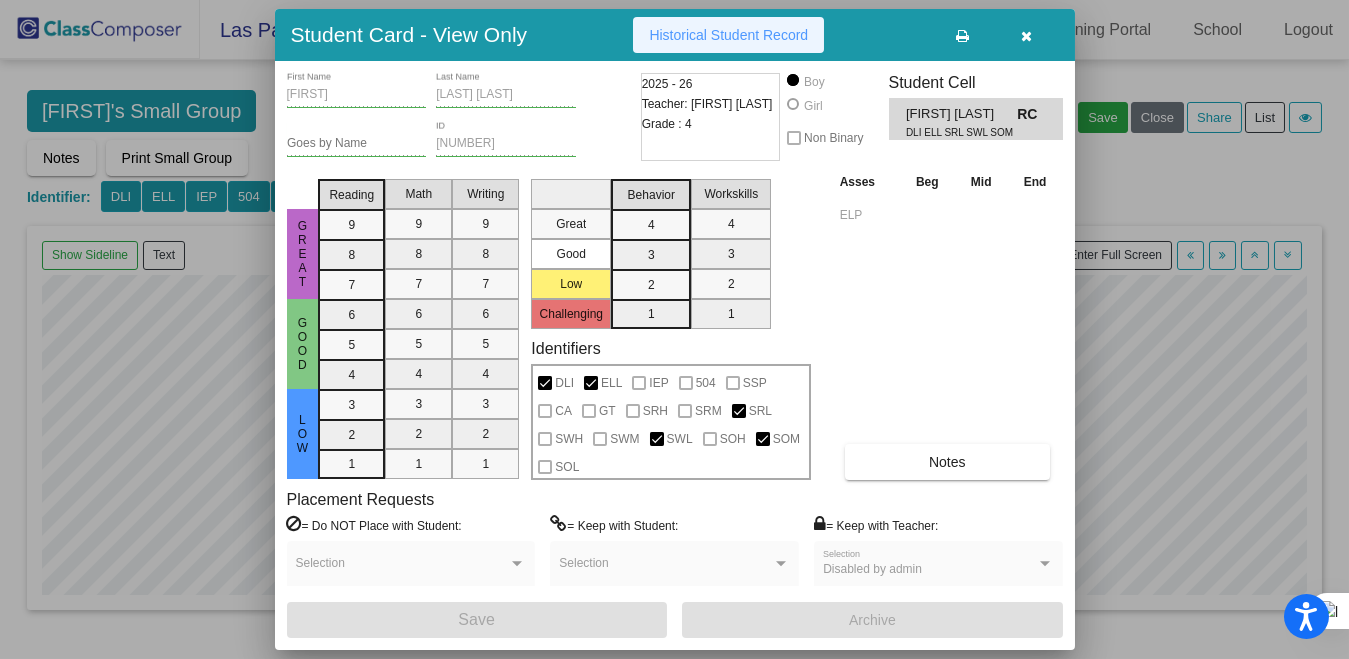 click on "Historical Student Record" at bounding box center [728, 35] 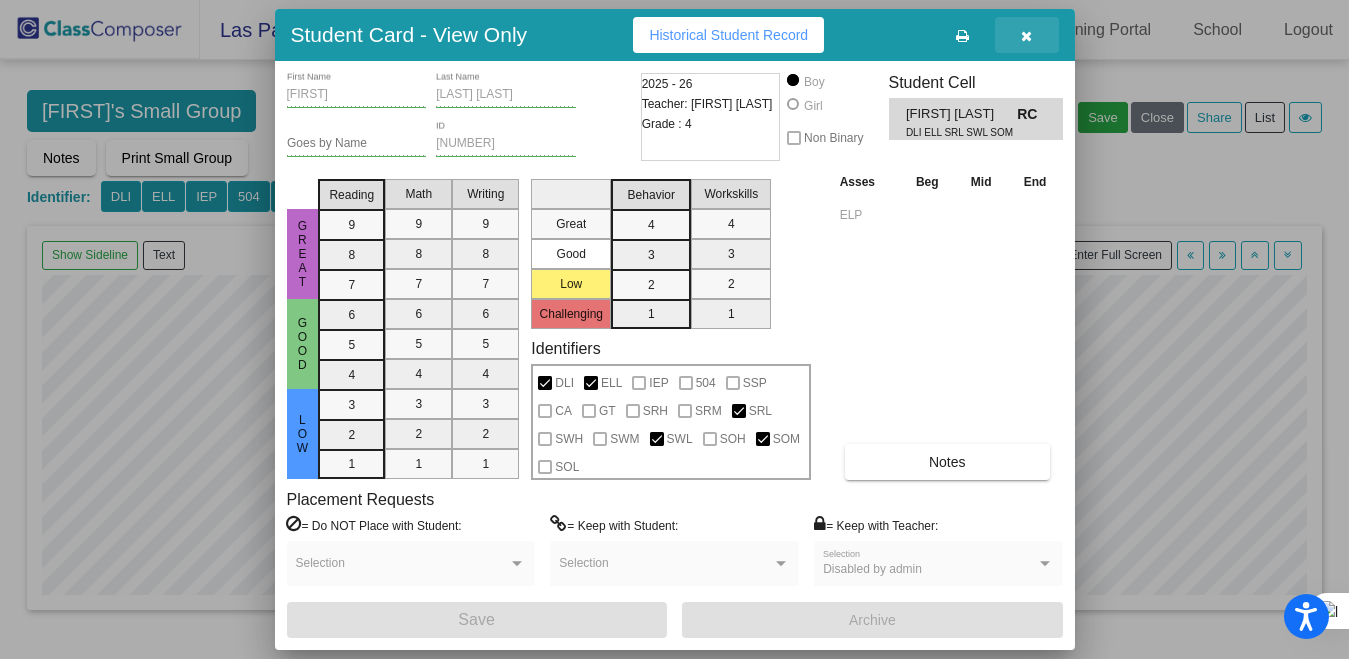 click at bounding box center [1026, 36] 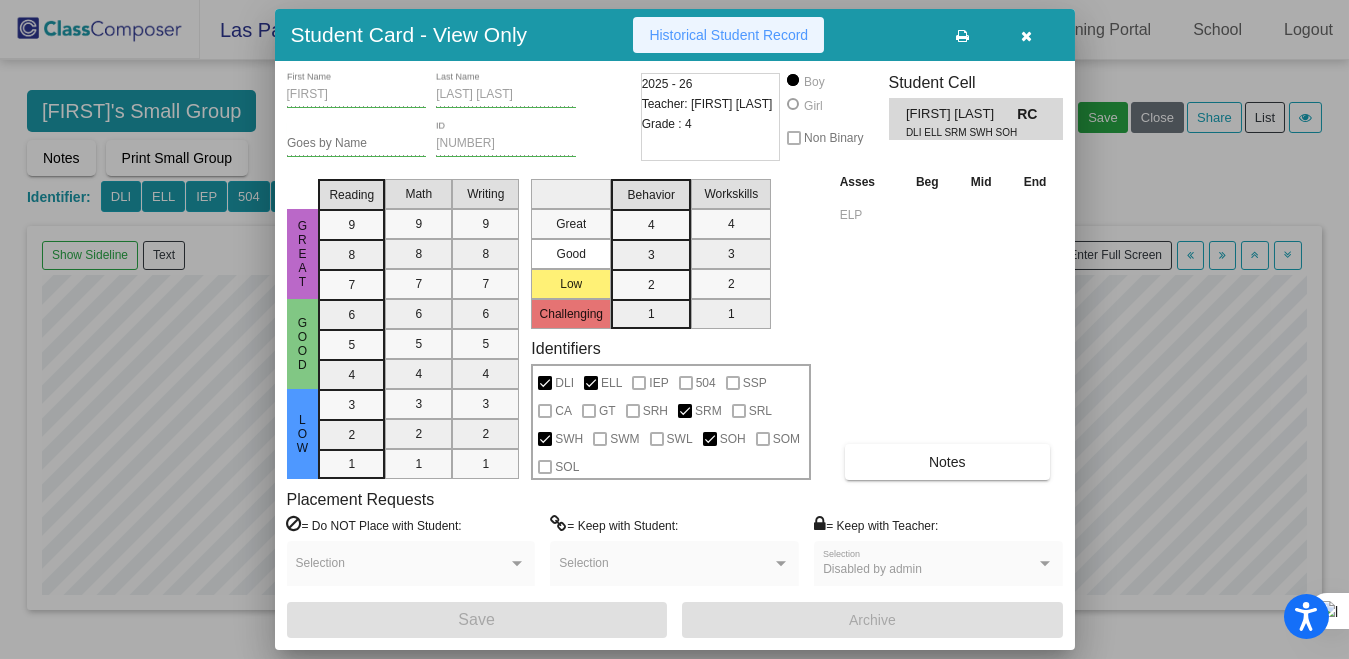 click on "Historical Student Record" at bounding box center [728, 35] 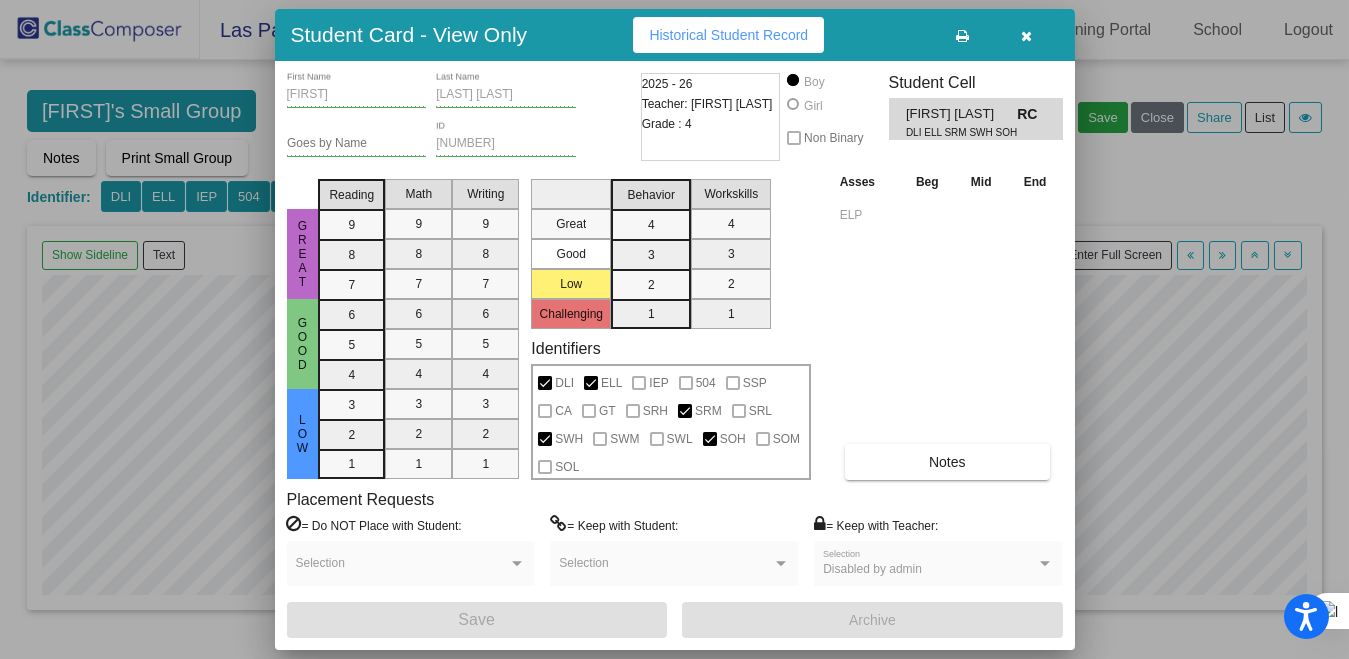 click at bounding box center (1026, 36) 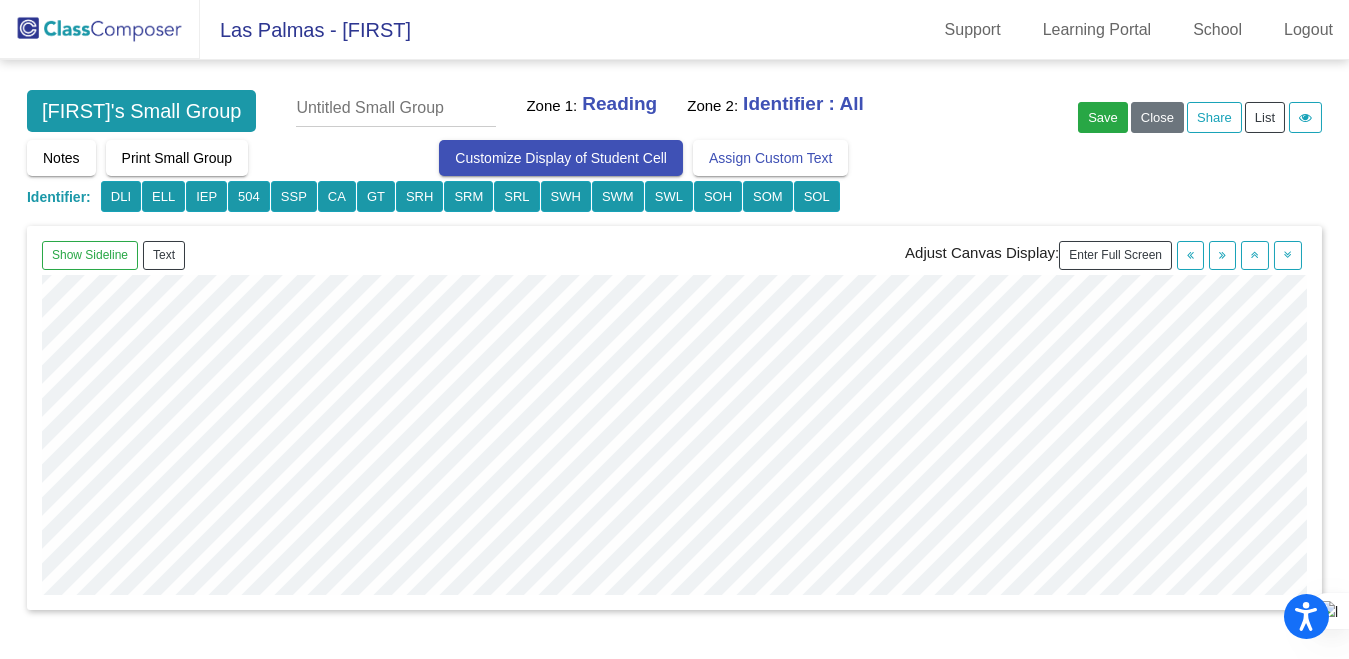 scroll, scrollTop: 41, scrollLeft: 0, axis: vertical 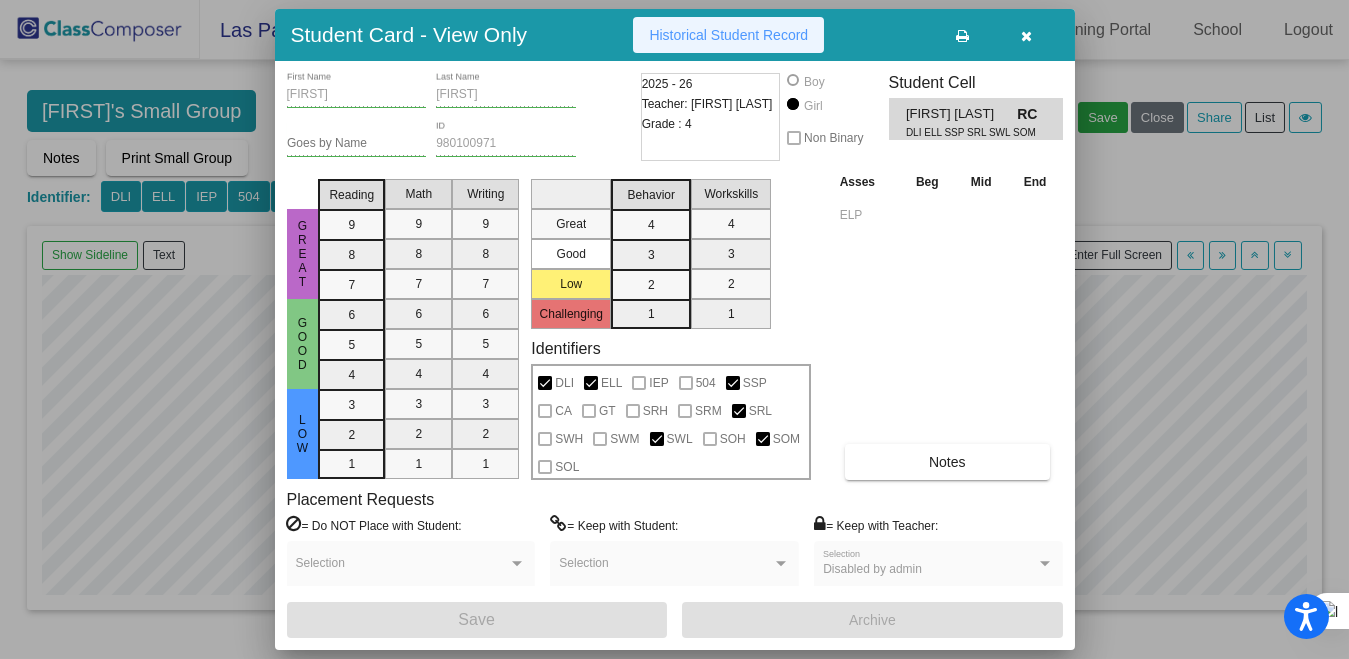click on "Historical Student Record" at bounding box center (728, 35) 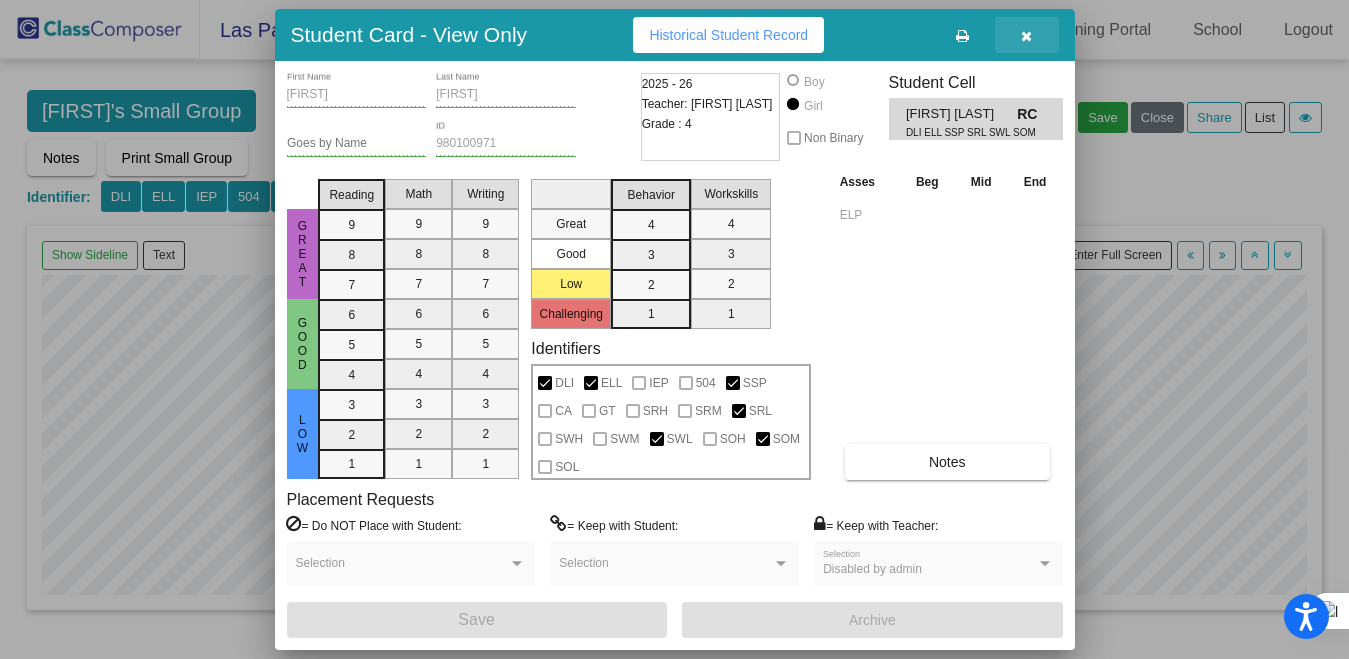 click at bounding box center [1026, 36] 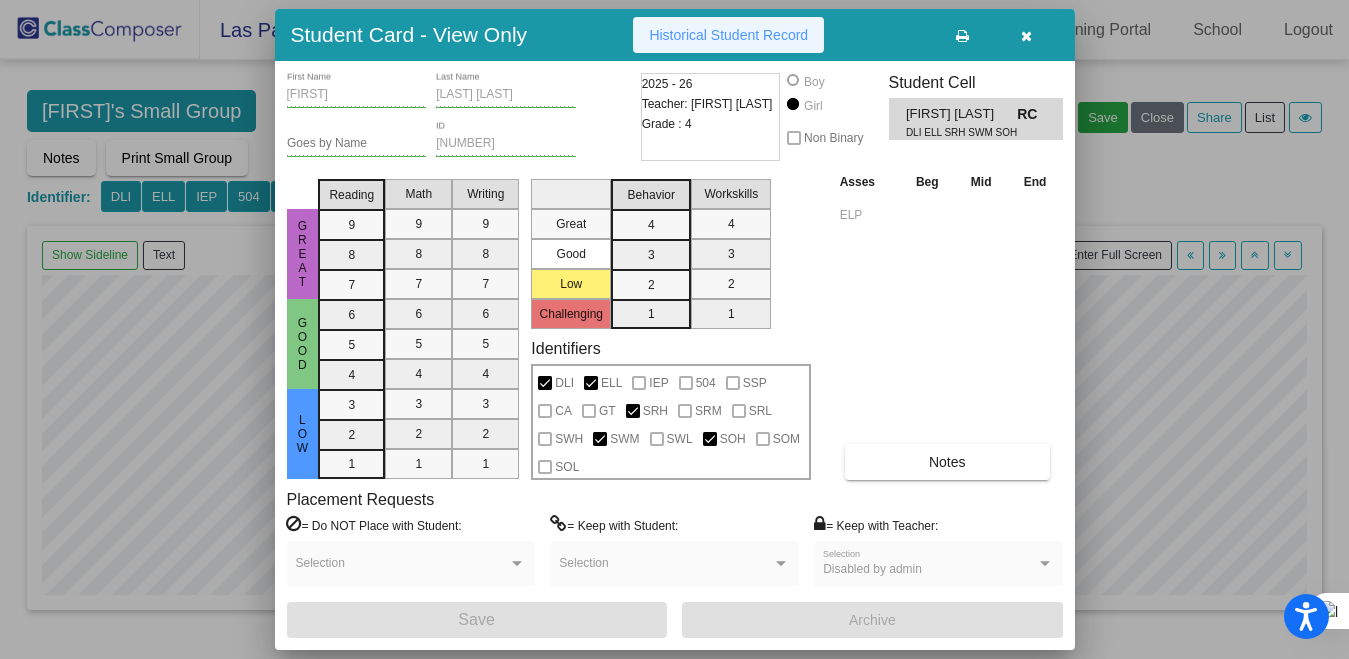 click on "Historical Student Record" at bounding box center [728, 35] 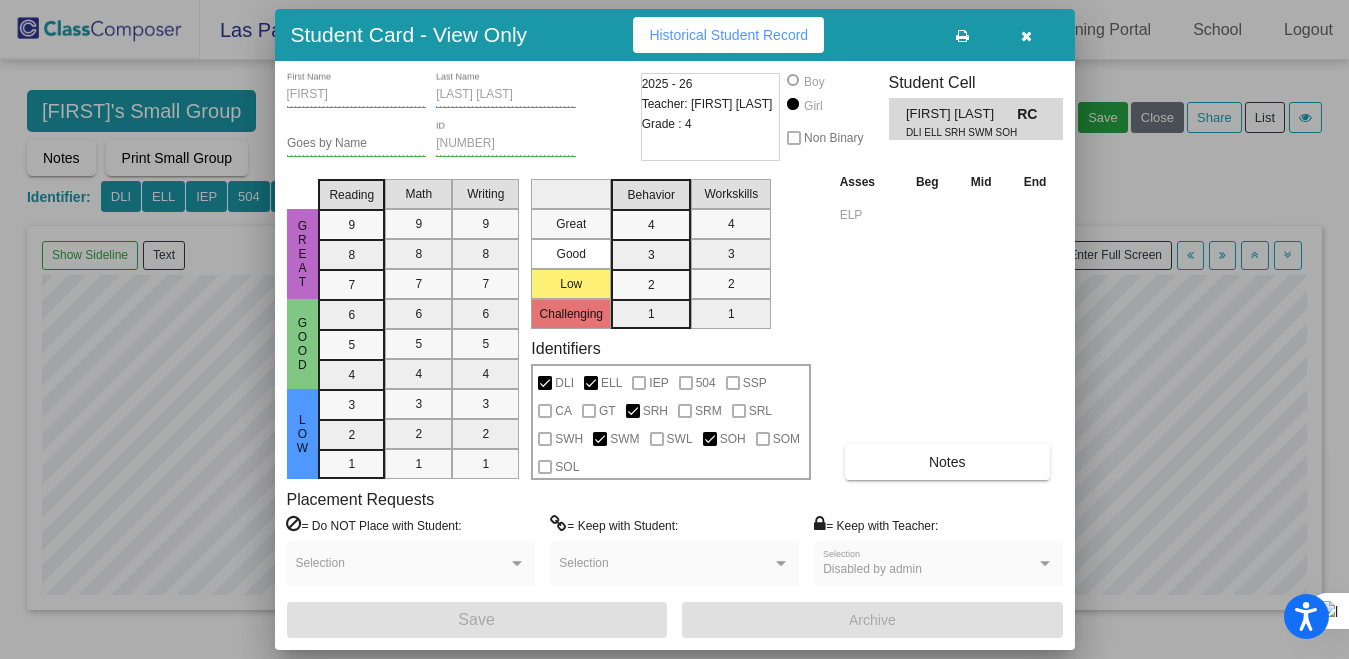click at bounding box center [1026, 36] 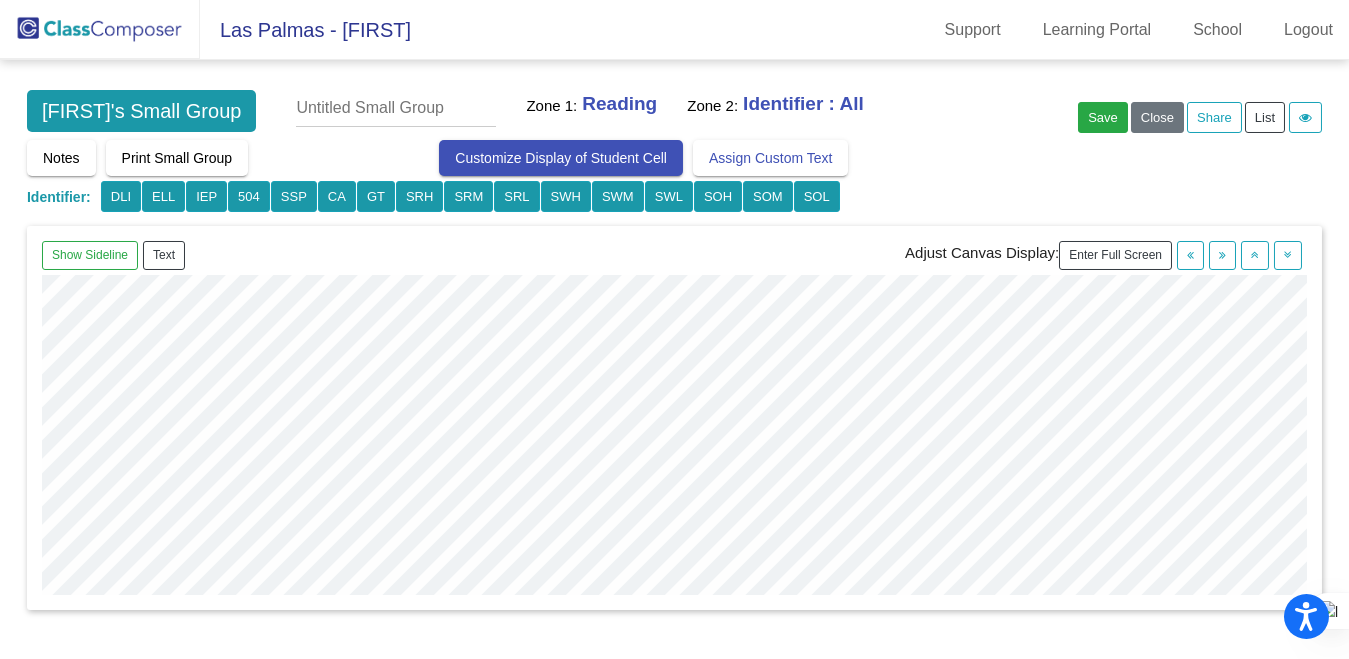 scroll, scrollTop: 202, scrollLeft: 0, axis: vertical 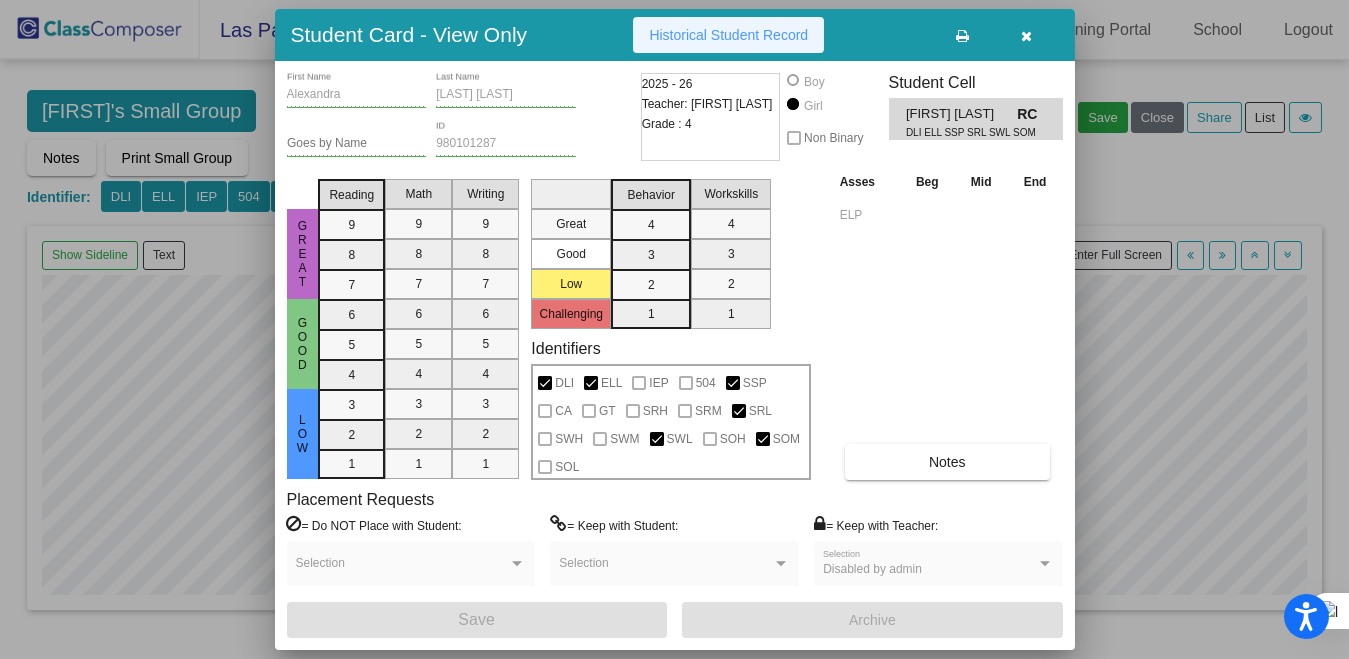 click on "Historical Student Record" at bounding box center (728, 35) 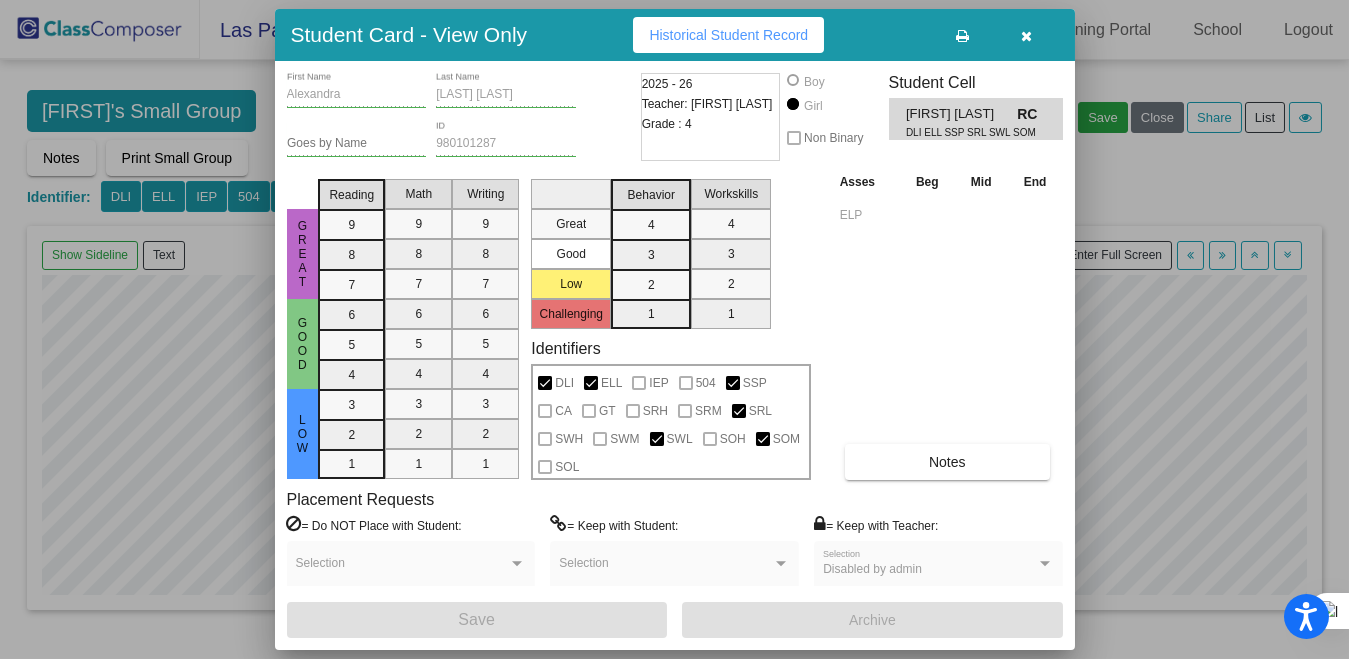 click at bounding box center (1026, 36) 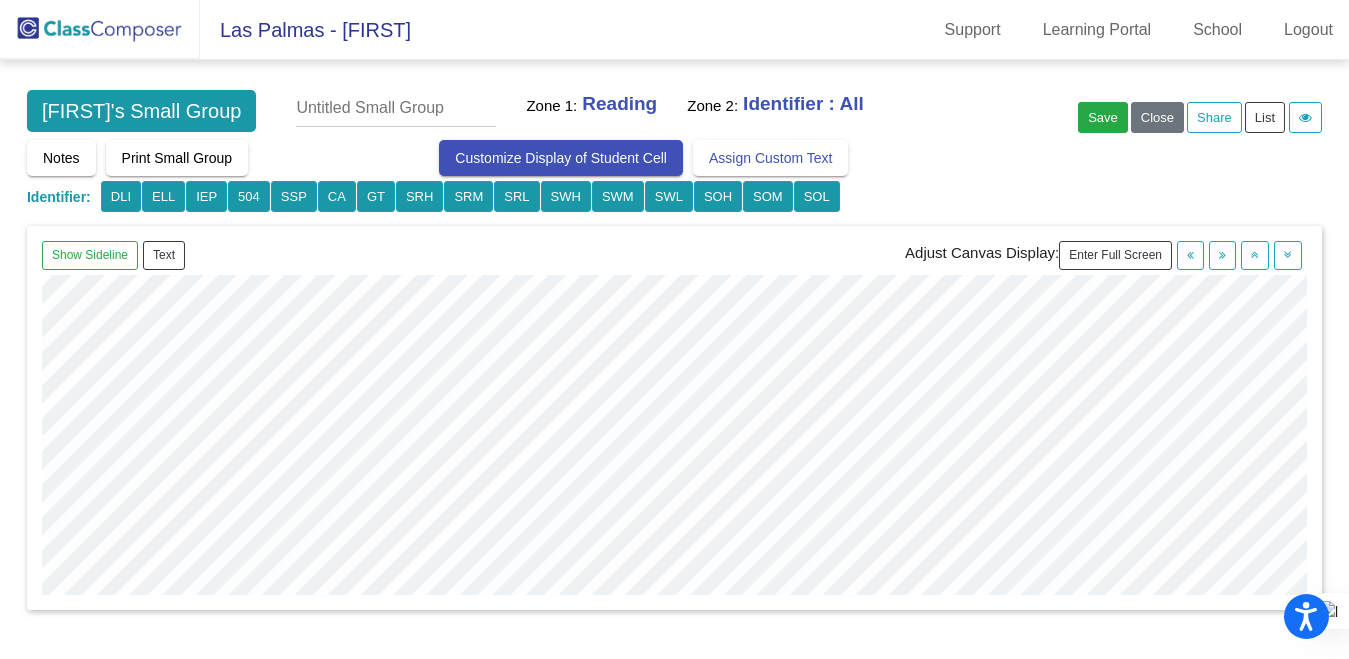 scroll, scrollTop: 257, scrollLeft: 0, axis: vertical 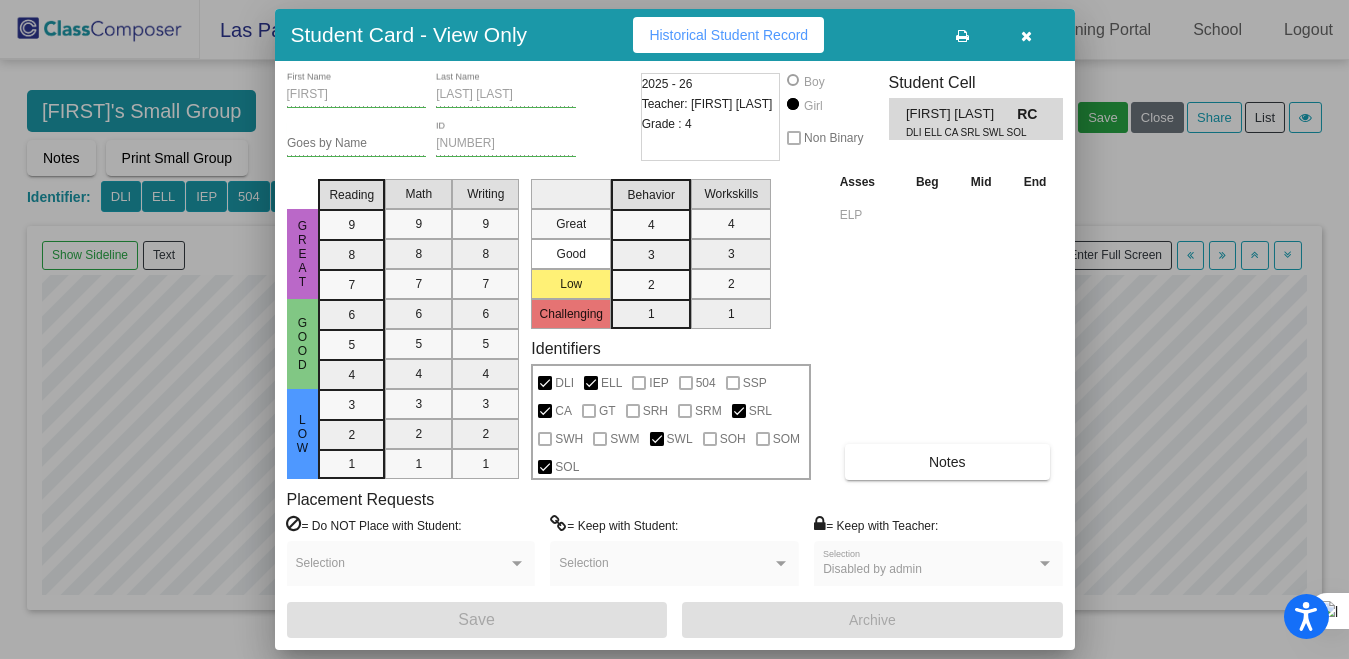 click on "Historical Student Record" at bounding box center [728, 35] 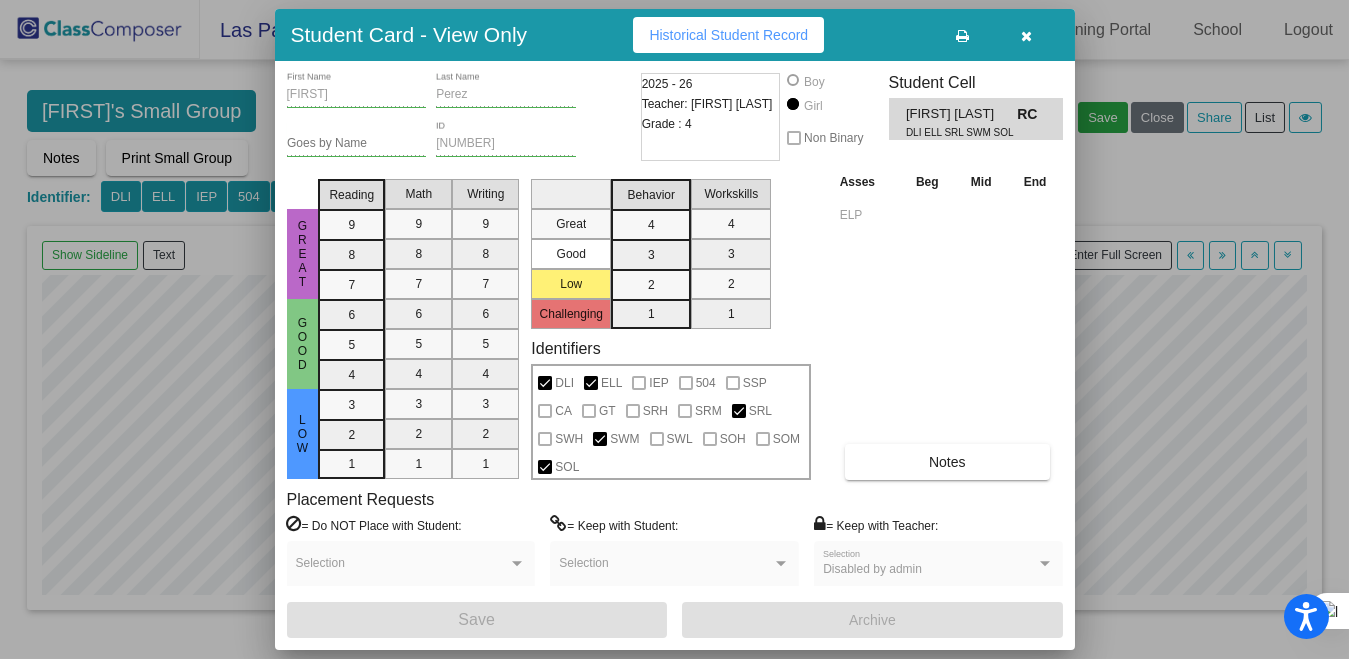 click on "Historical Student Record" at bounding box center (728, 35) 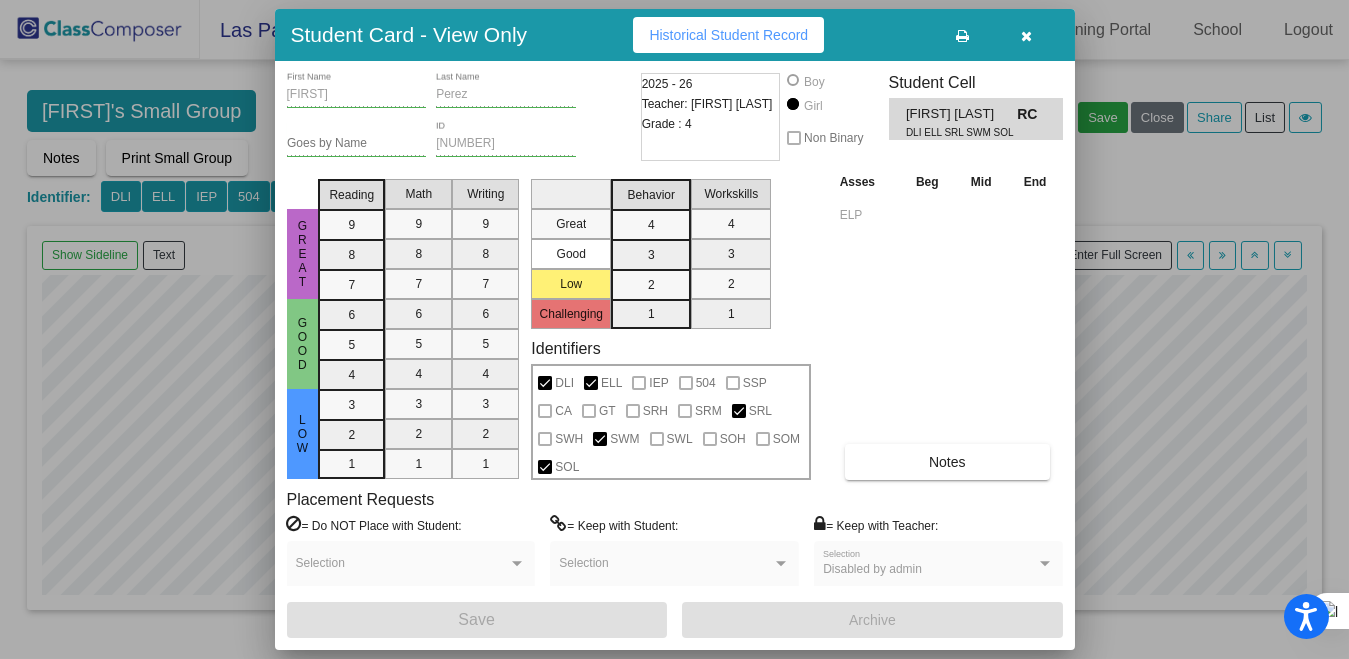click at bounding box center (1026, 36) 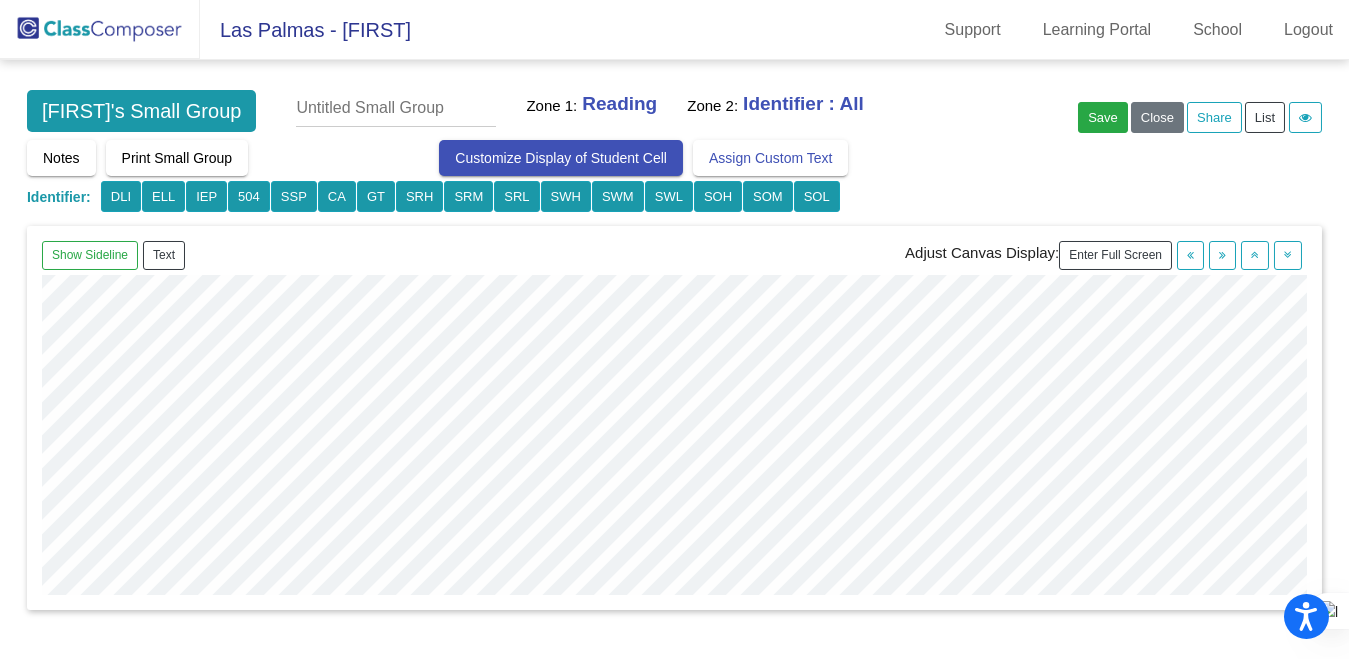 scroll, scrollTop: 339, scrollLeft: 0, axis: vertical 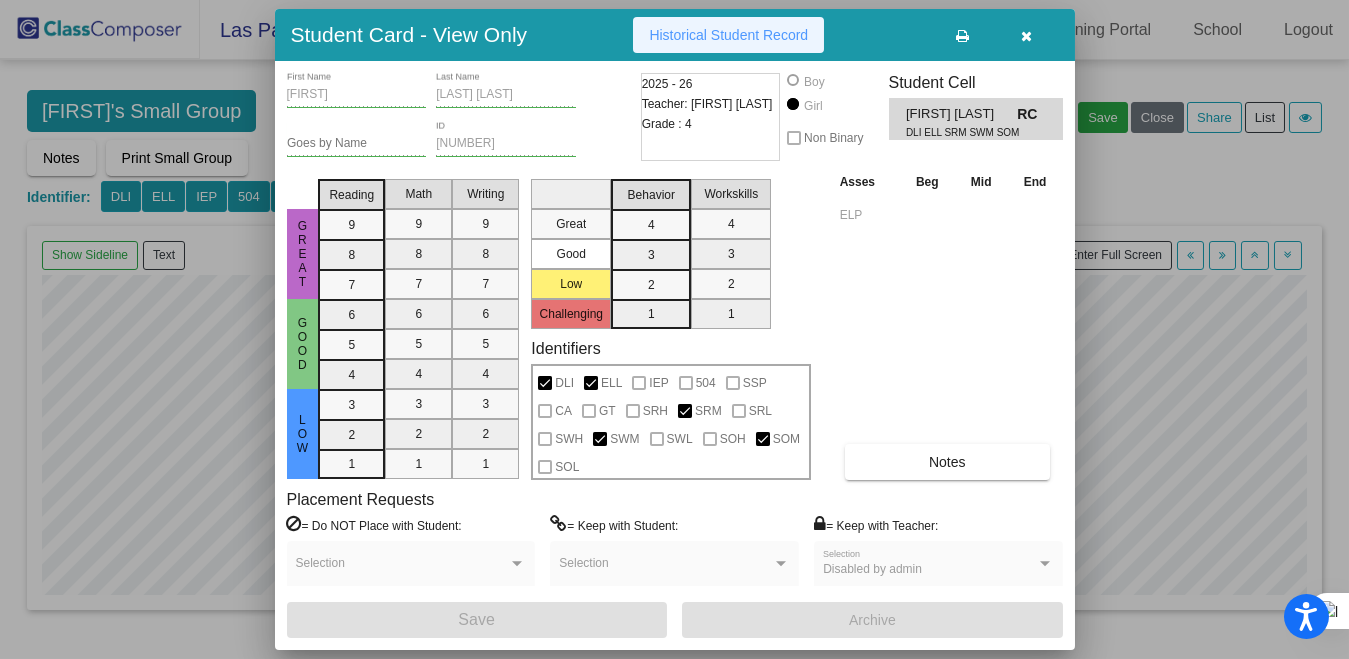 click on "Historical Student Record" at bounding box center (728, 35) 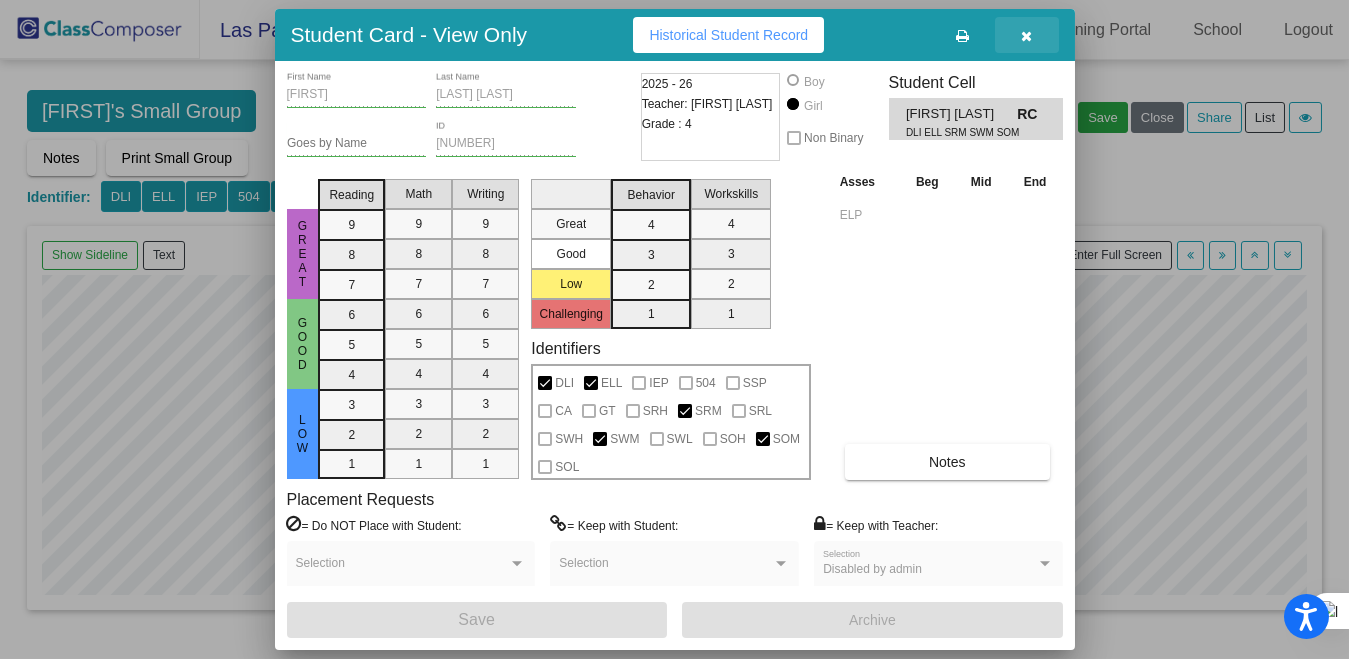 click at bounding box center [1026, 36] 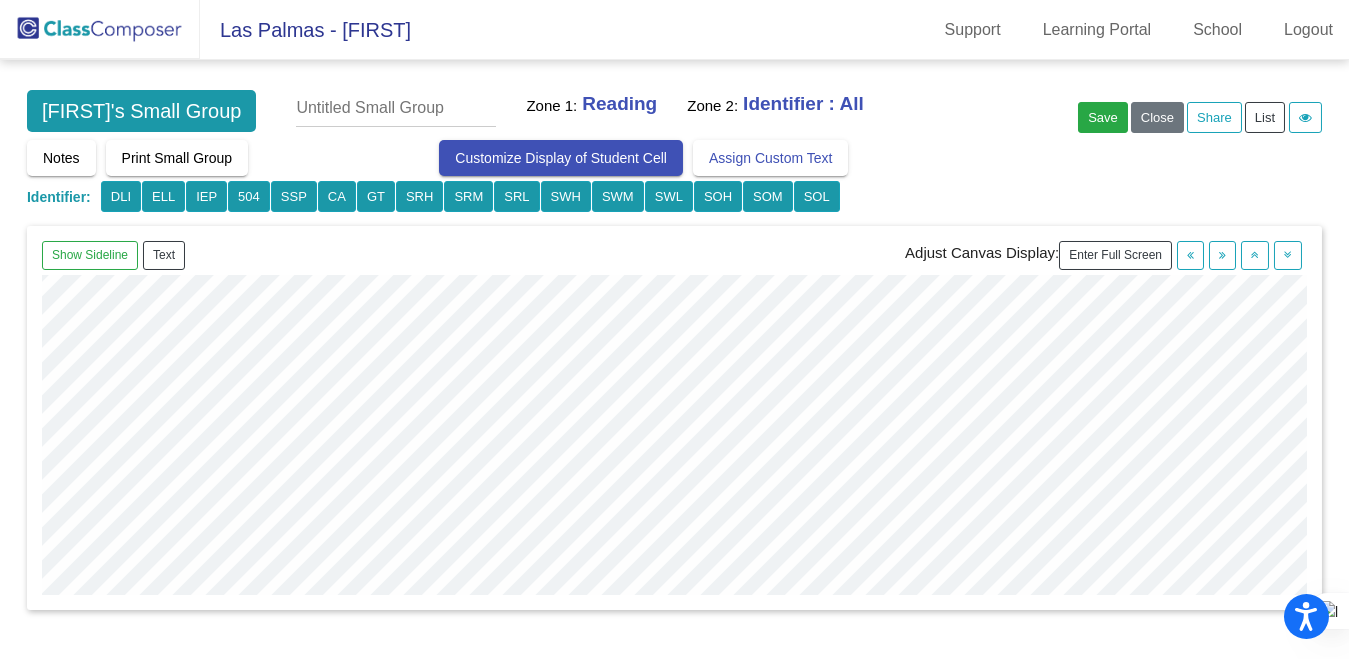 scroll, scrollTop: 382, scrollLeft: 0, axis: vertical 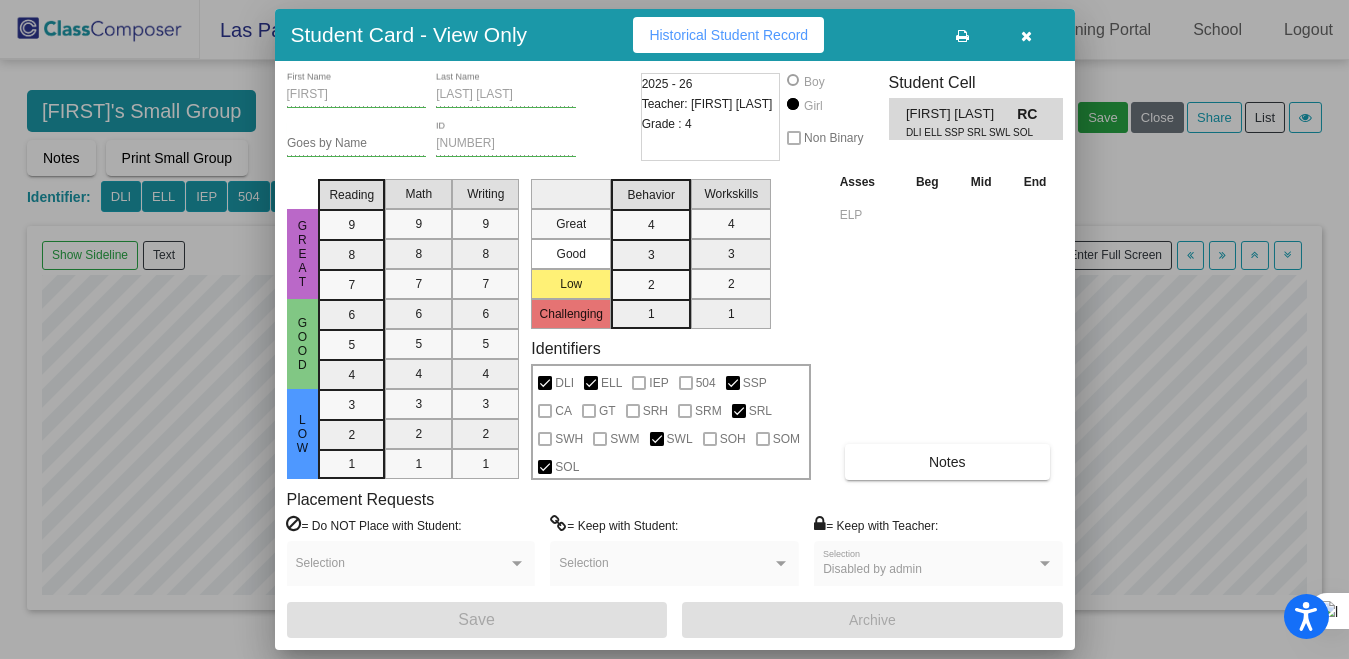 click on "Historical Student Record" at bounding box center (728, 35) 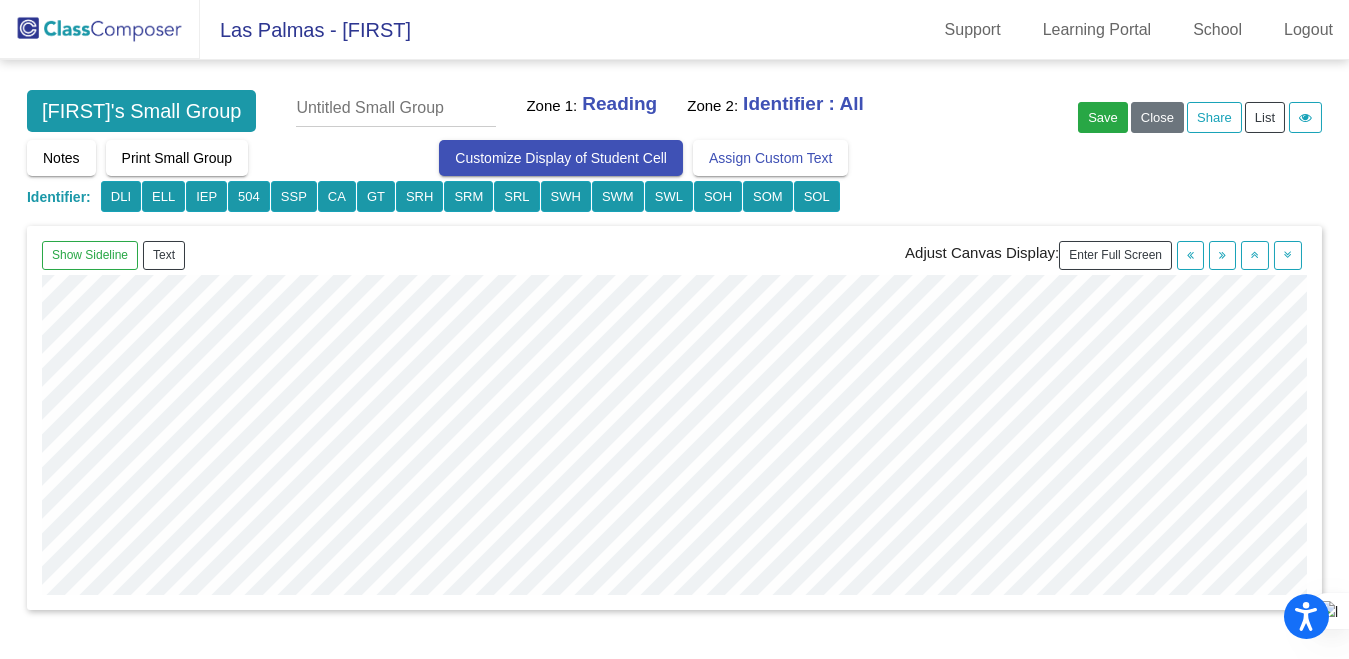 scroll, scrollTop: 536, scrollLeft: 0, axis: vertical 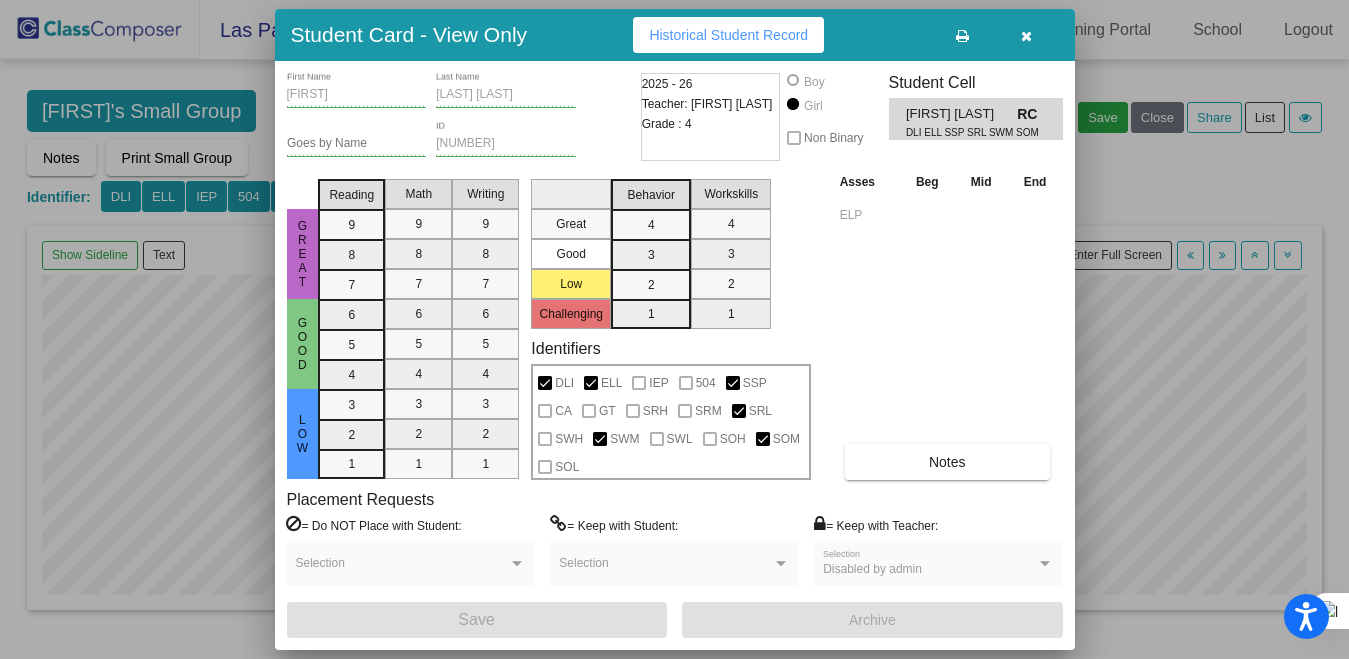 click on "Historical Student Record" at bounding box center [728, 35] 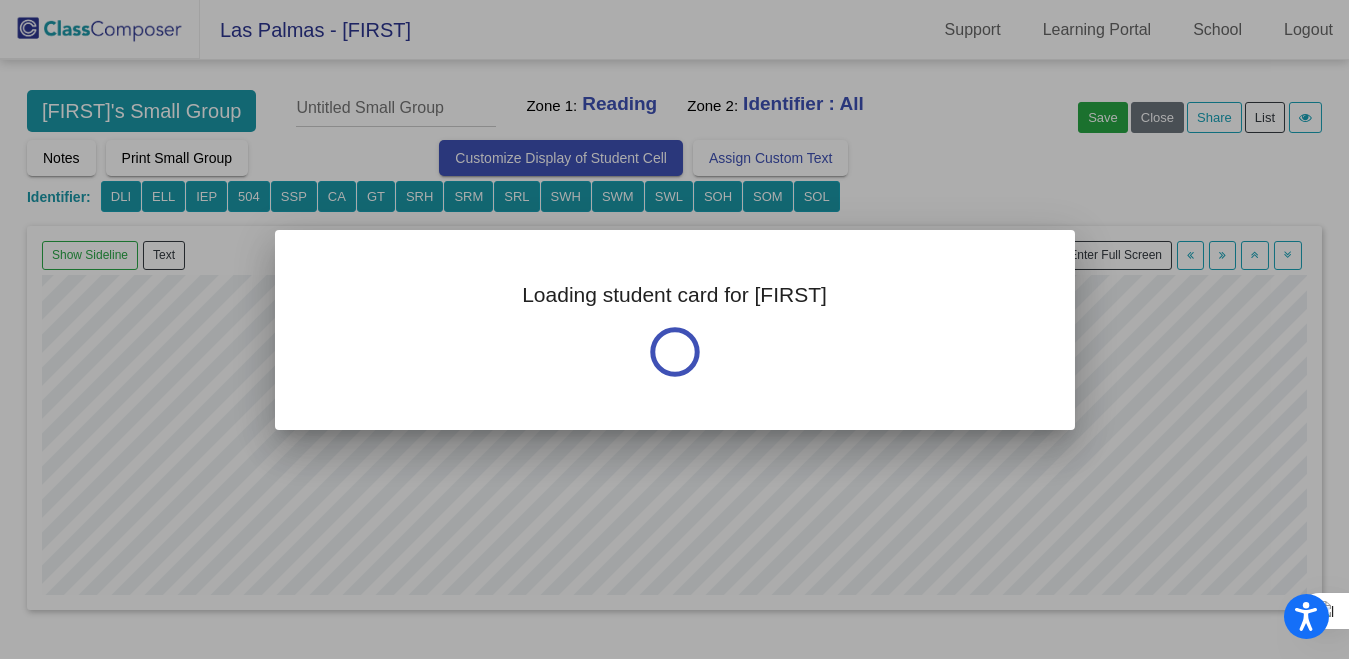 click on "Loading student card for [FIRST]" at bounding box center [675, 330] 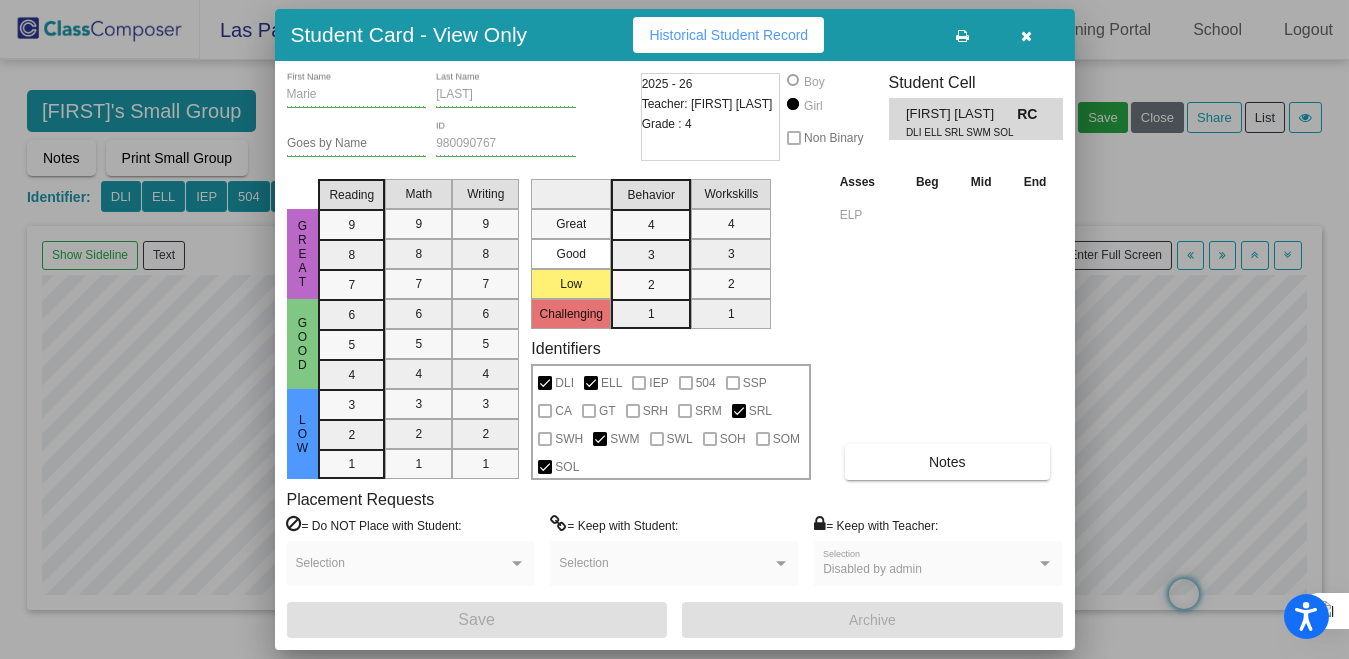 click on "Historical Student Record" at bounding box center (728, 35) 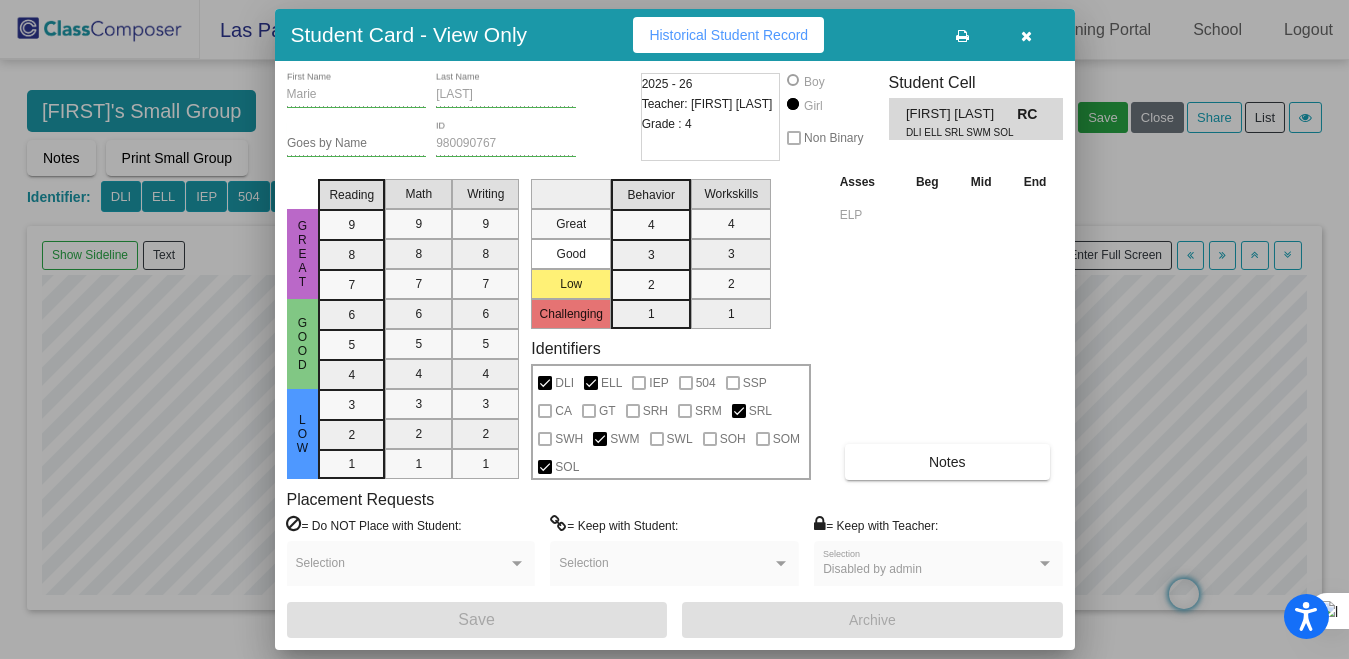 click at bounding box center [1026, 36] 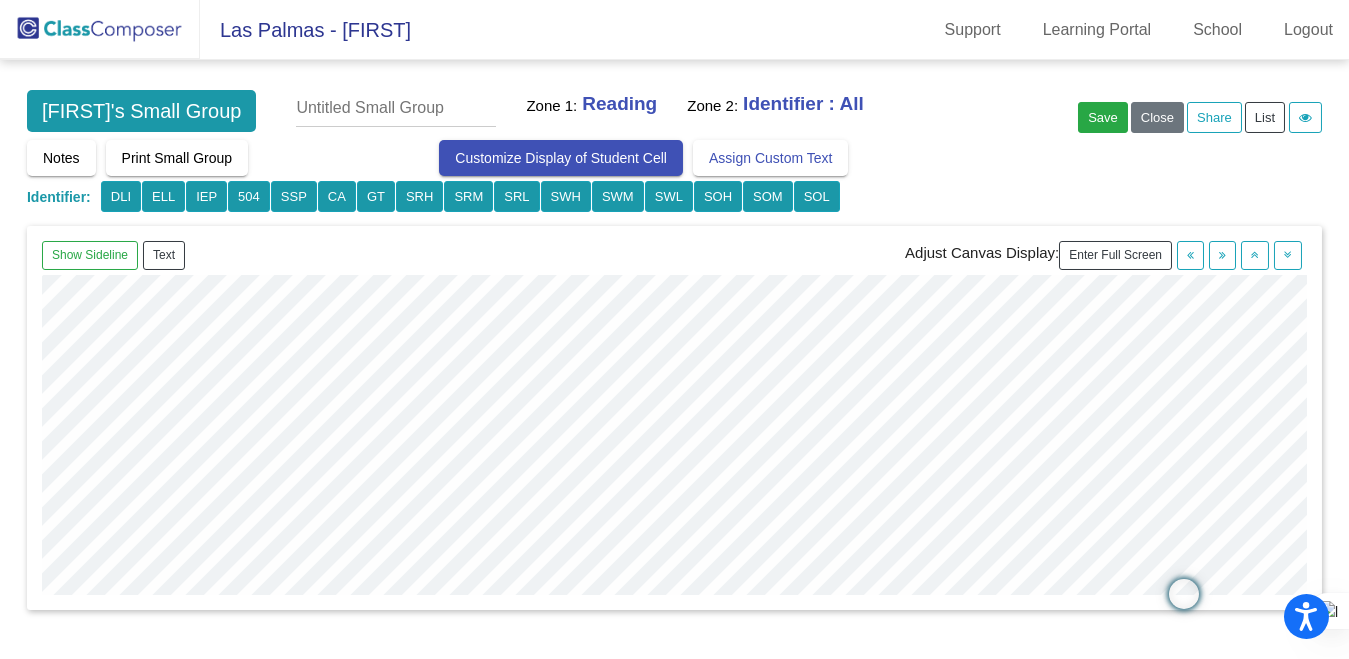 scroll, scrollTop: 628, scrollLeft: 0, axis: vertical 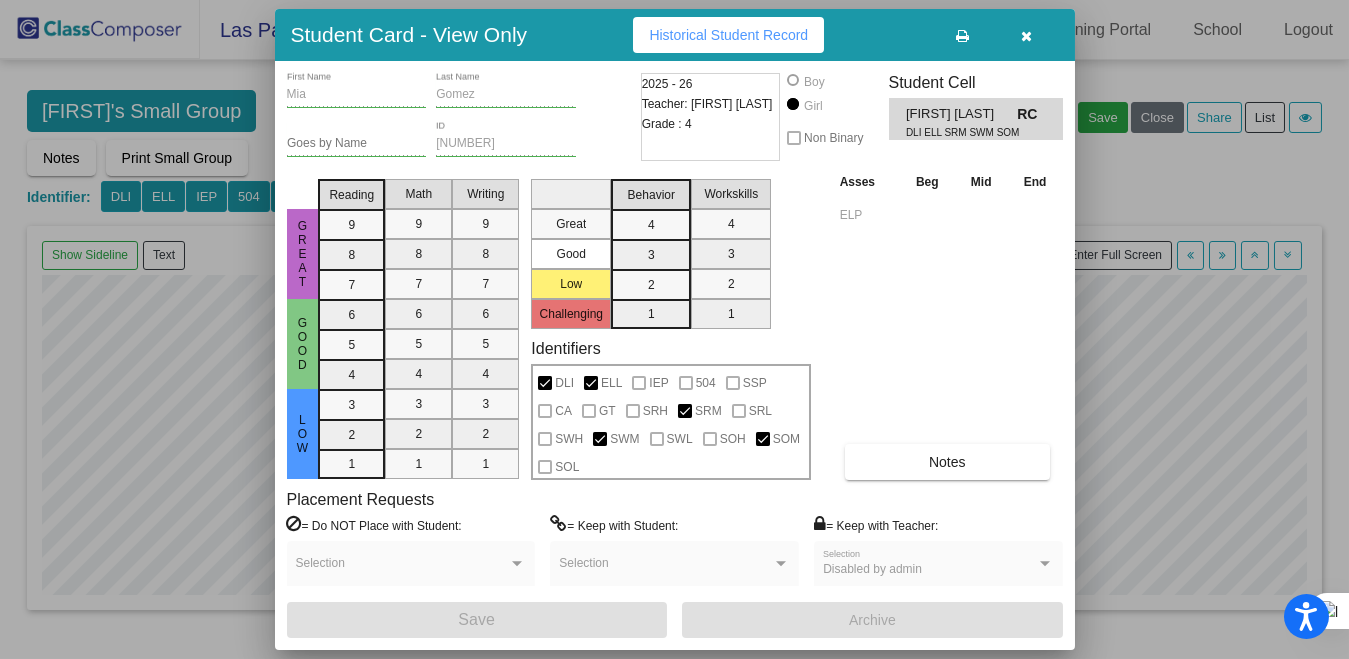 click on "Historical Student Record" at bounding box center (728, 35) 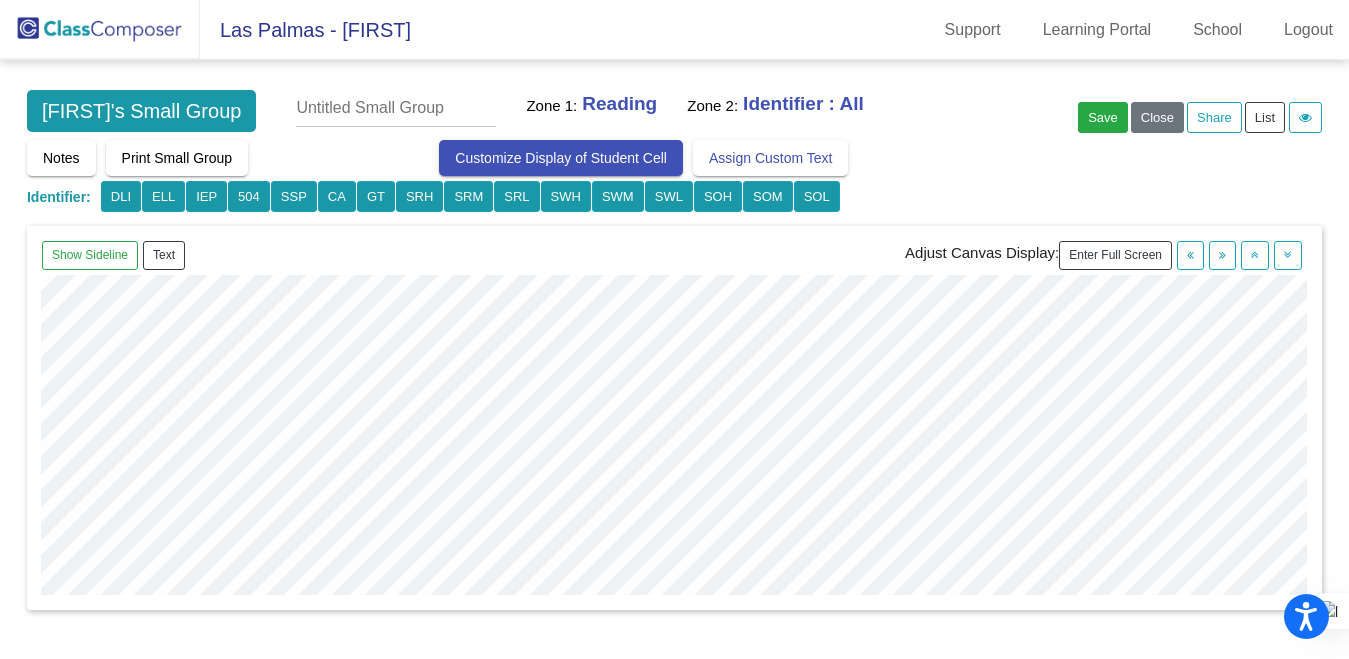 scroll, scrollTop: 672, scrollLeft: 6, axis: both 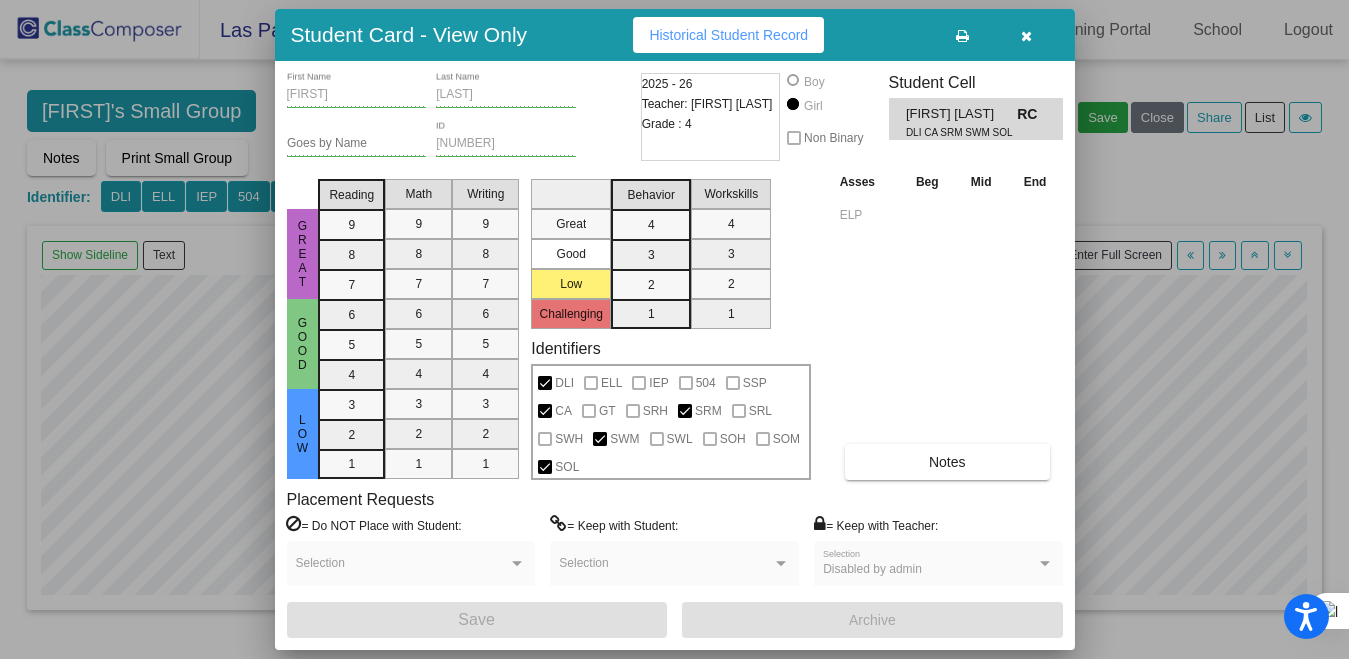 click on "Historical Student Record" at bounding box center [728, 35] 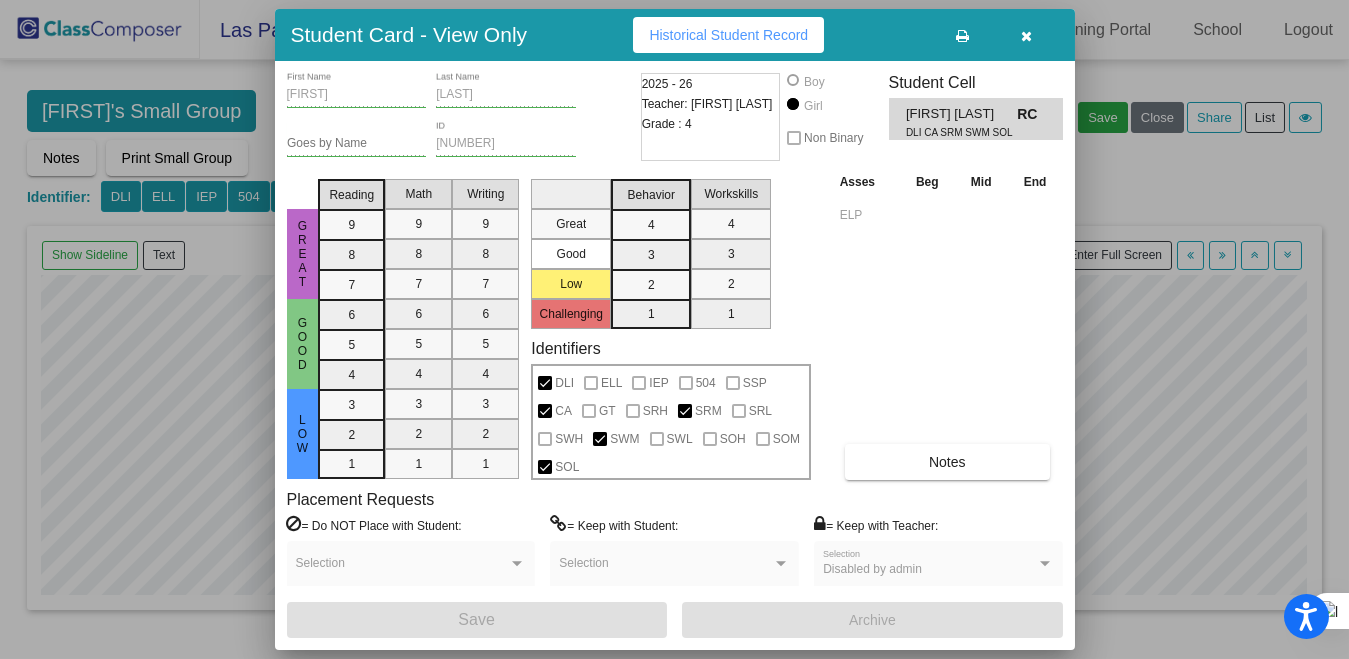 click at bounding box center [1026, 36] 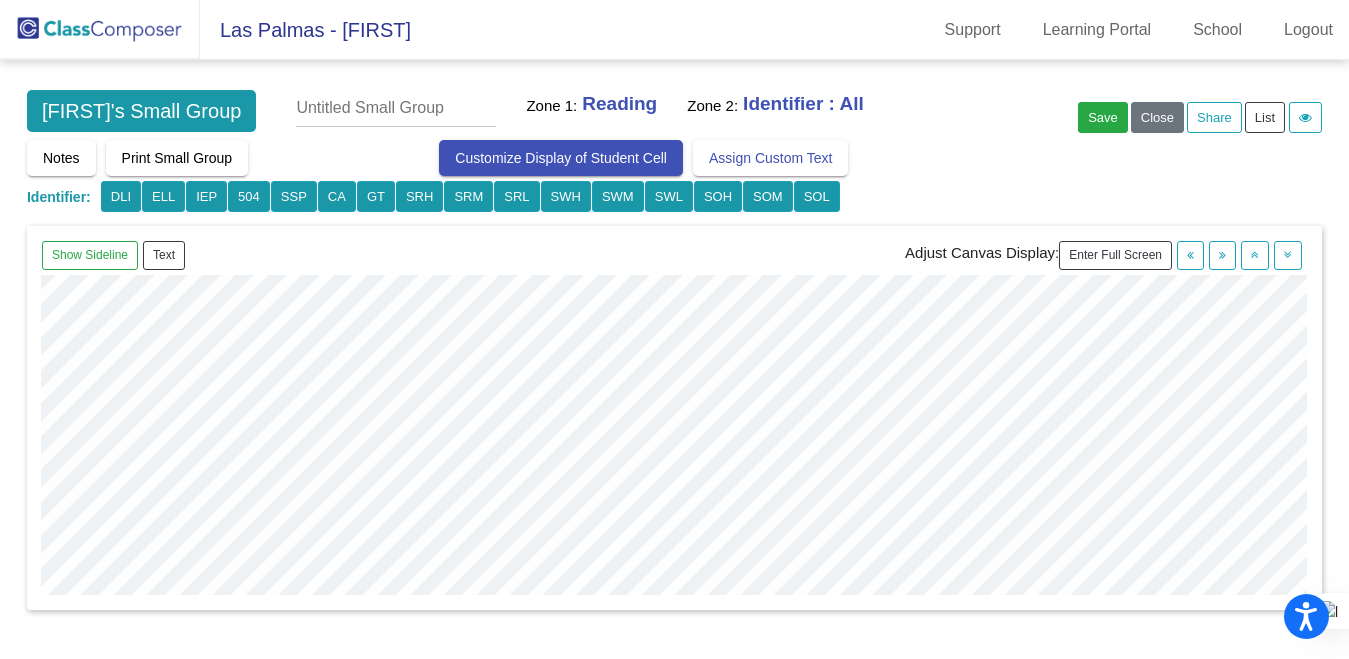 scroll, scrollTop: 757, scrollLeft: 6, axis: both 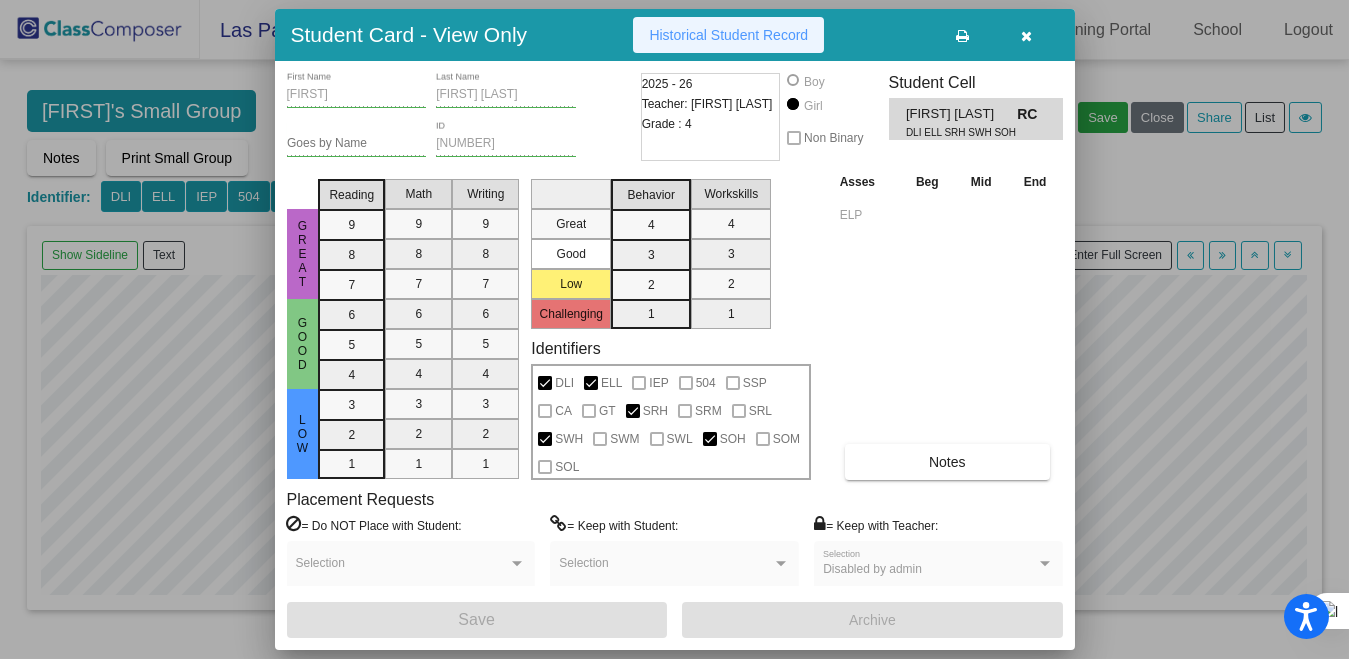 click on "Historical Student Record" at bounding box center (728, 35) 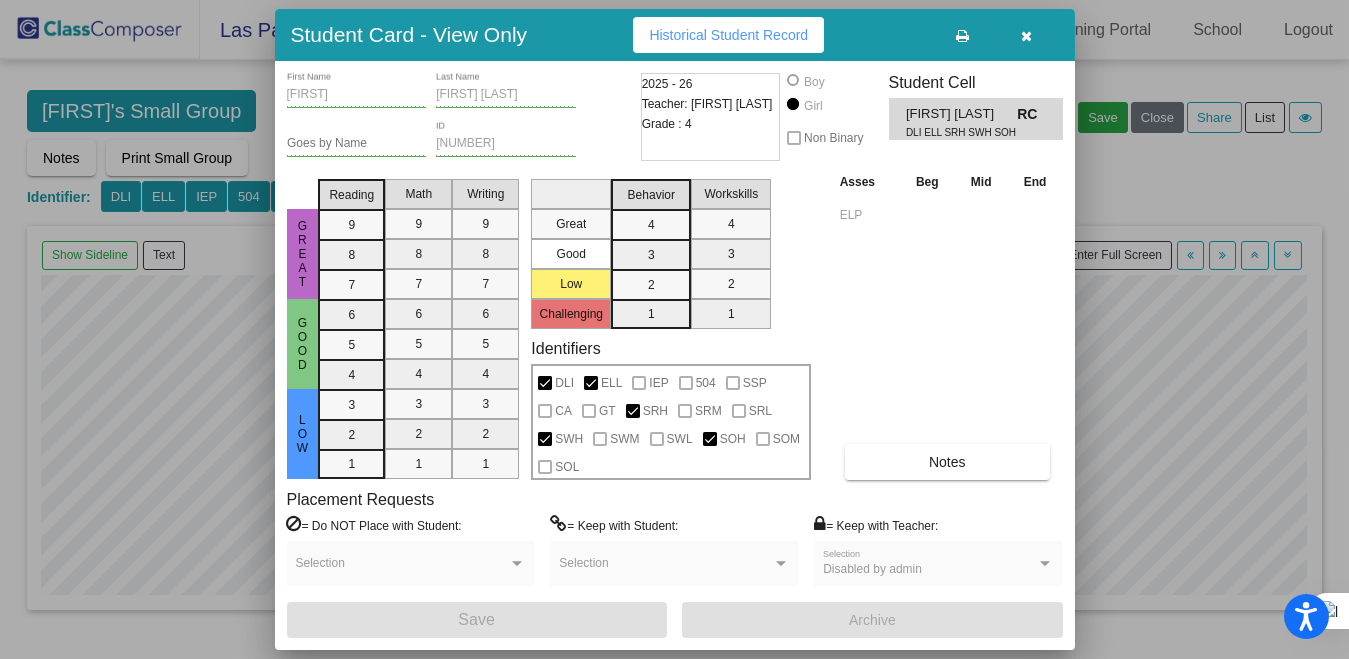 click at bounding box center [1026, 36] 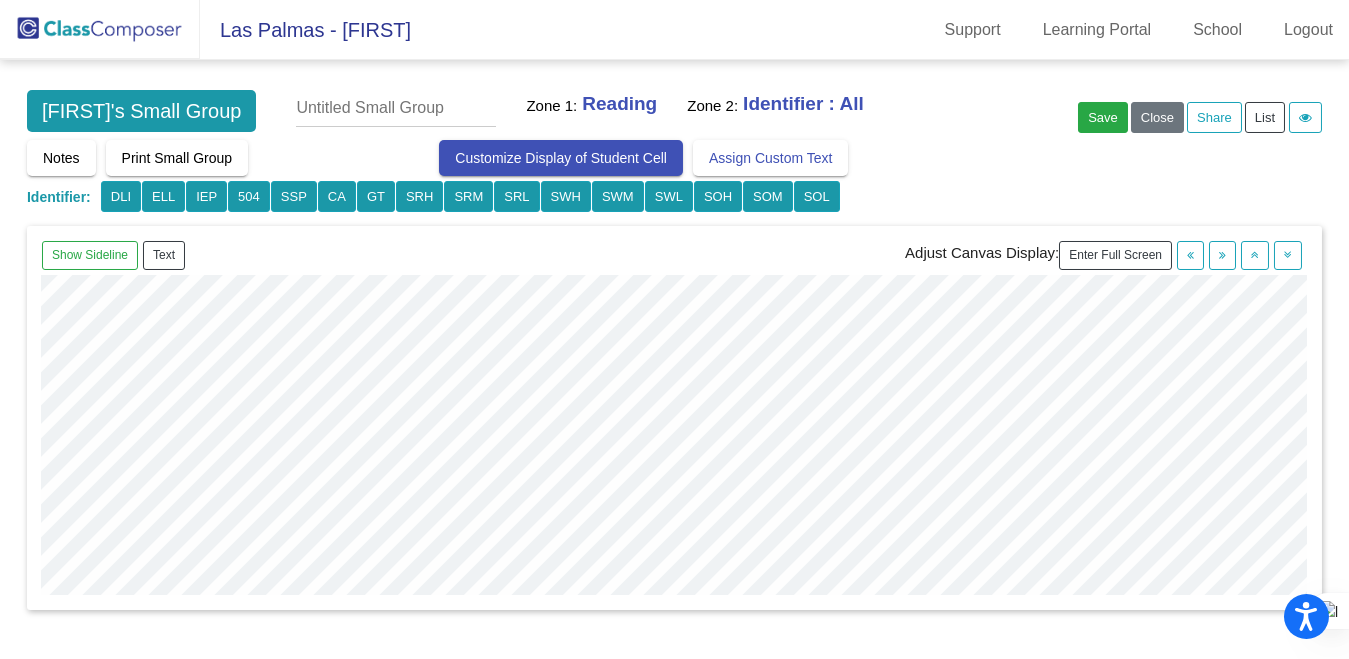 scroll, scrollTop: 862, scrollLeft: 6, axis: both 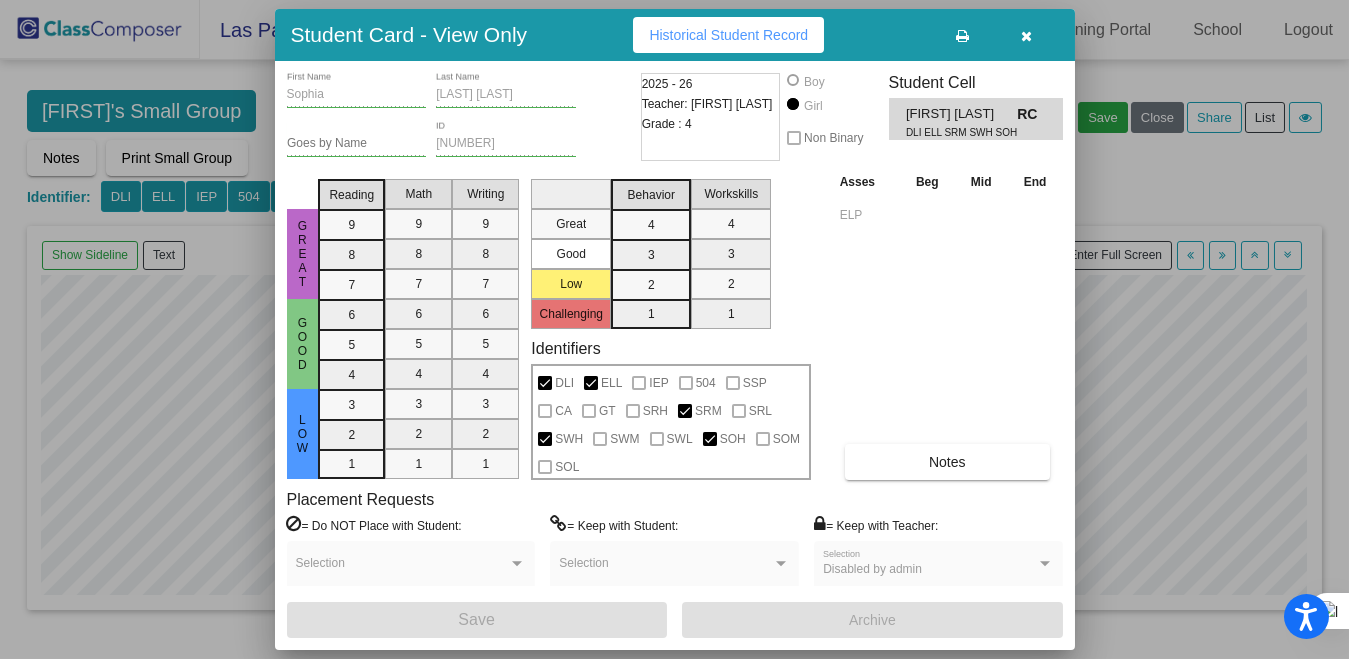 click on "Historical Student Record" at bounding box center [728, 35] 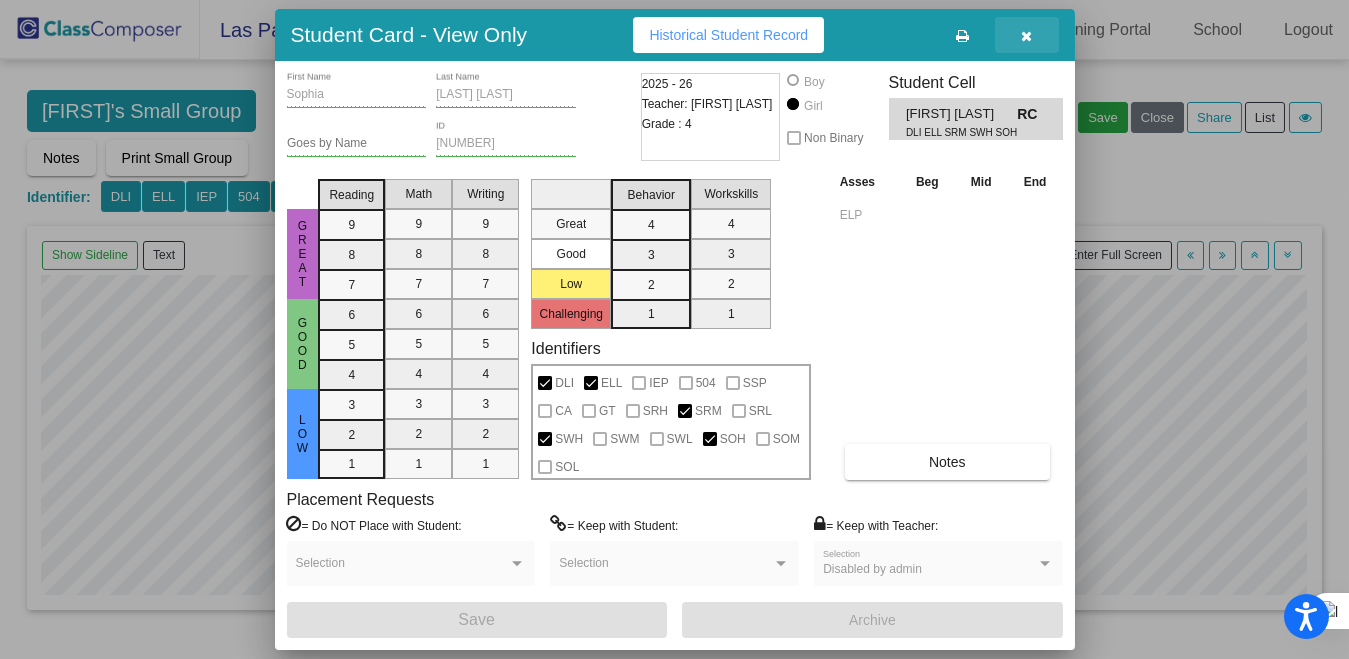 click at bounding box center [1026, 36] 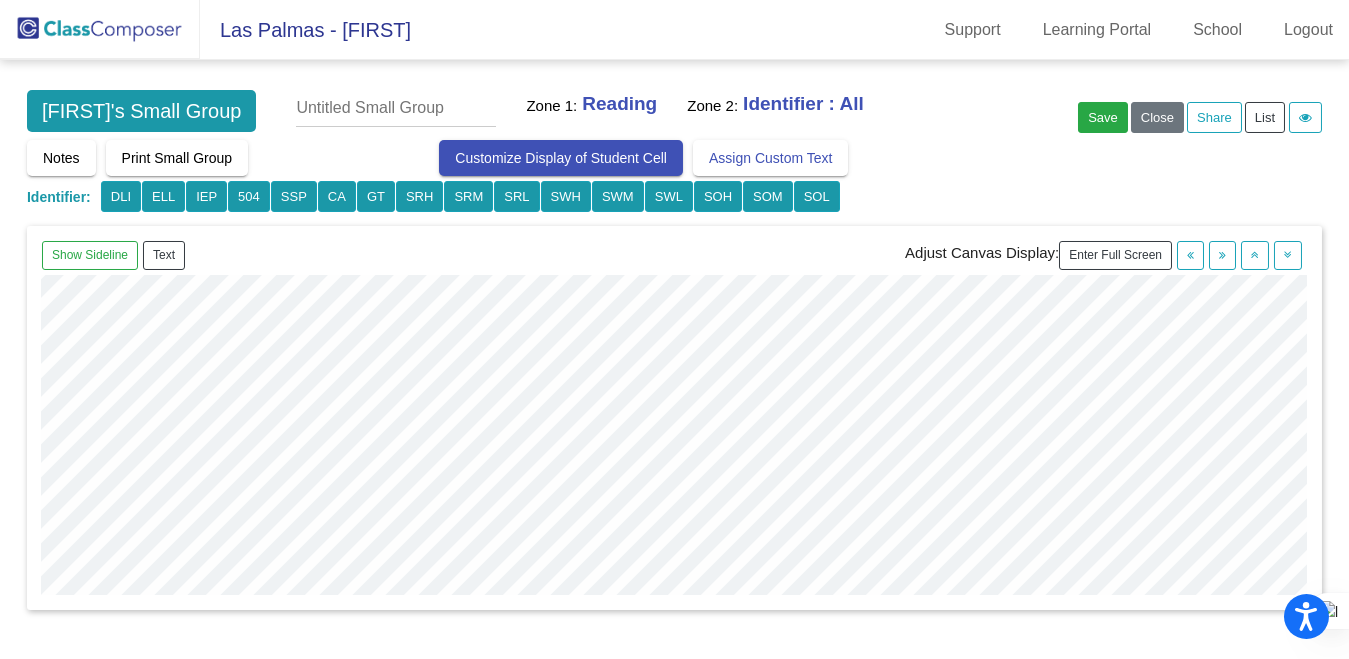 scroll, scrollTop: 917, scrollLeft: 6, axis: both 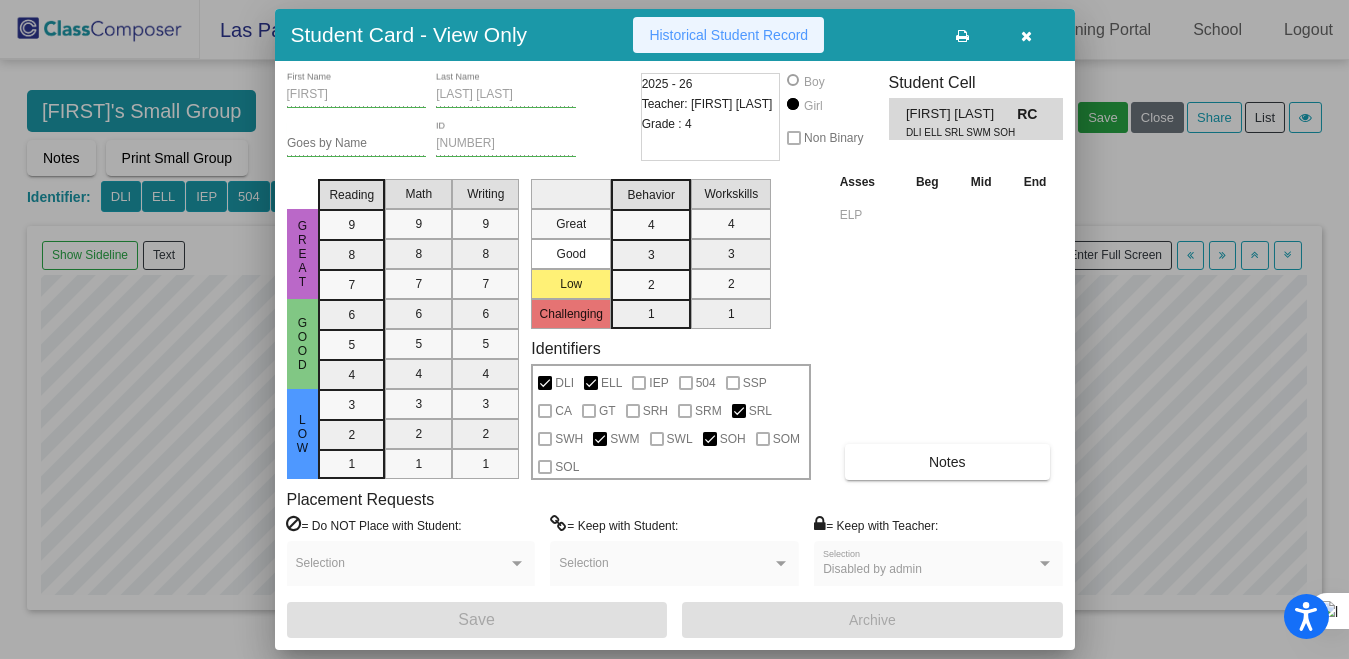 click on "Historical Student Record" at bounding box center [728, 35] 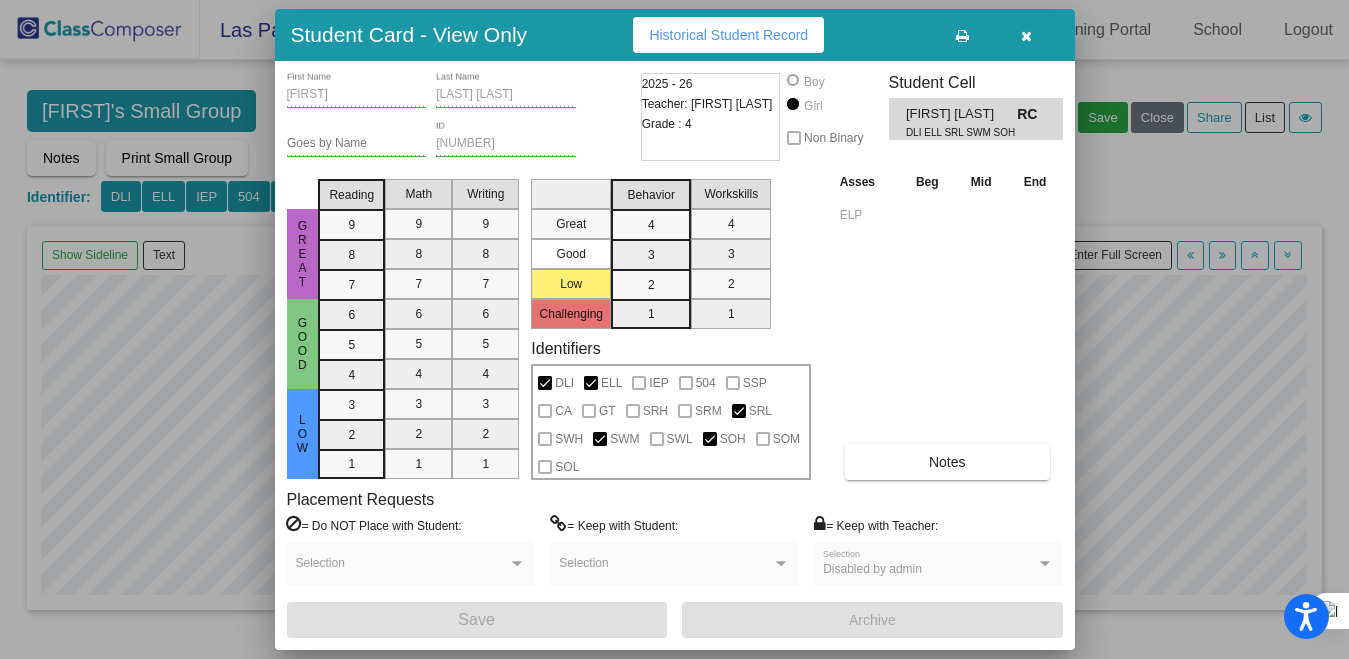 click at bounding box center [1027, 35] 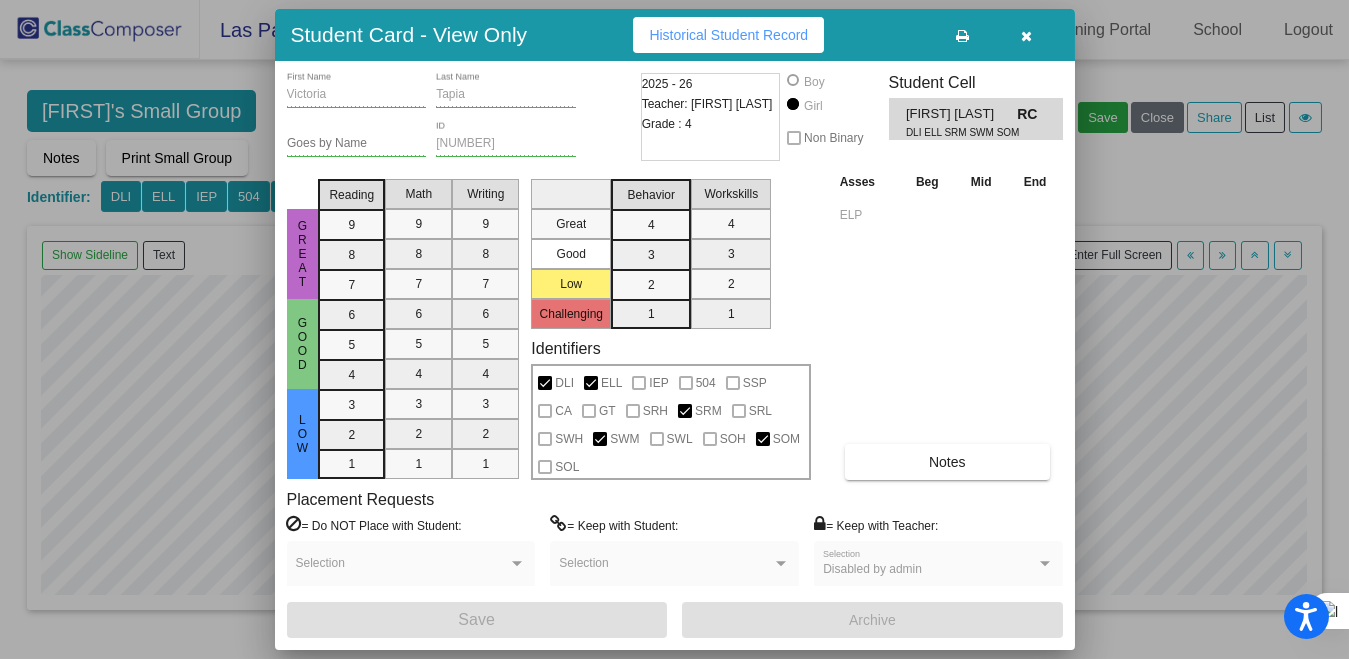 click on "Historical Student Record" at bounding box center (728, 35) 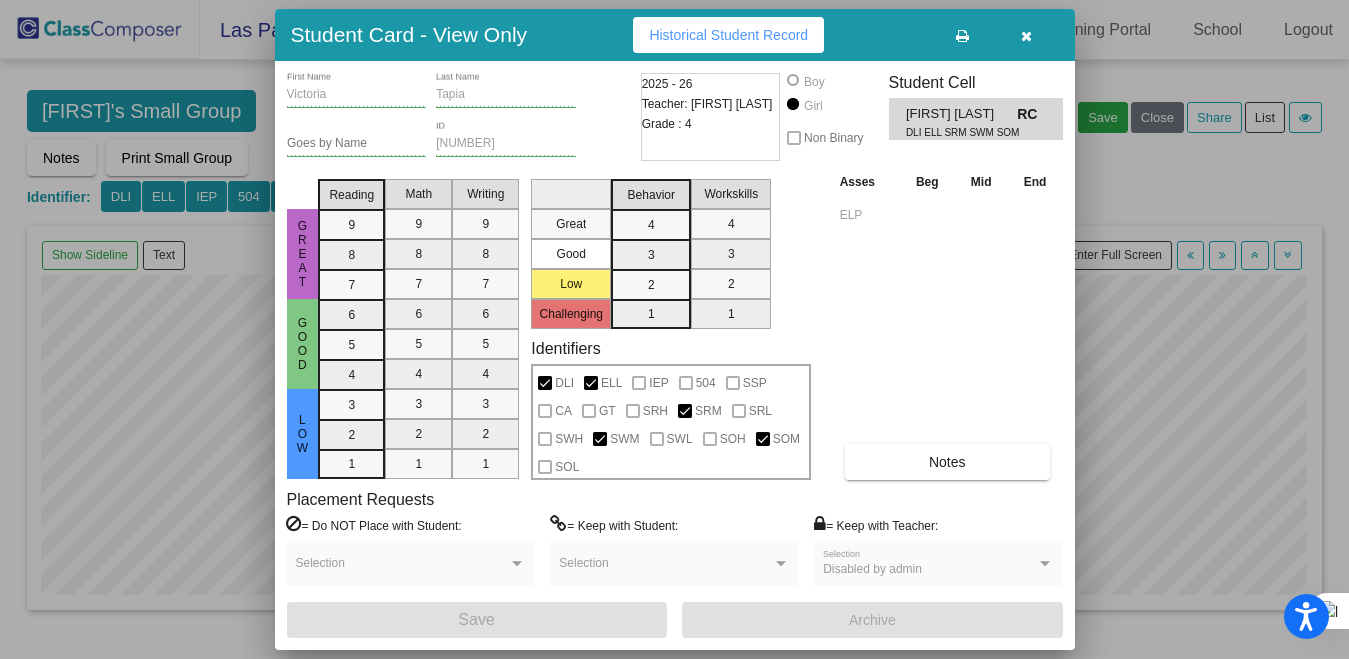 click at bounding box center [1026, 36] 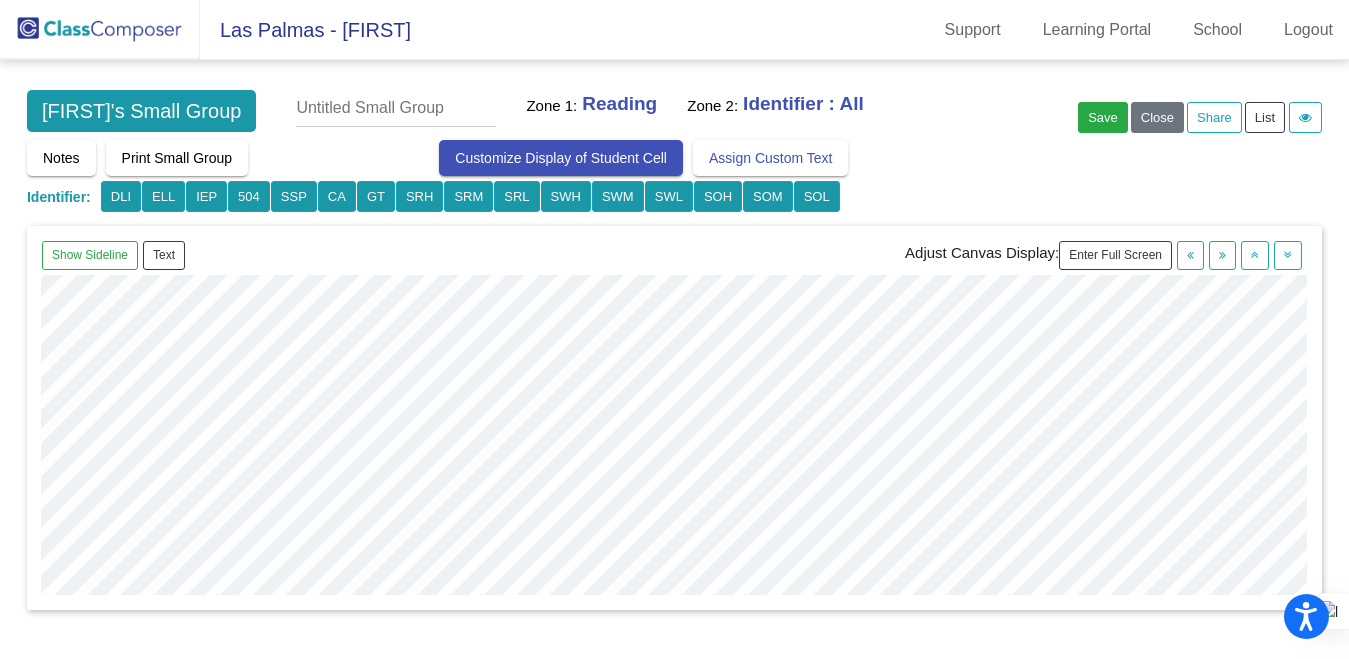 scroll, scrollTop: 938, scrollLeft: 6, axis: both 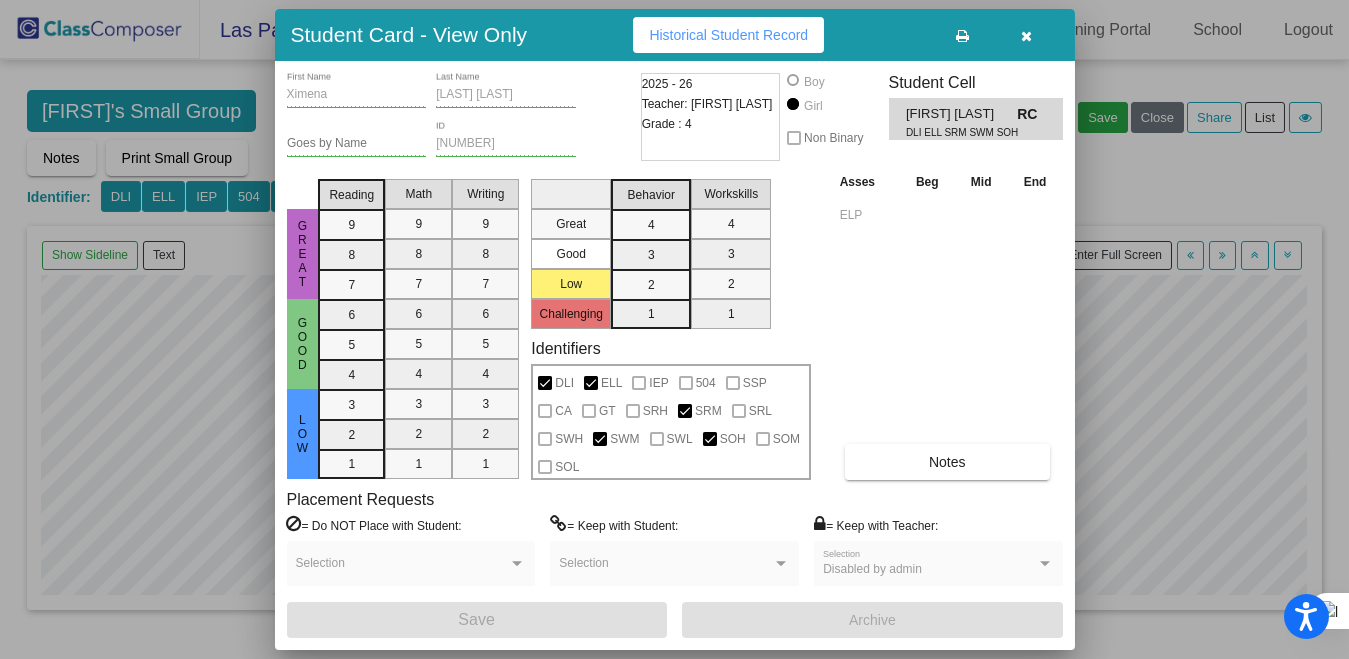 click on "Historical Student Record" at bounding box center (728, 35) 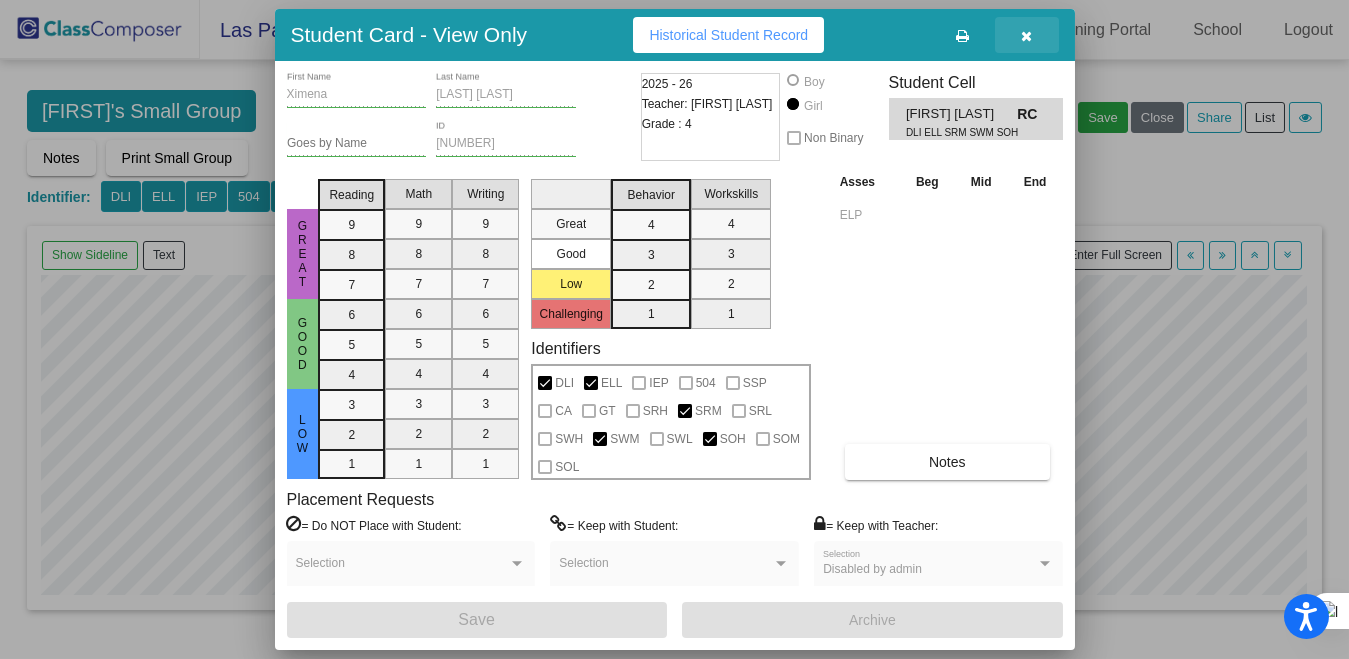 click at bounding box center [1026, 36] 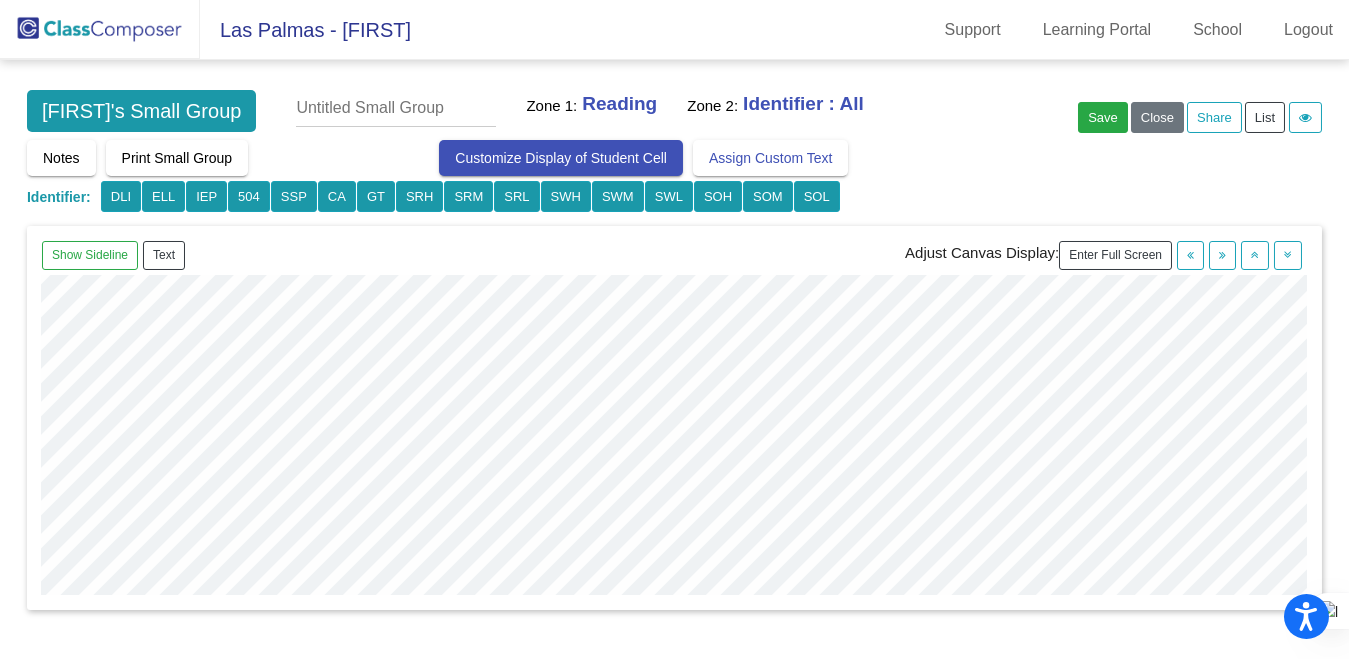 scroll, scrollTop: 0, scrollLeft: 6, axis: horizontal 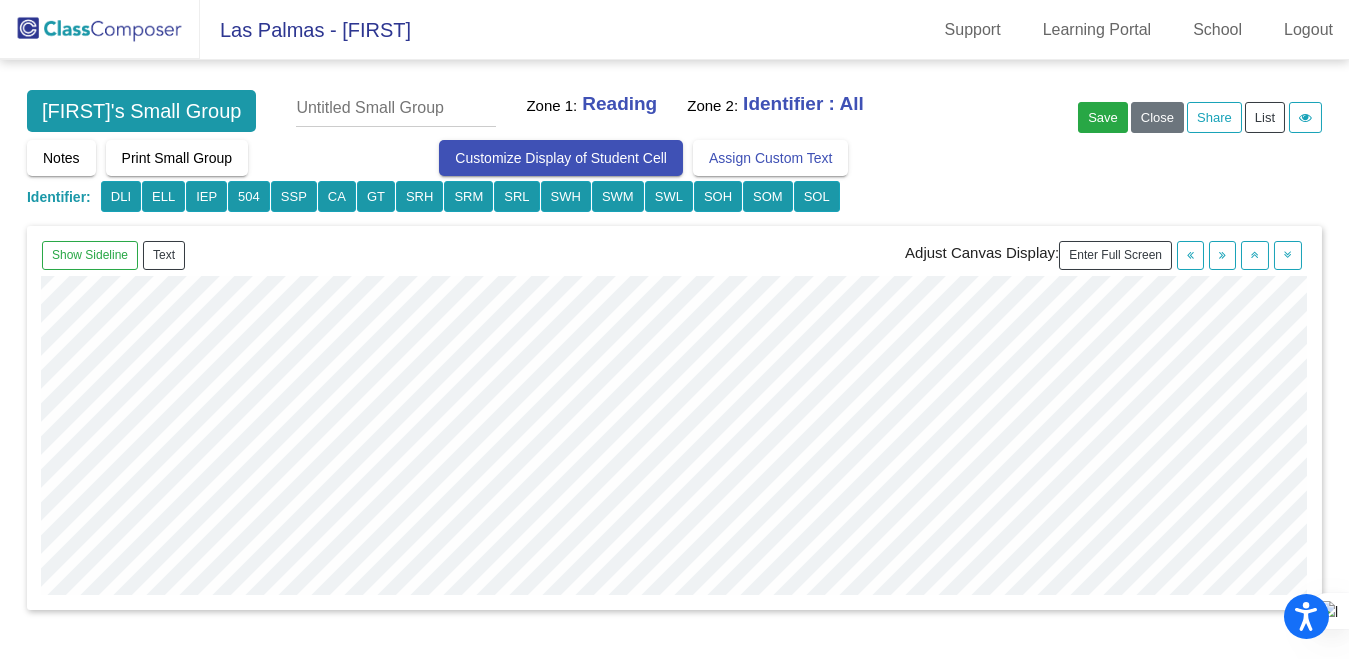 click at bounding box center (396, 108) 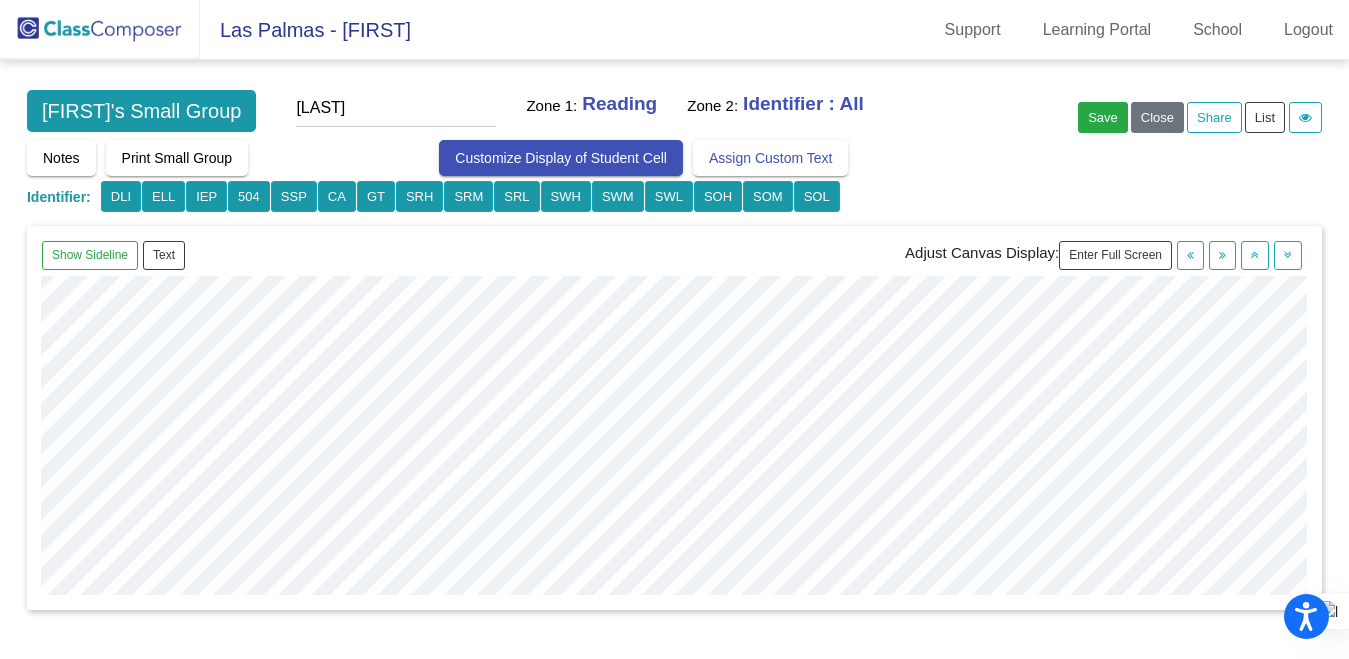 click on "Show Sideline Text Adjust Canvas Display: Enter Full Screen" at bounding box center [674, 256] 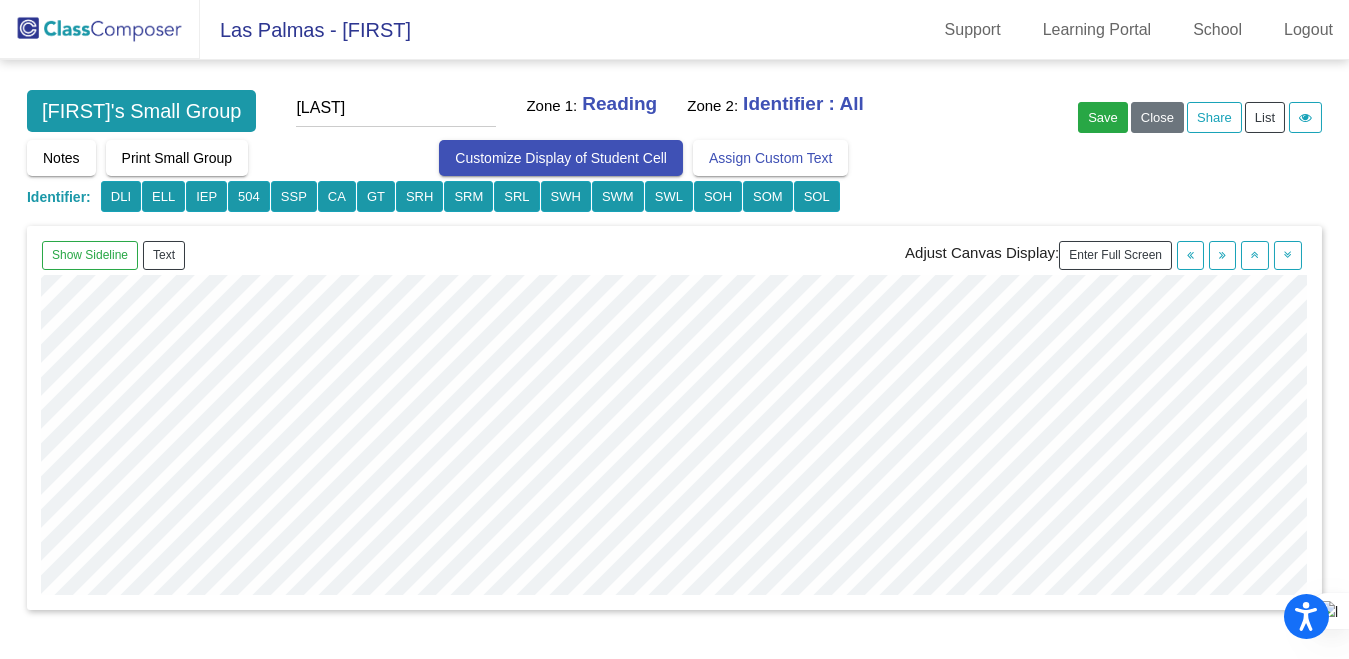 scroll, scrollTop: 47, scrollLeft: 0, axis: vertical 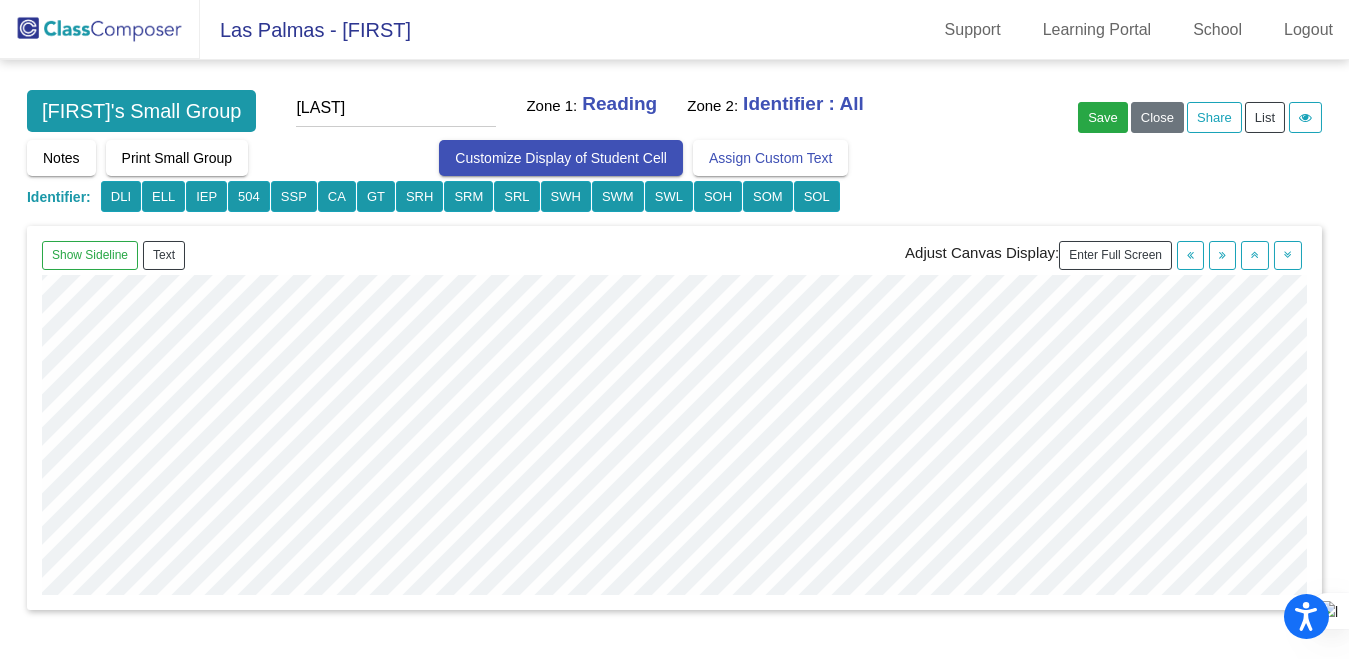 click on "[LAST]" at bounding box center (396, 108) 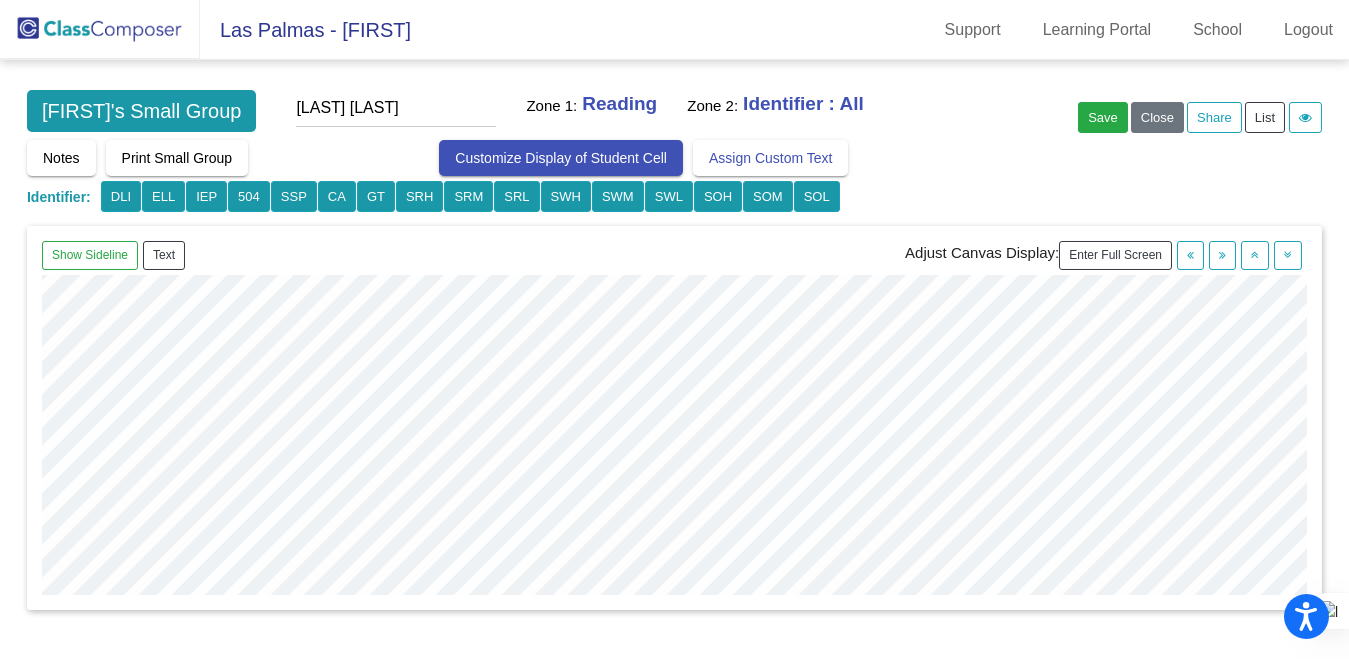 type on "[LAST] [LAST]" 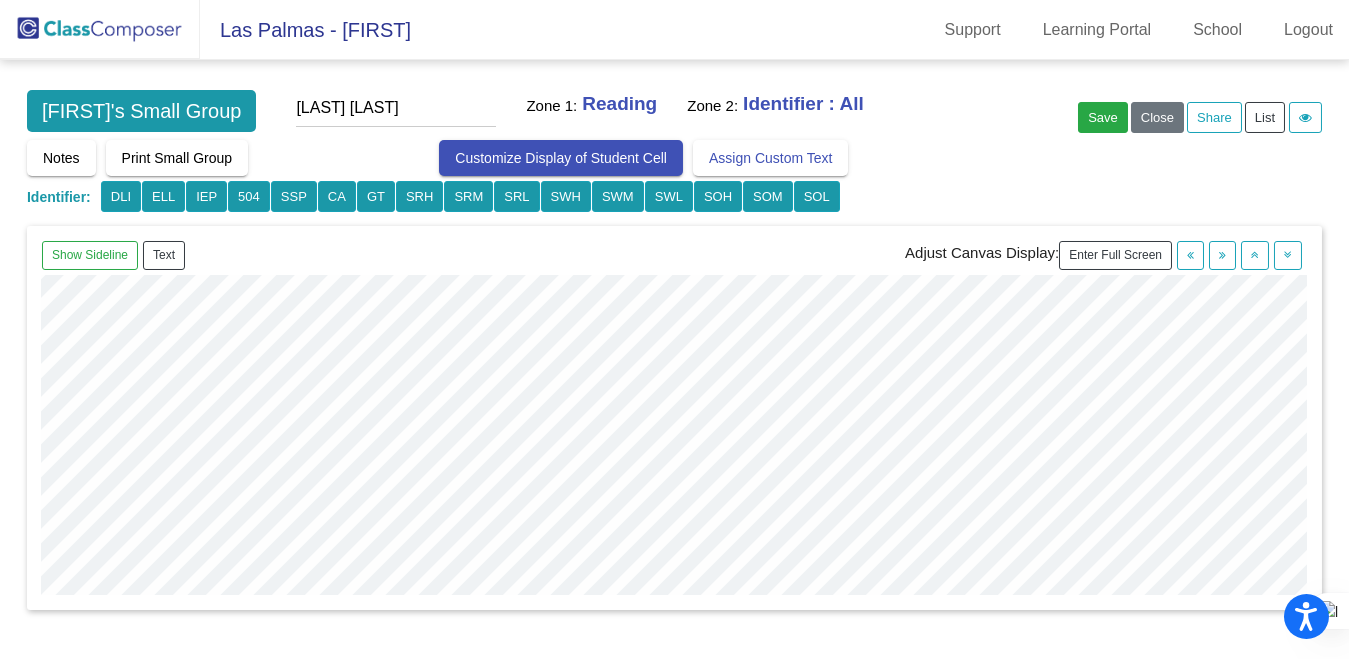 scroll, scrollTop: 54, scrollLeft: 0, axis: vertical 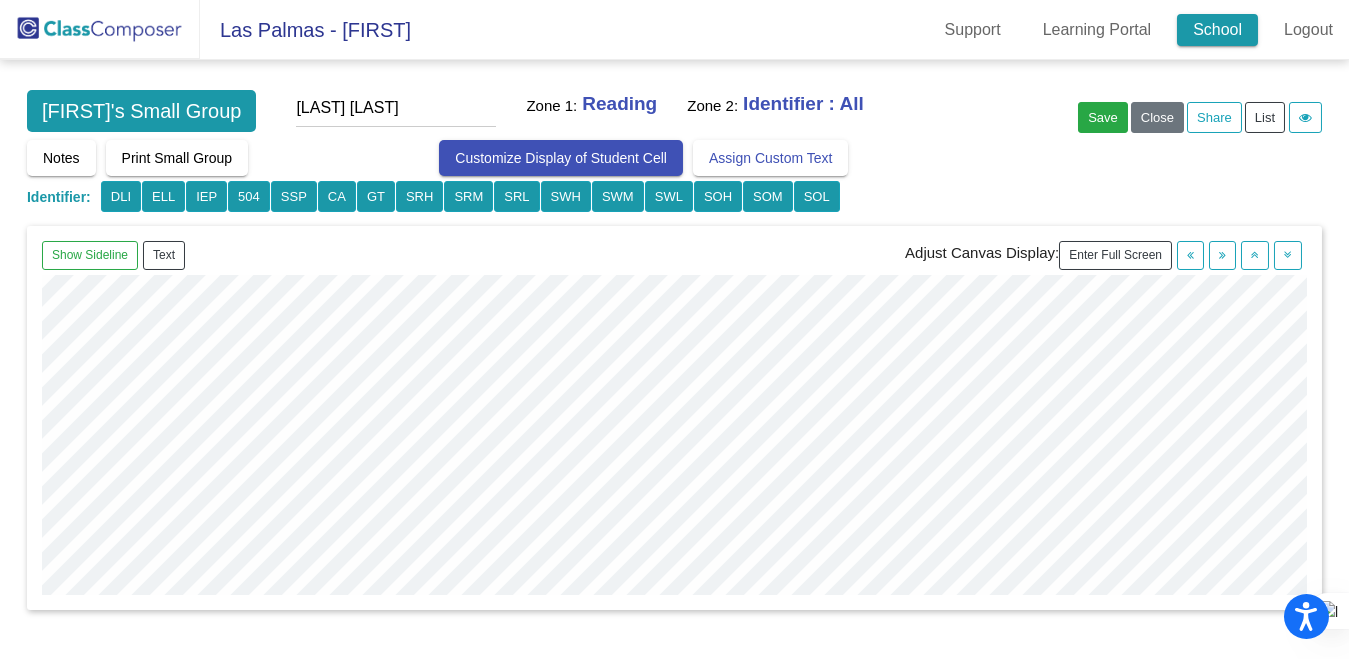 click on "School" 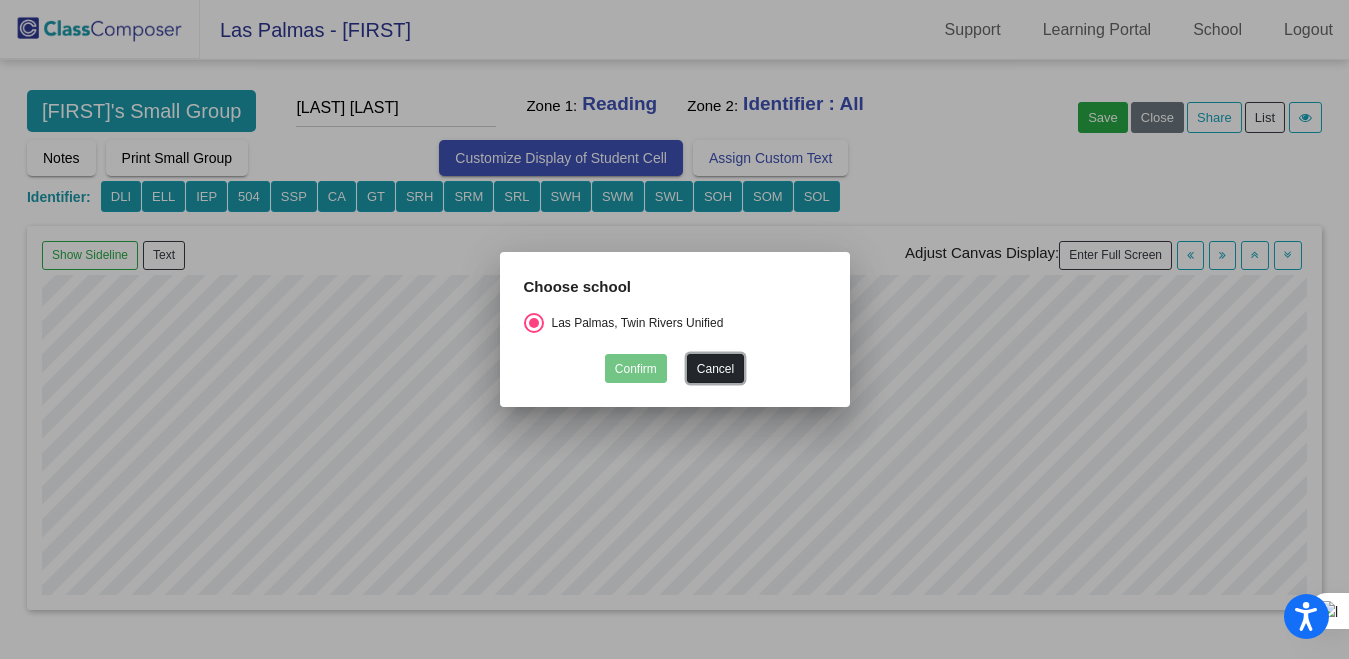 click on "Cancel" at bounding box center (715, 368) 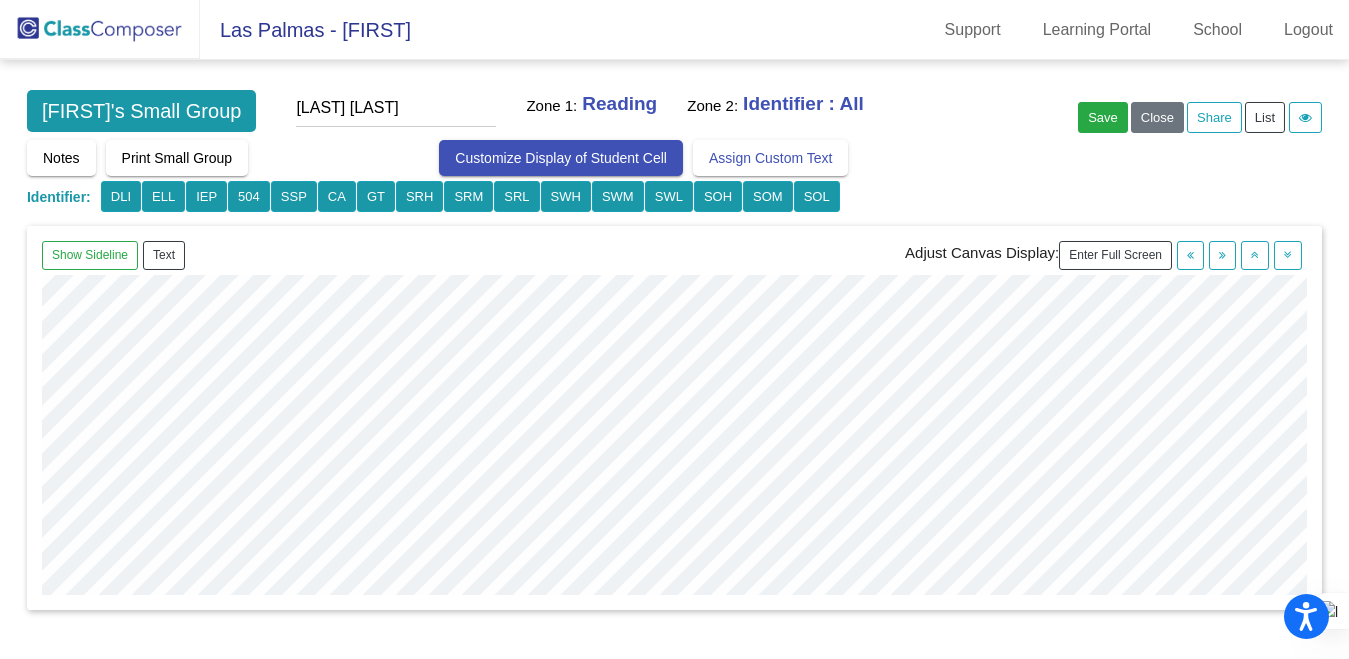 click 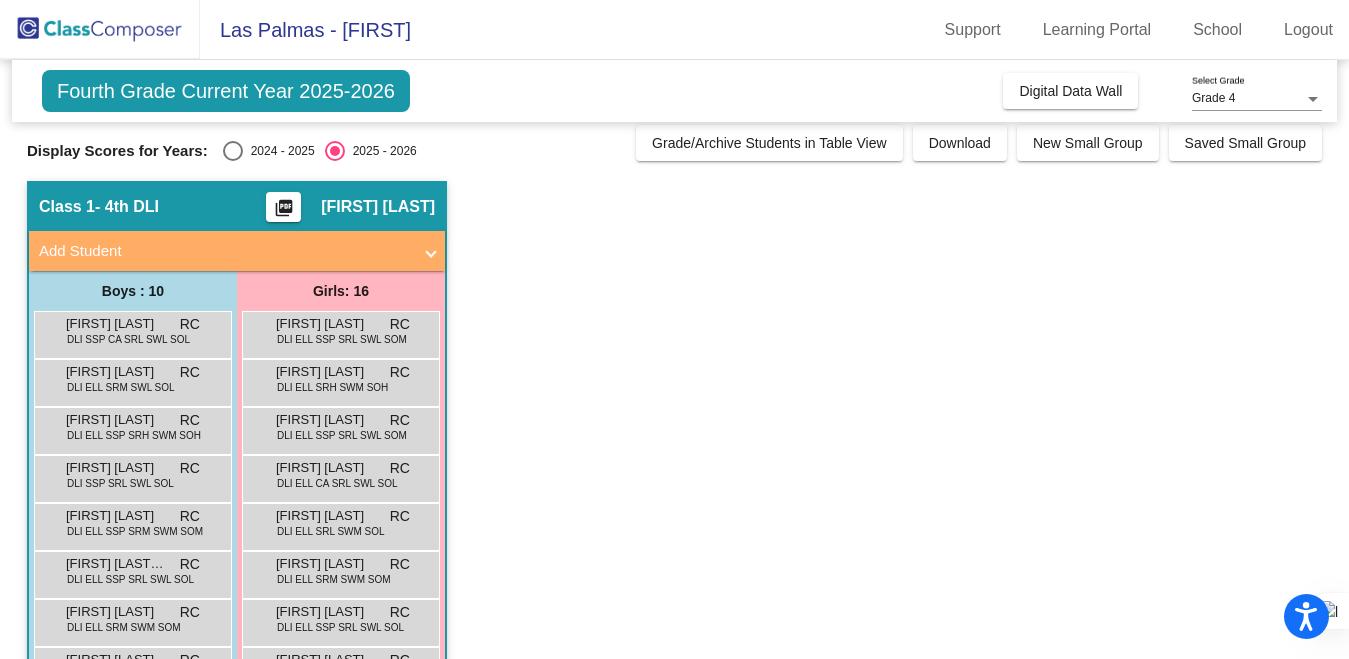 scroll, scrollTop: 0, scrollLeft: 0, axis: both 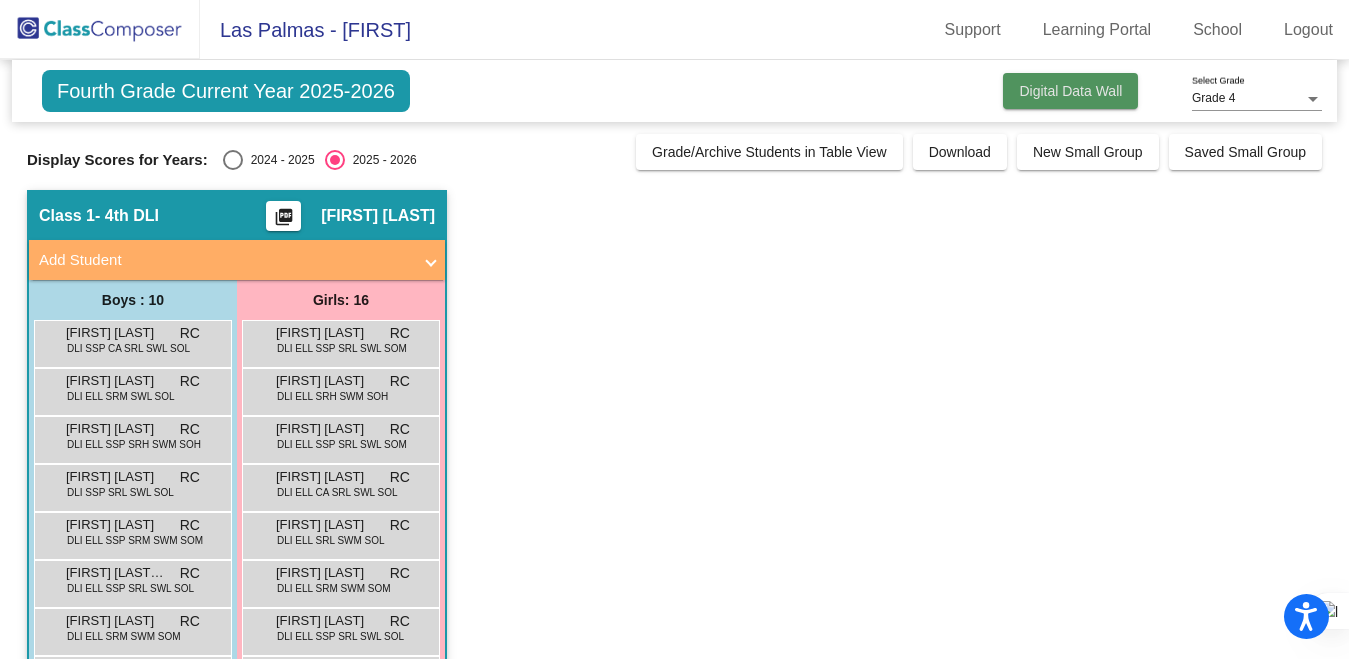 click on "Digital Data Wall" 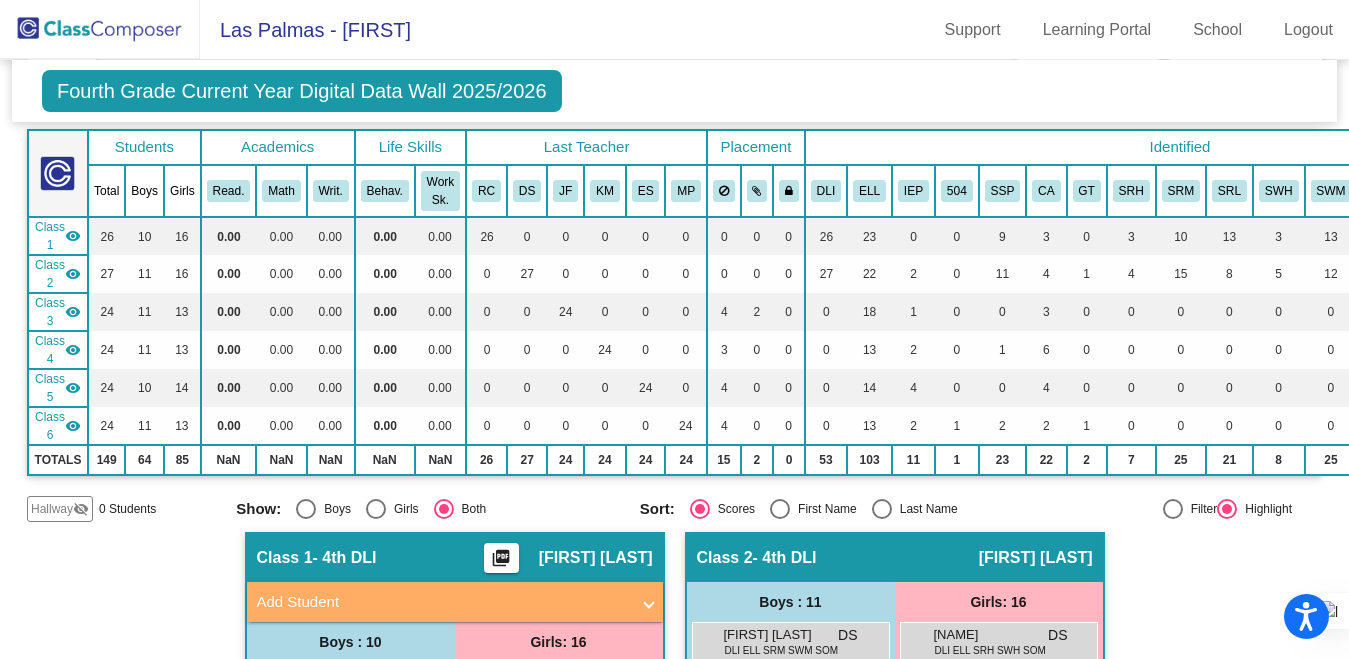scroll, scrollTop: 0, scrollLeft: 0, axis: both 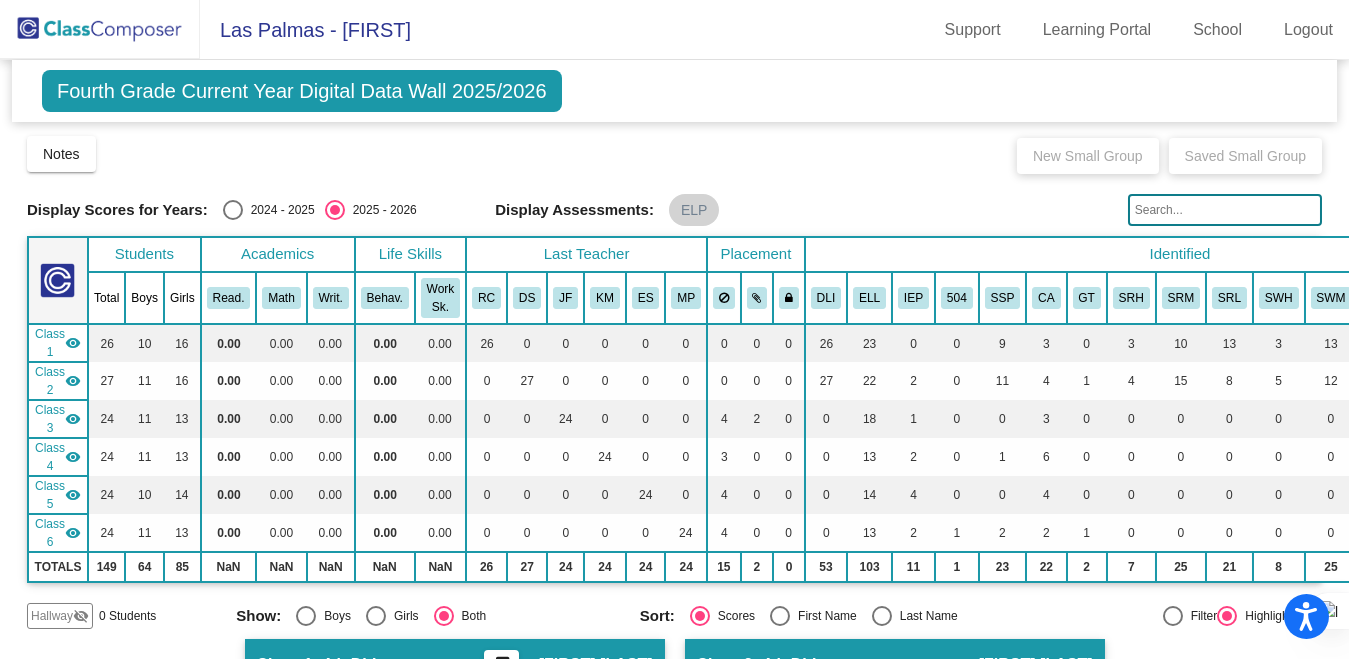 click on "Las Palmas - [FIRST]" 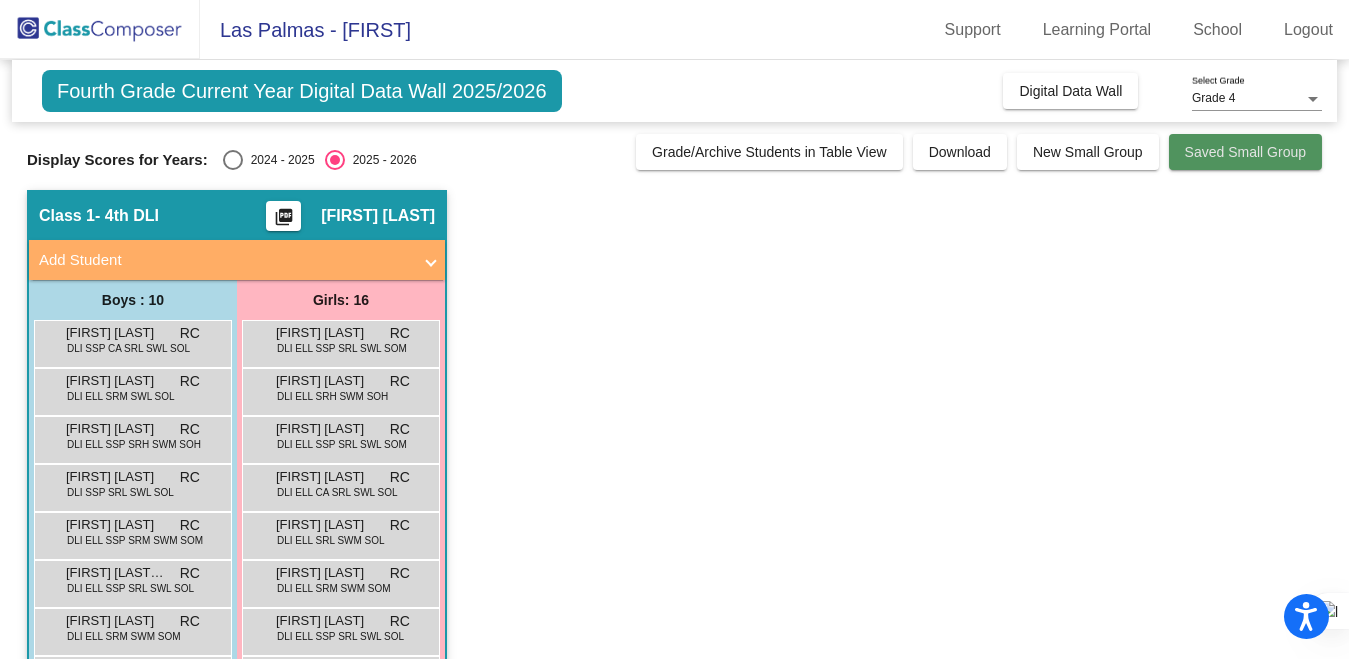 click on "Saved Small Group" 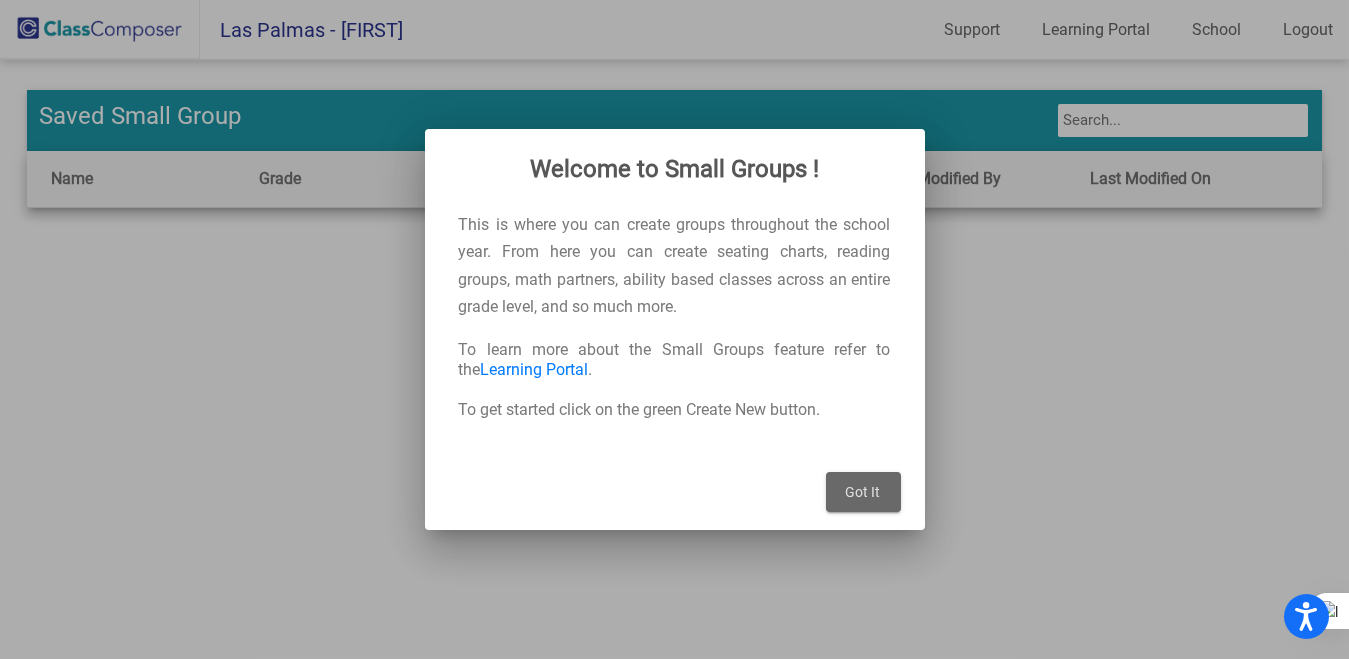 click on "Got It" at bounding box center (675, 486) 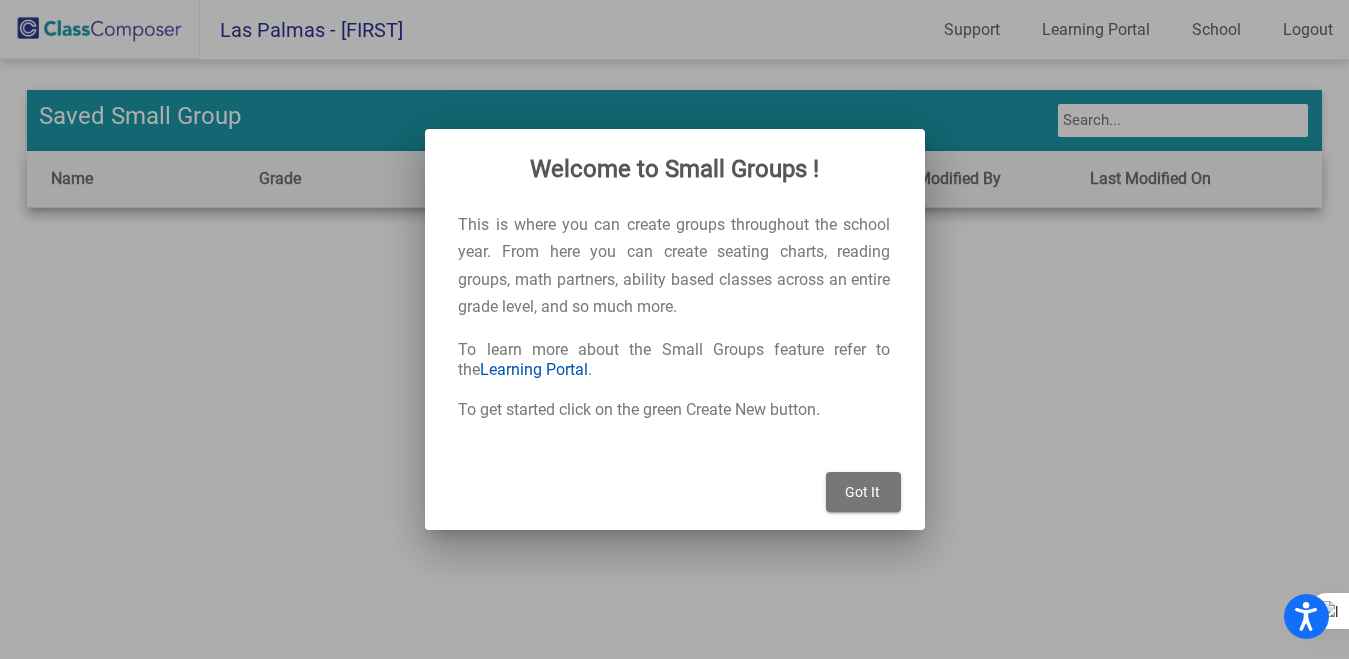 click on "Learning Portal" at bounding box center [535, 369] 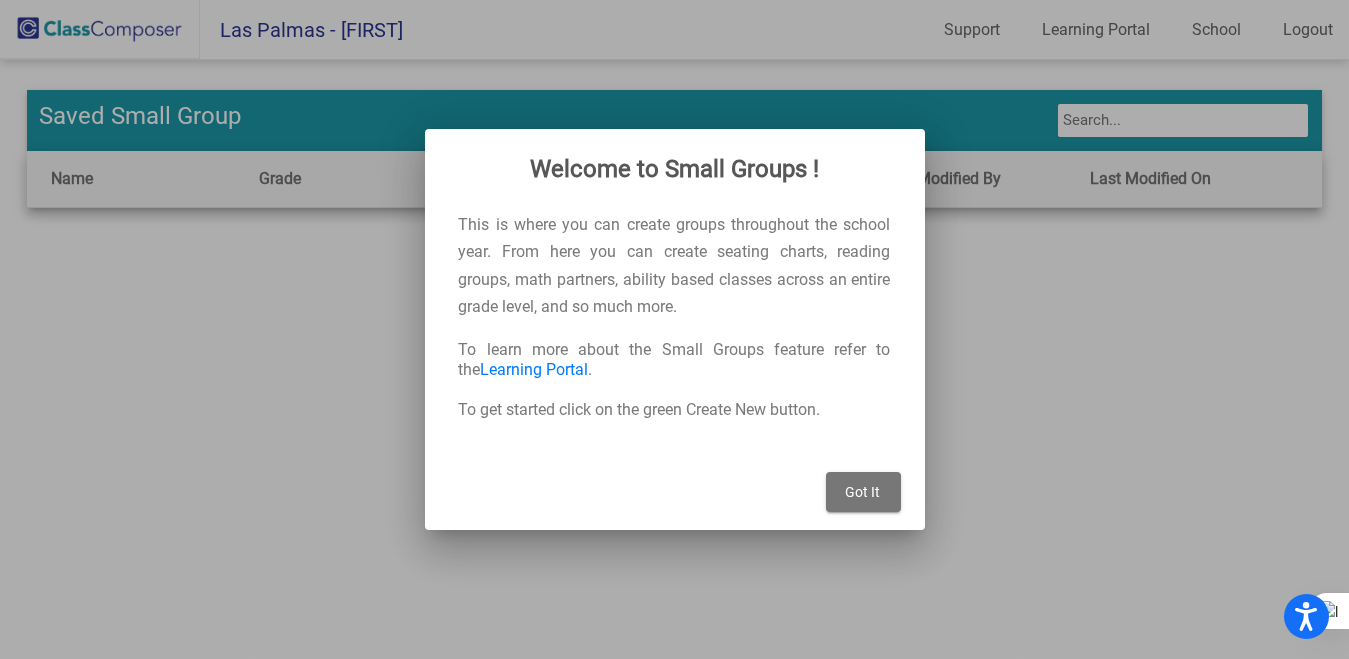 click at bounding box center [674, 329] 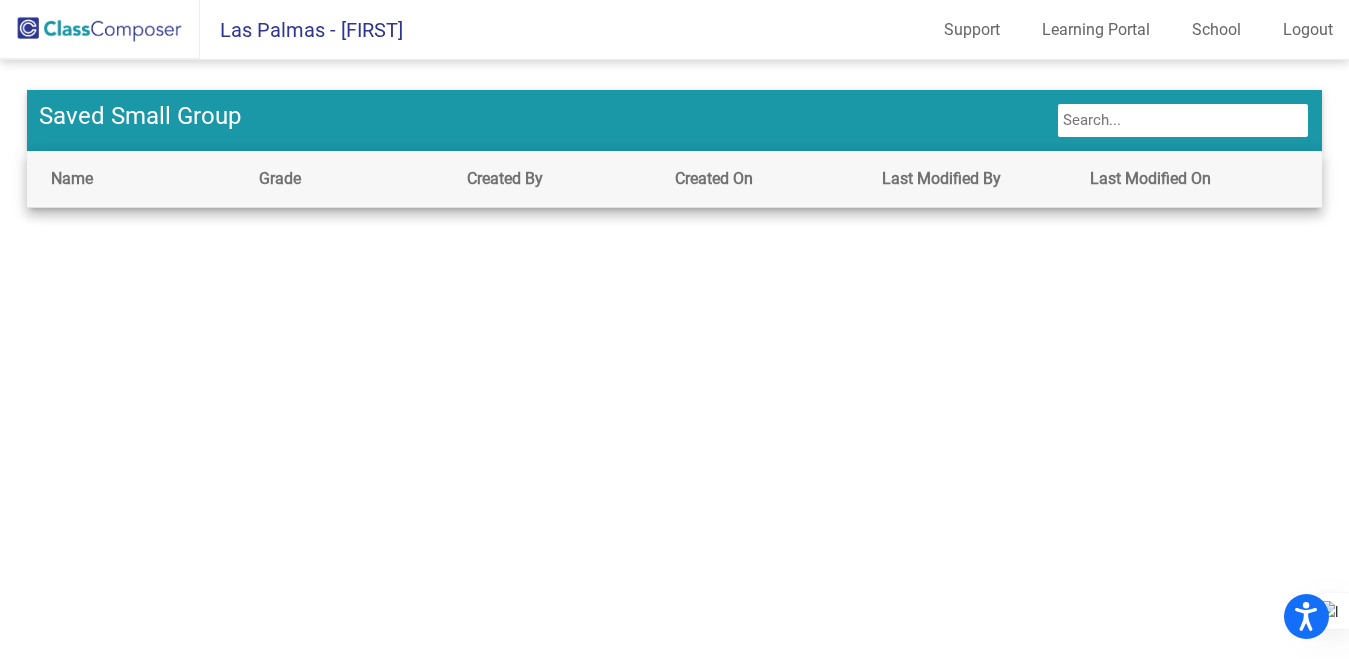 click 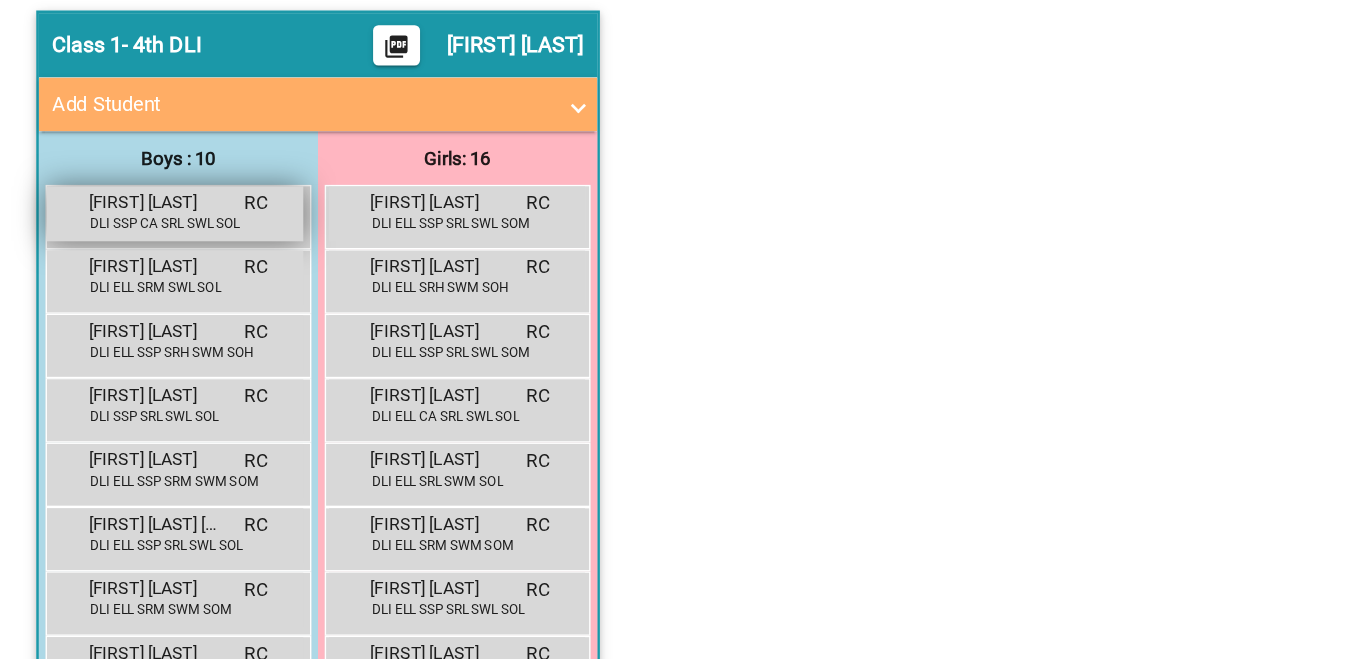 scroll, scrollTop: 0, scrollLeft: 0, axis: both 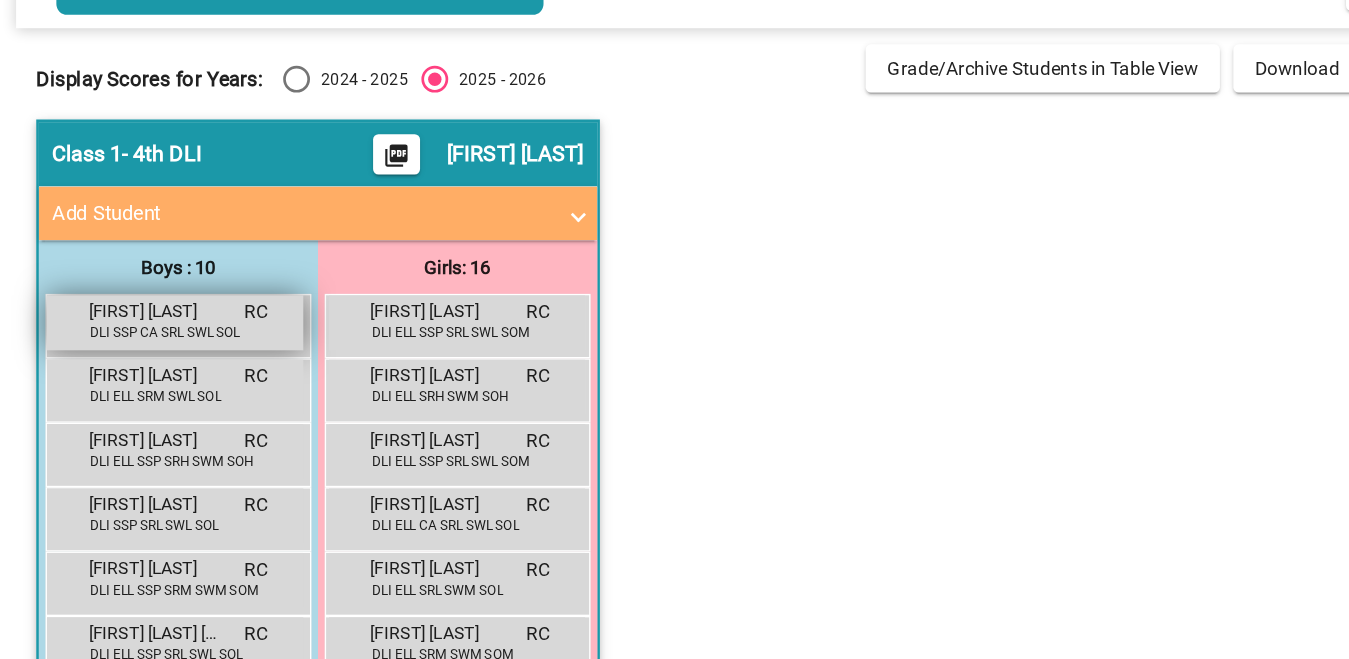 click on "DLI SSP CA SRL SWL SOL" at bounding box center (123, 348) 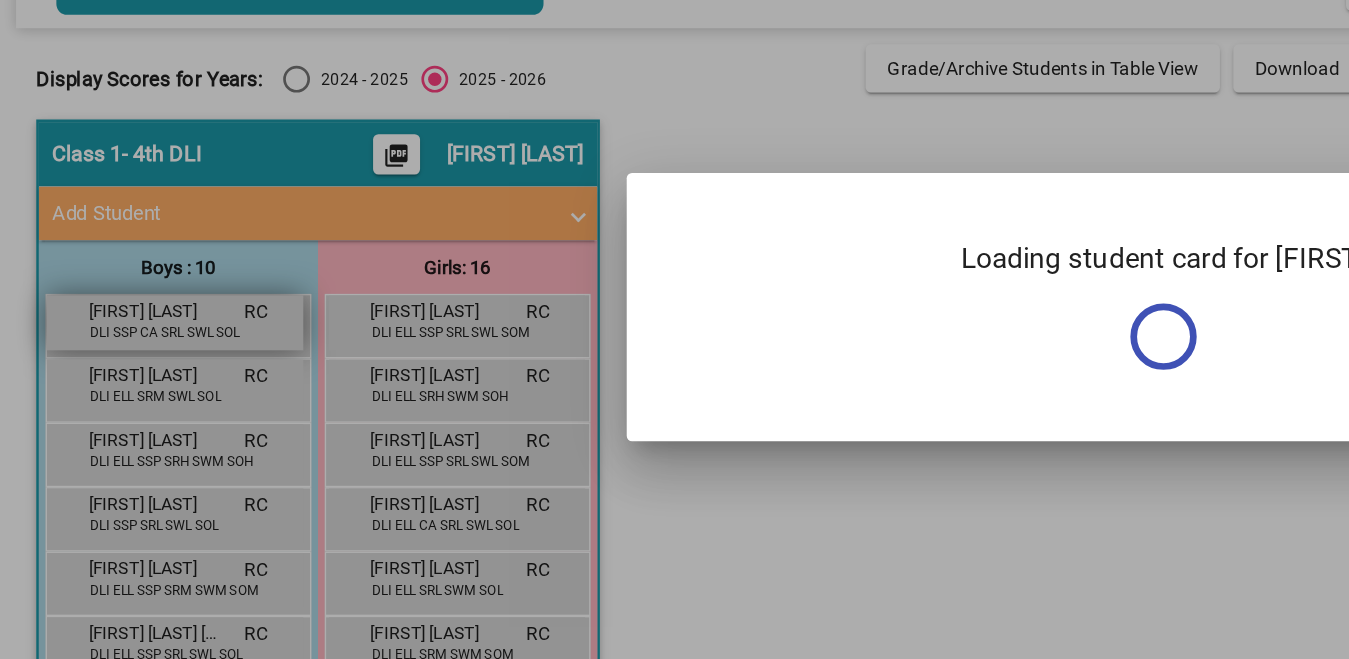 click at bounding box center [674, 329] 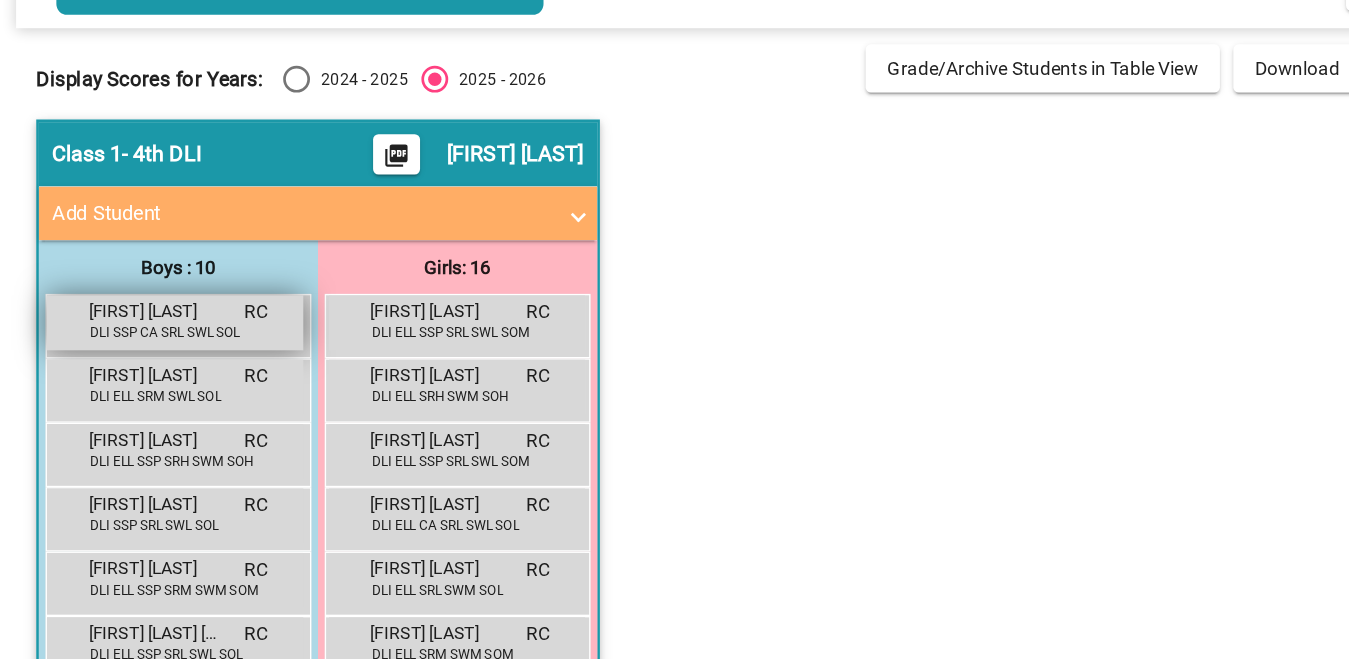 click on "DLI SSP CA SRL SWL SOL" at bounding box center (123, 348) 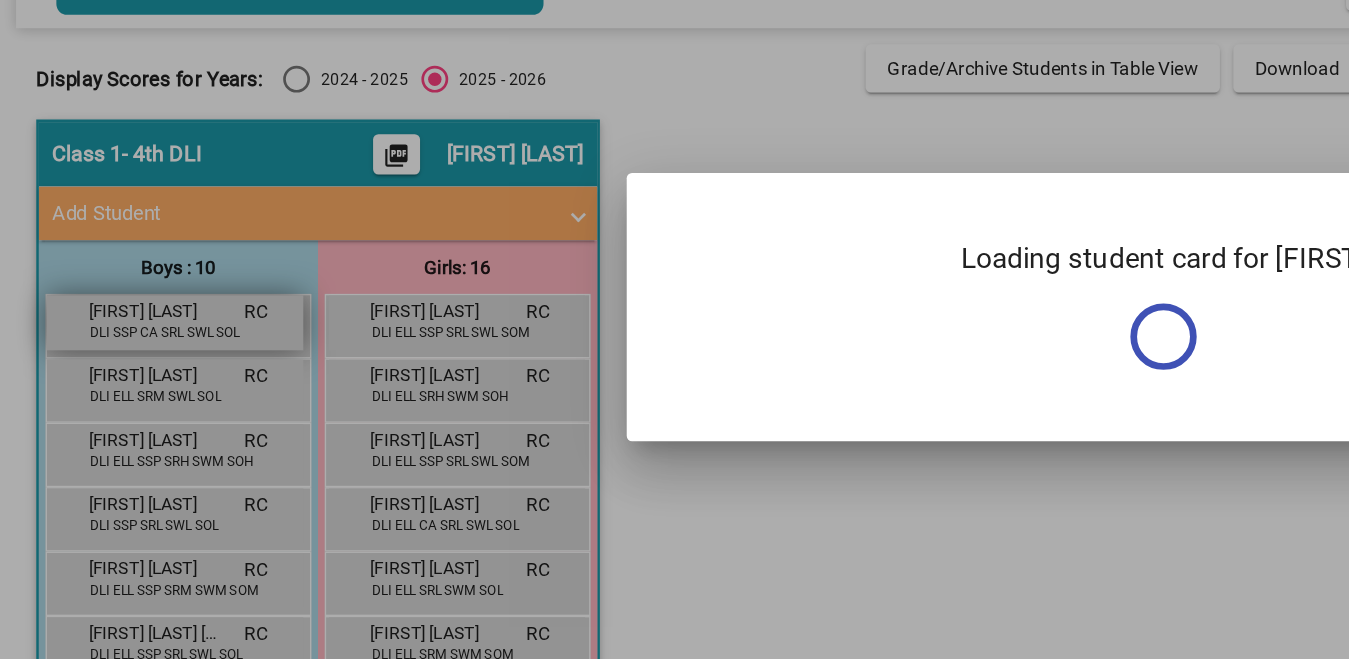click at bounding box center (674, 329) 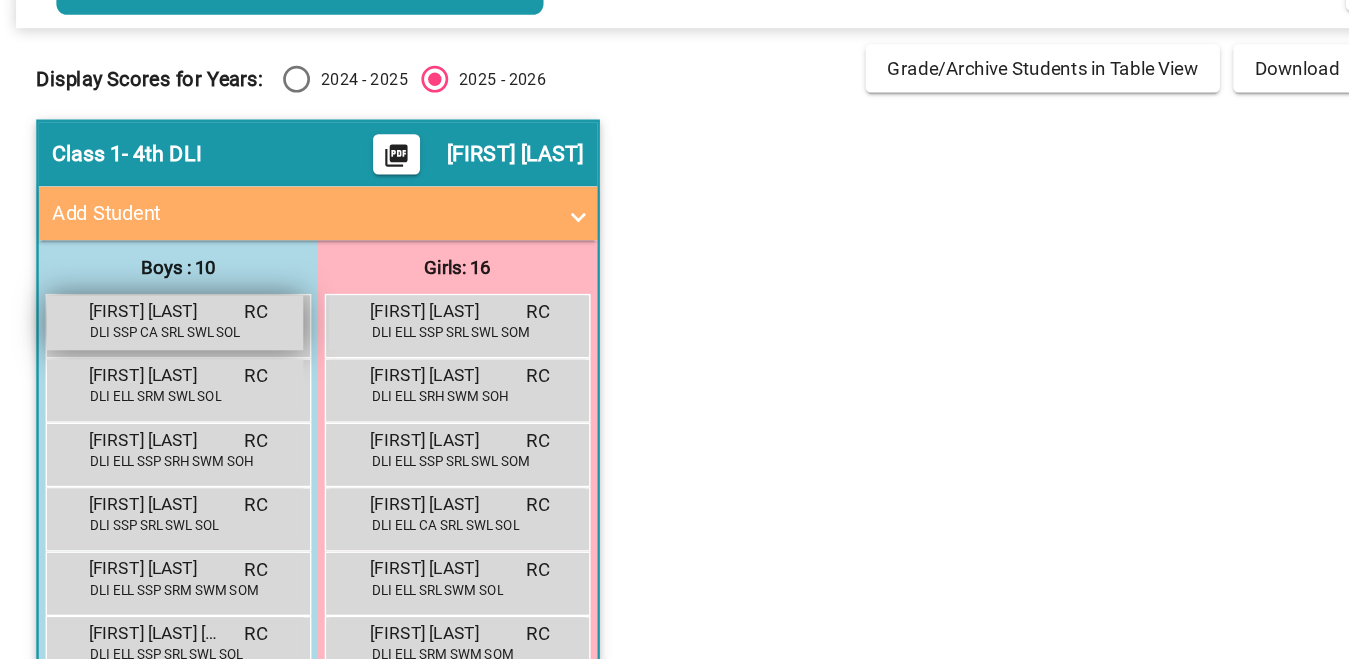 click on "DLI SSP CA SRL SWL SOL" at bounding box center (123, 348) 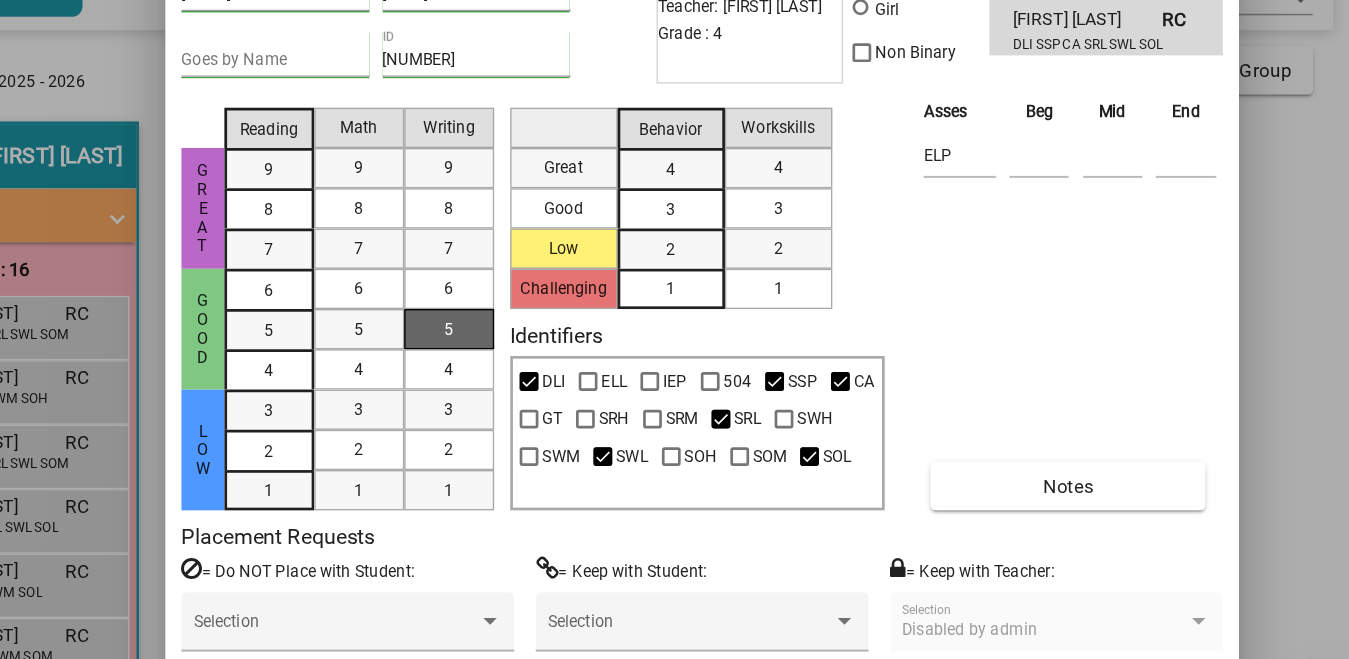 scroll, scrollTop: 0, scrollLeft: 0, axis: both 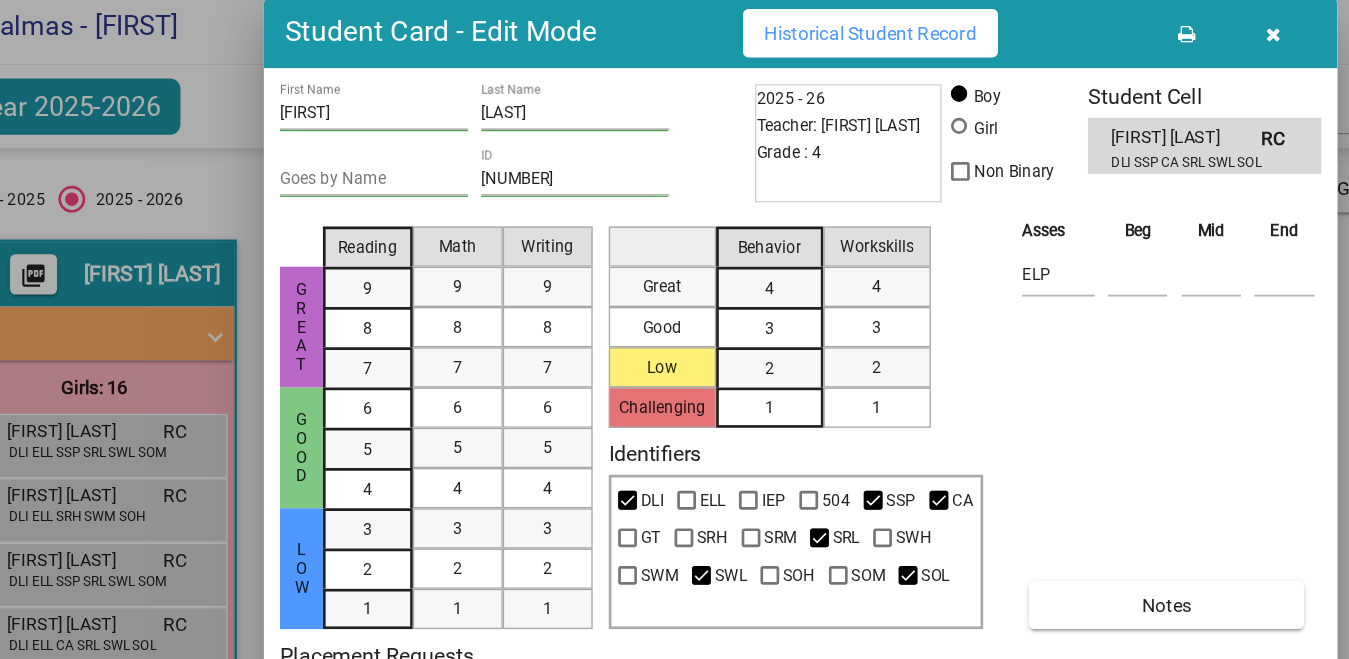 click on "Historical Student Record" at bounding box center (919, 36) 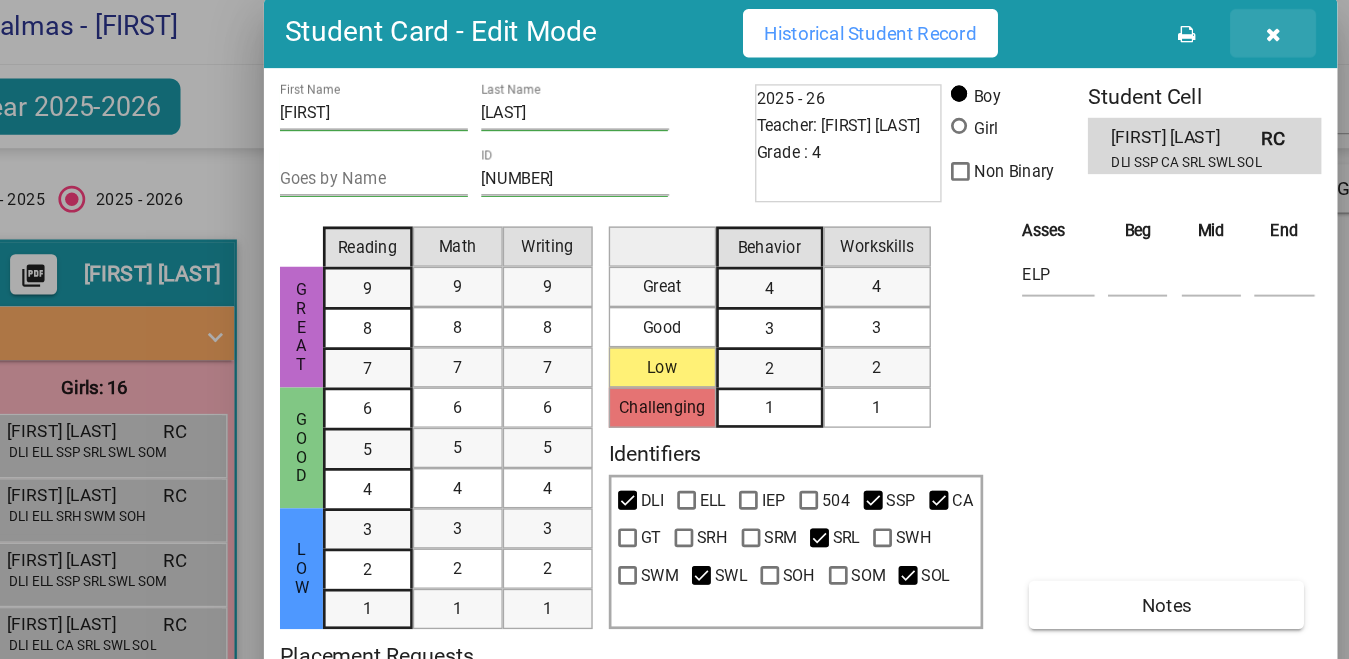 click at bounding box center [1219, 37] 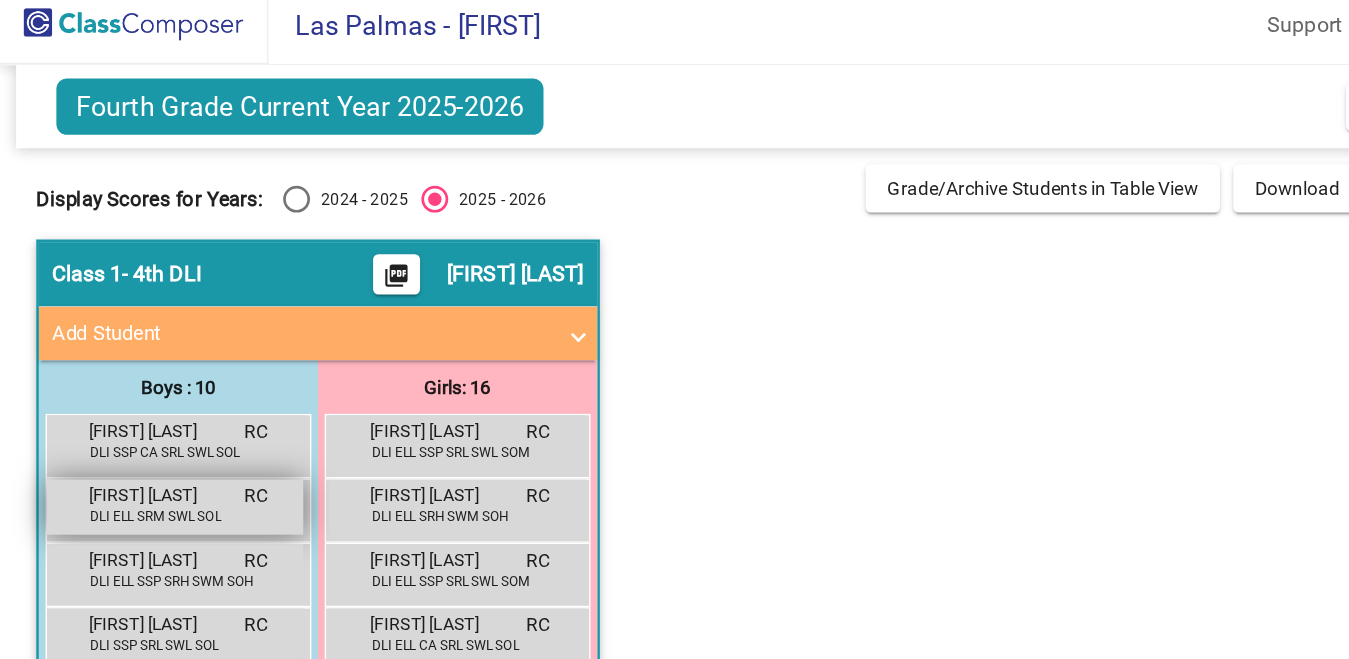 click on "DLI ELL SRM SWL SOL" at bounding box center (116, 396) 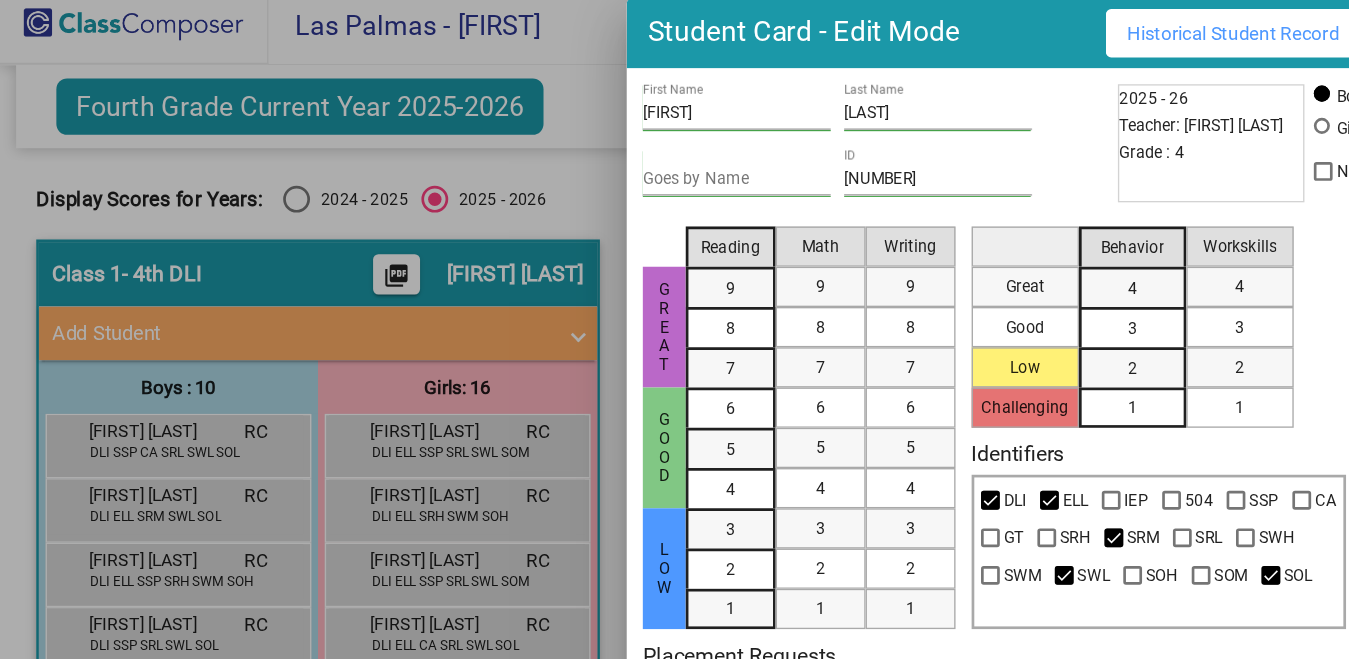 click on "Historical Student Record" at bounding box center [919, 36] 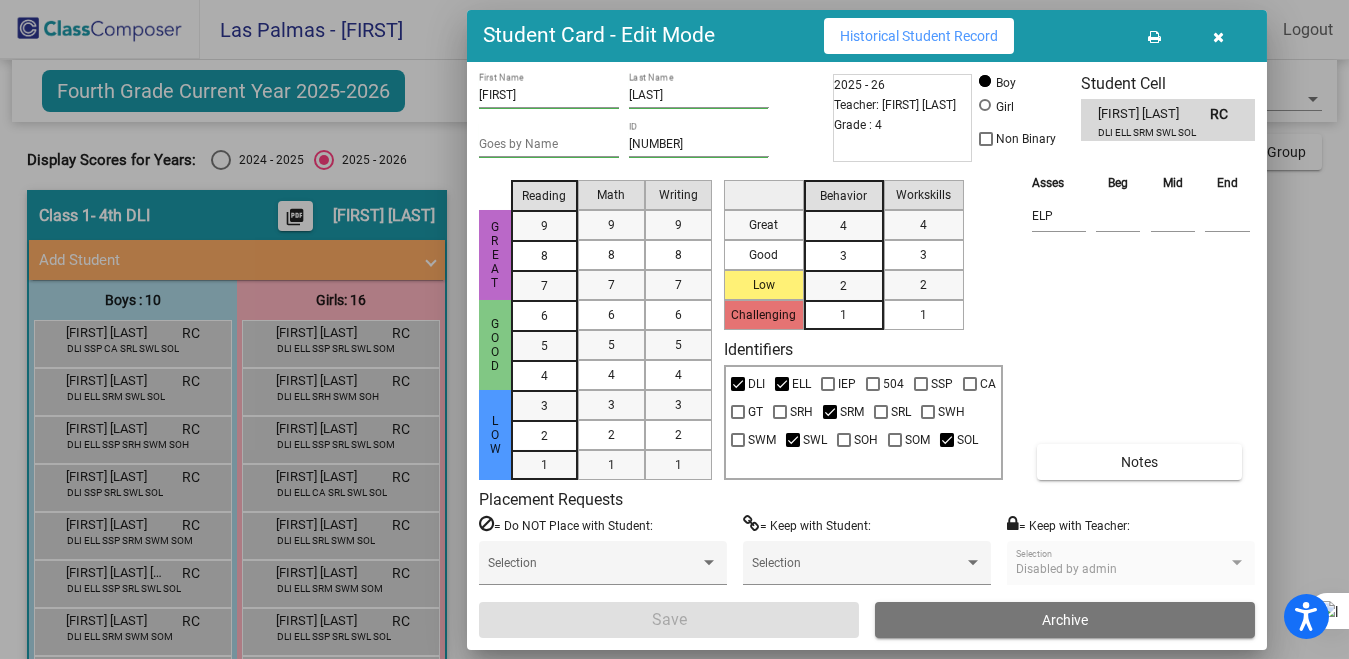 click at bounding box center (1219, 36) 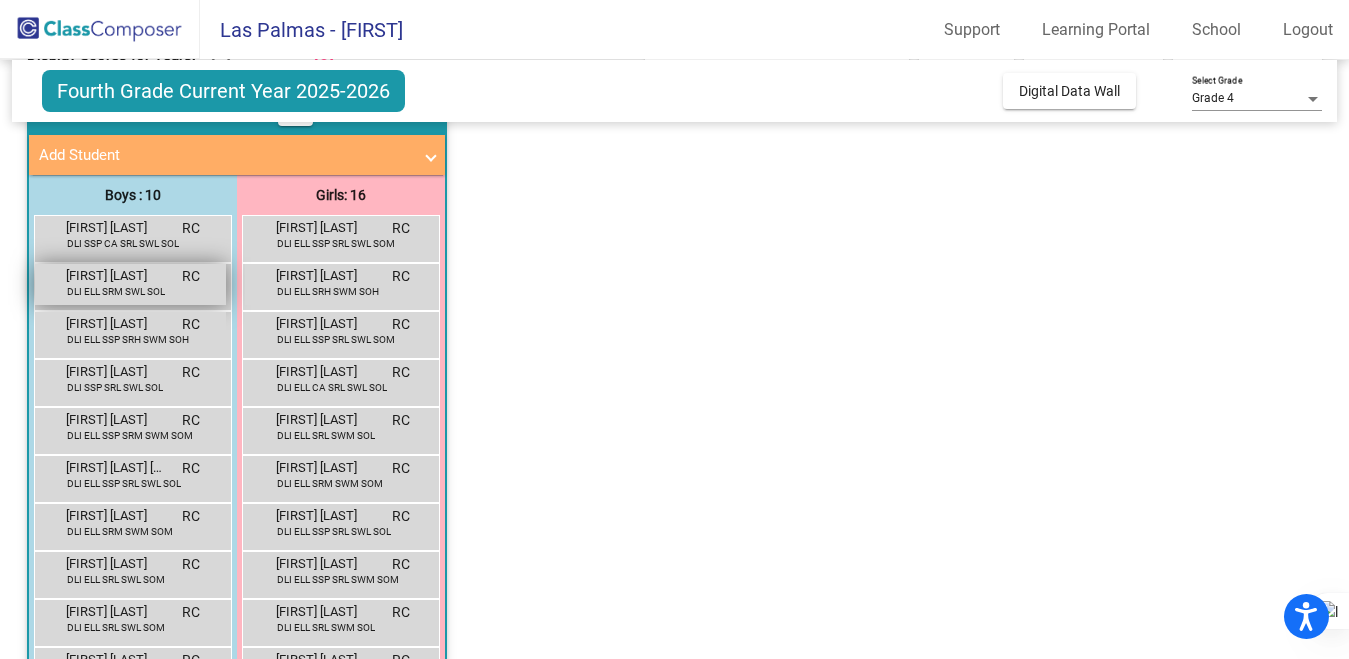 scroll, scrollTop: 106, scrollLeft: 0, axis: vertical 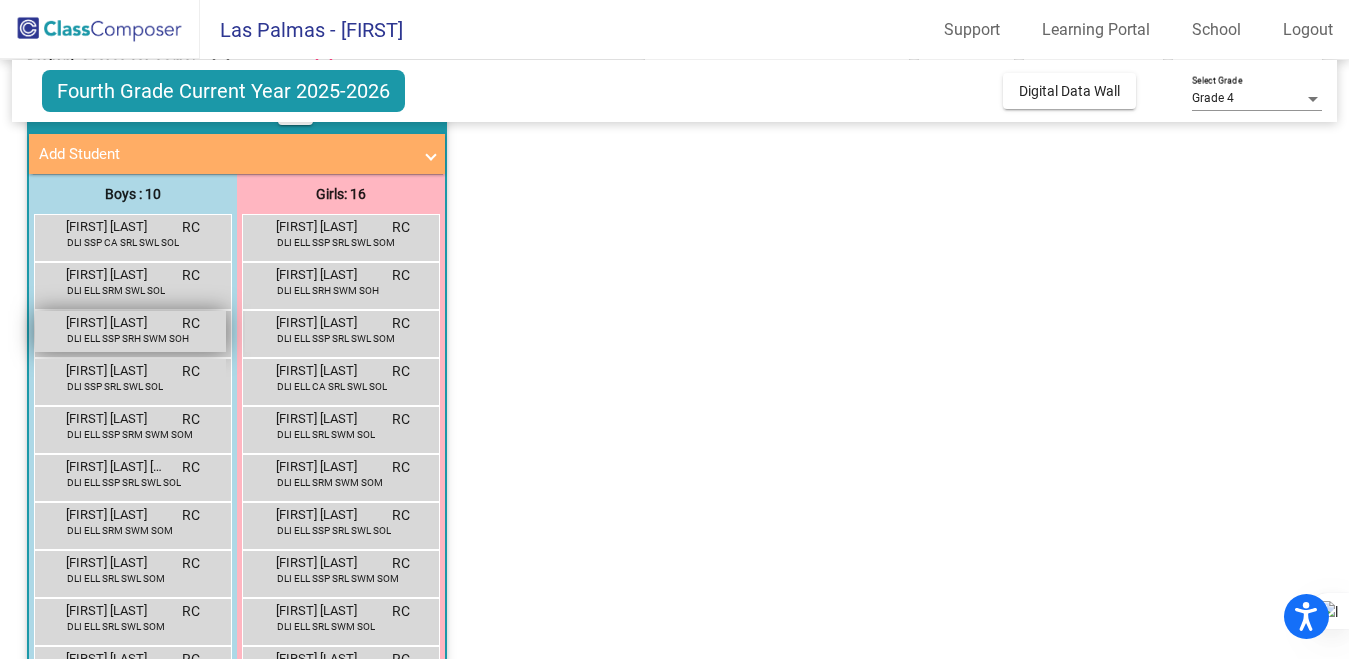 click on "DLI ELL SSP SRH SWM SOH" at bounding box center (128, 338) 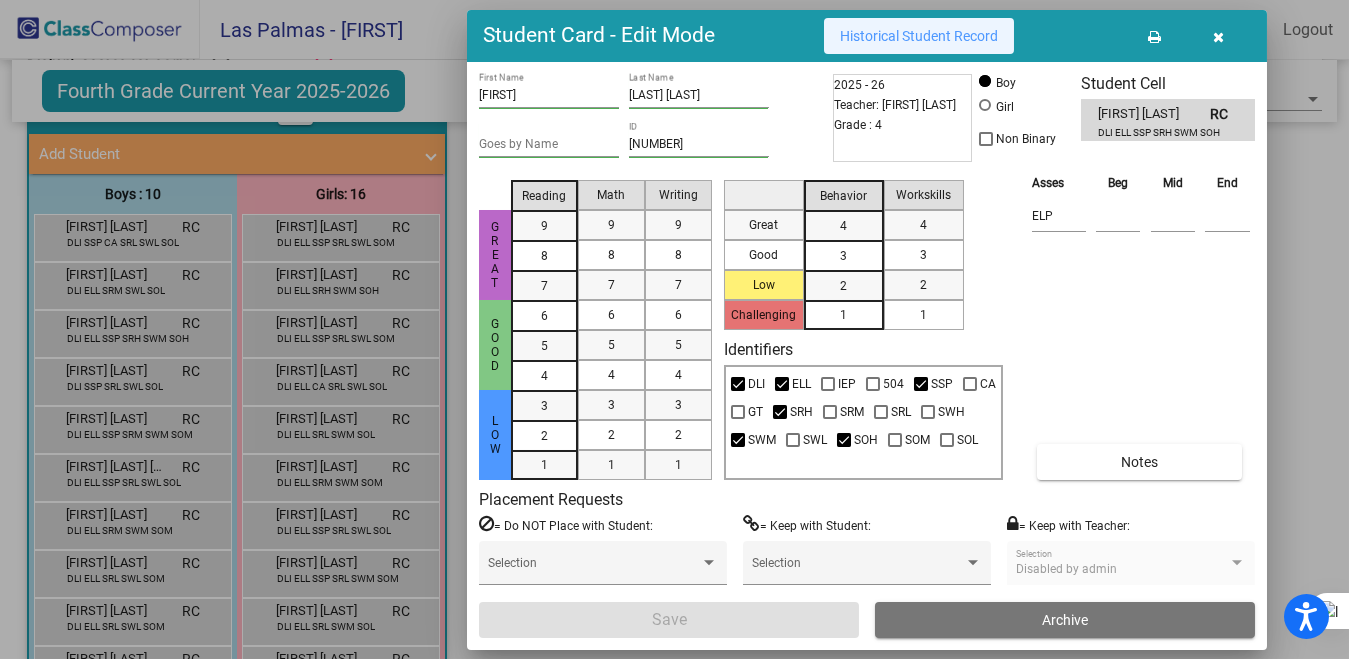click on "Historical Student Record" at bounding box center [919, 36] 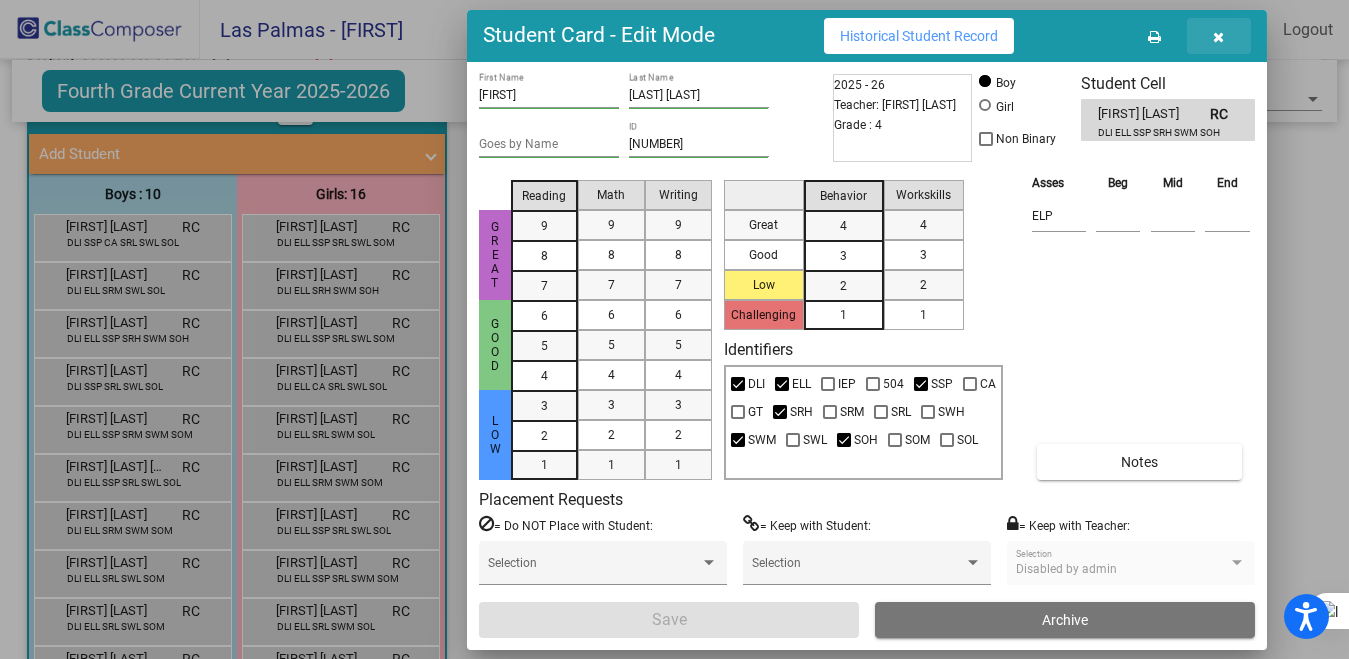 click at bounding box center (1219, 37) 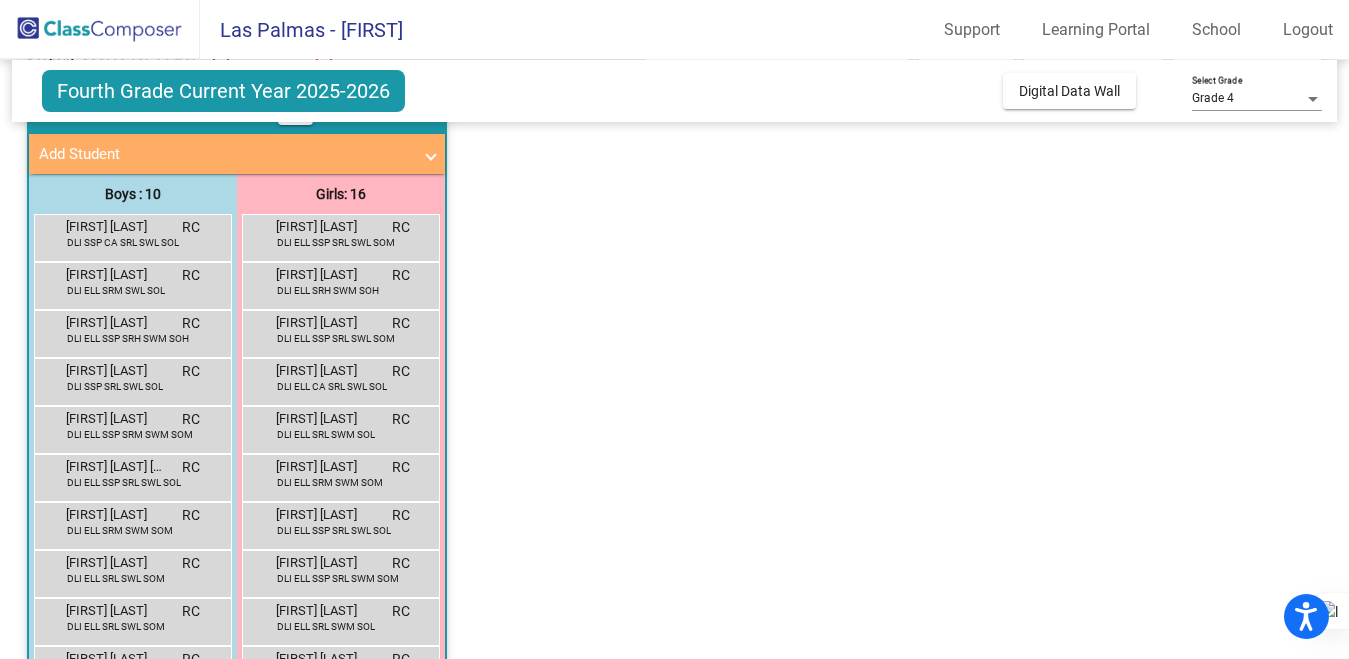 scroll, scrollTop: 0, scrollLeft: 0, axis: both 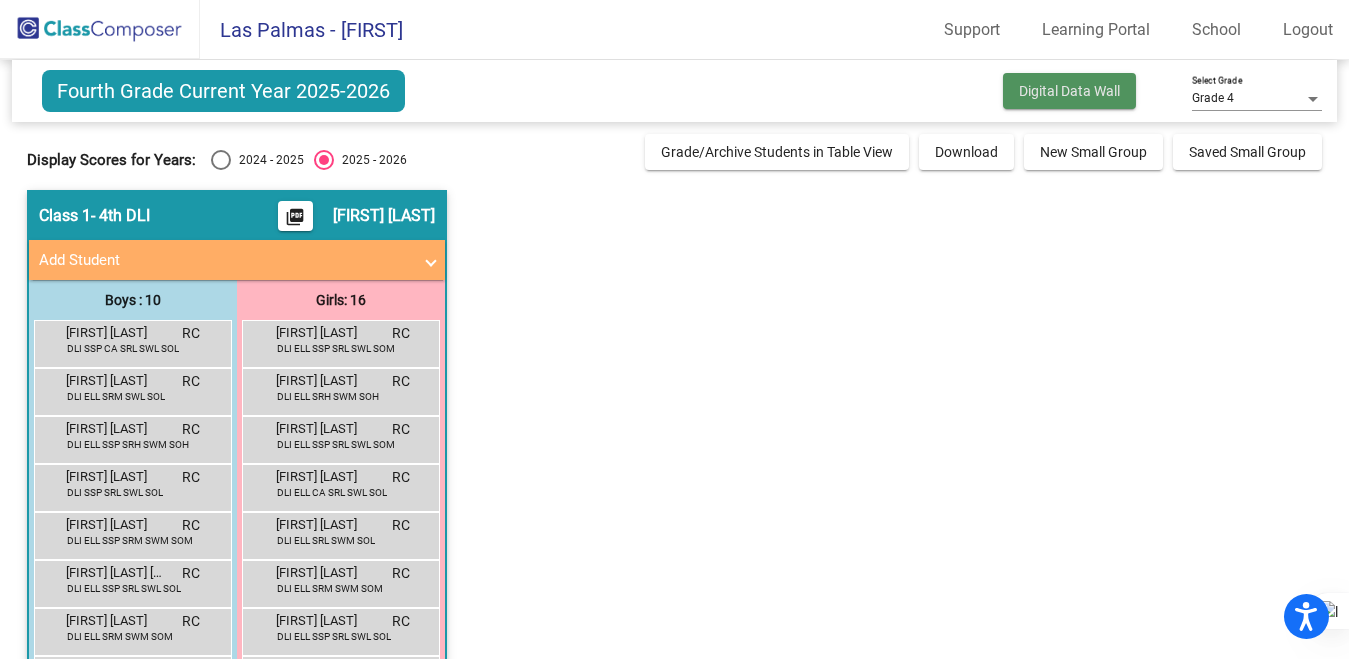 click on "Digital Data Wall" 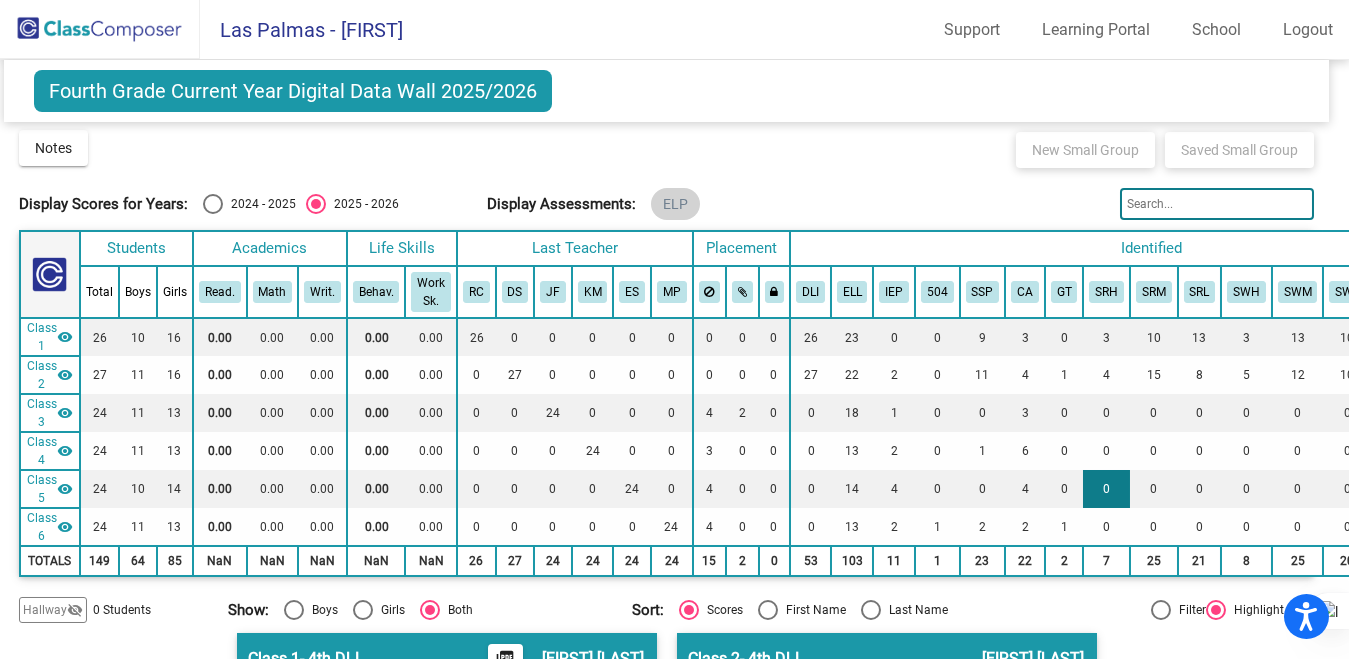scroll, scrollTop: 7, scrollLeft: 8, axis: both 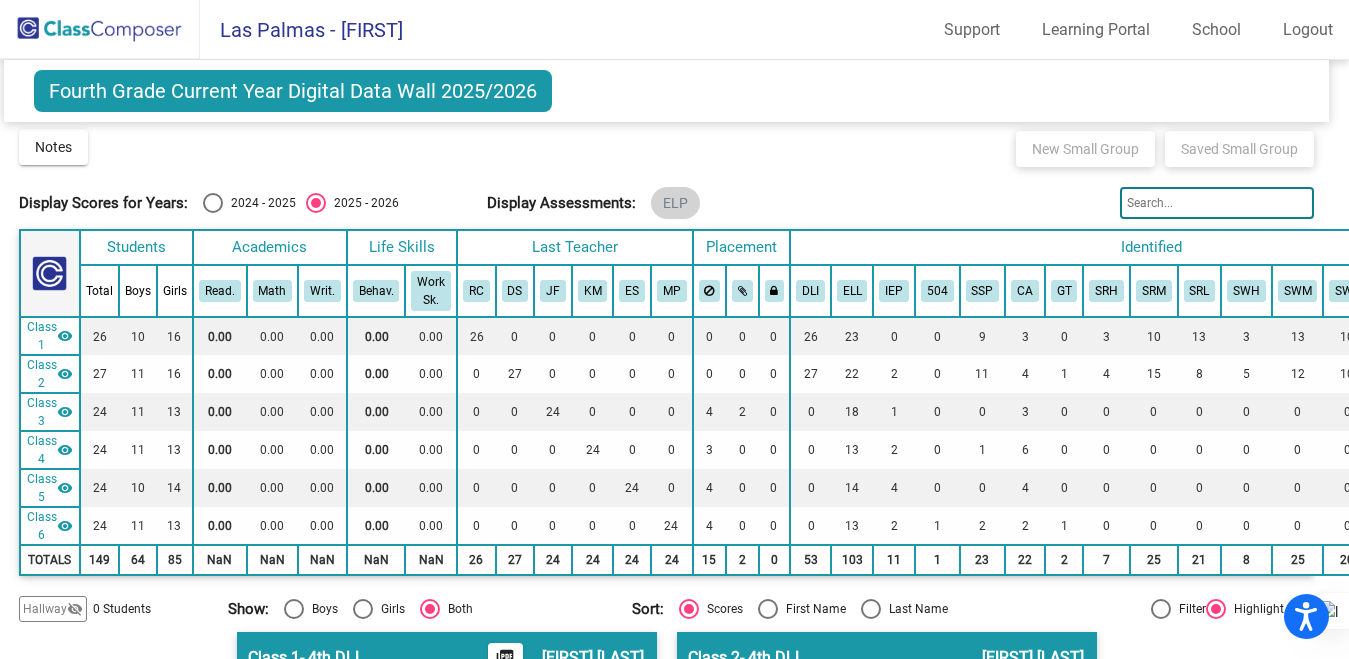 click on "Class 4" 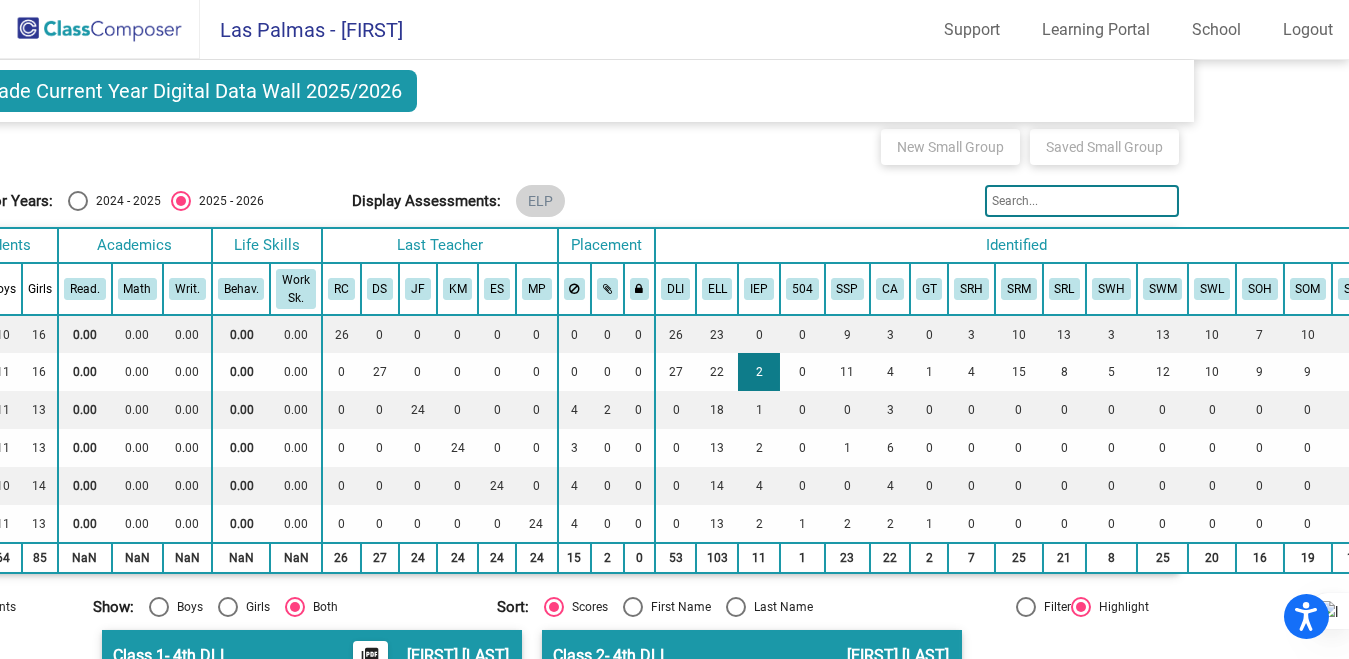scroll, scrollTop: 9, scrollLeft: 0, axis: vertical 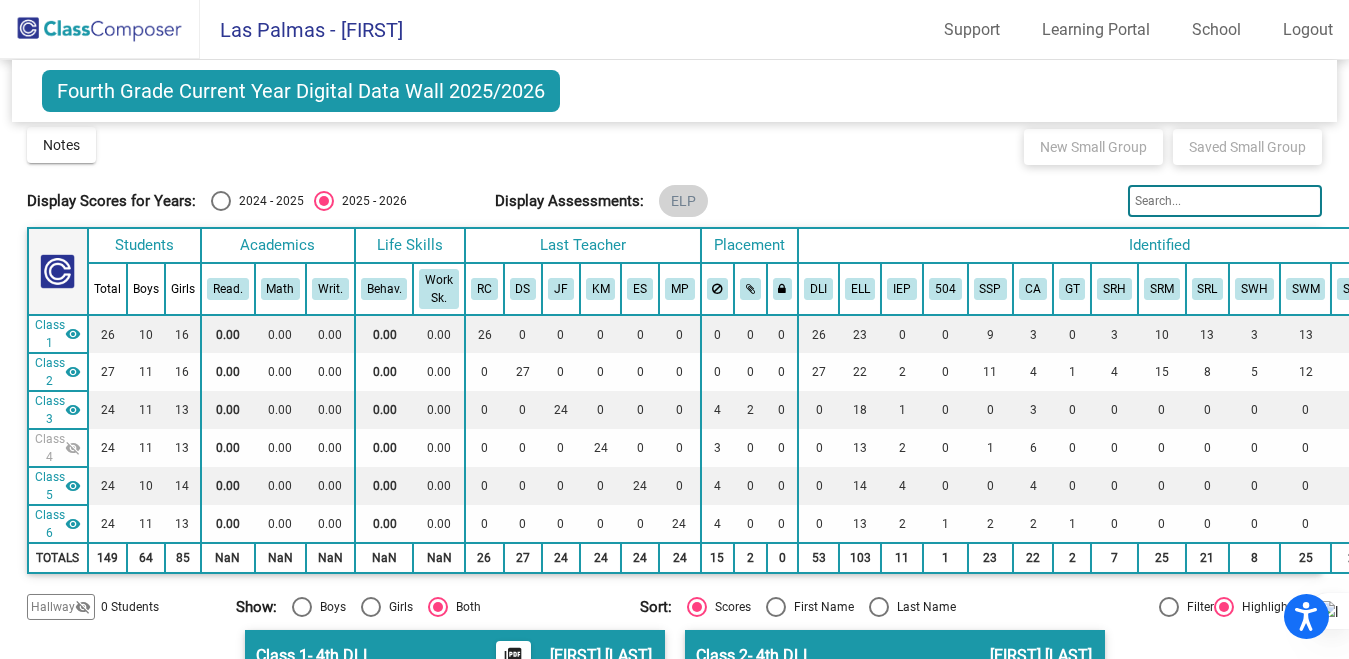 click at bounding box center (221, 201) 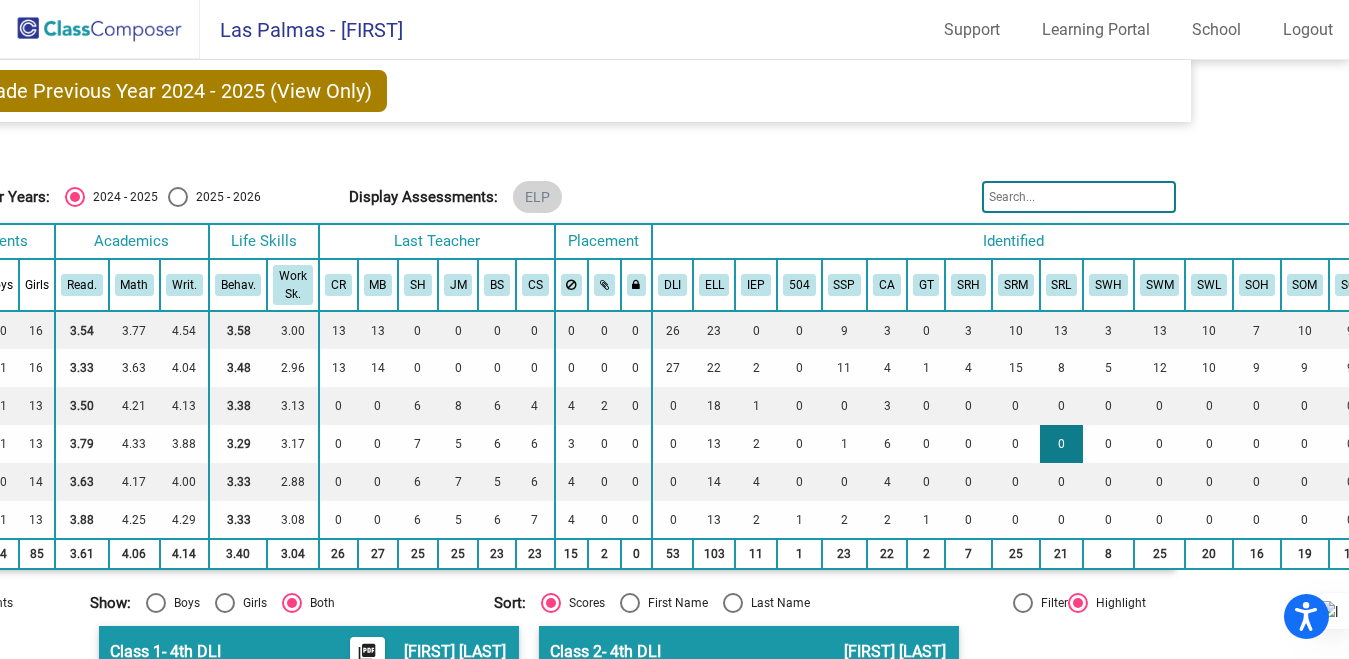 scroll, scrollTop: 9, scrollLeft: 0, axis: vertical 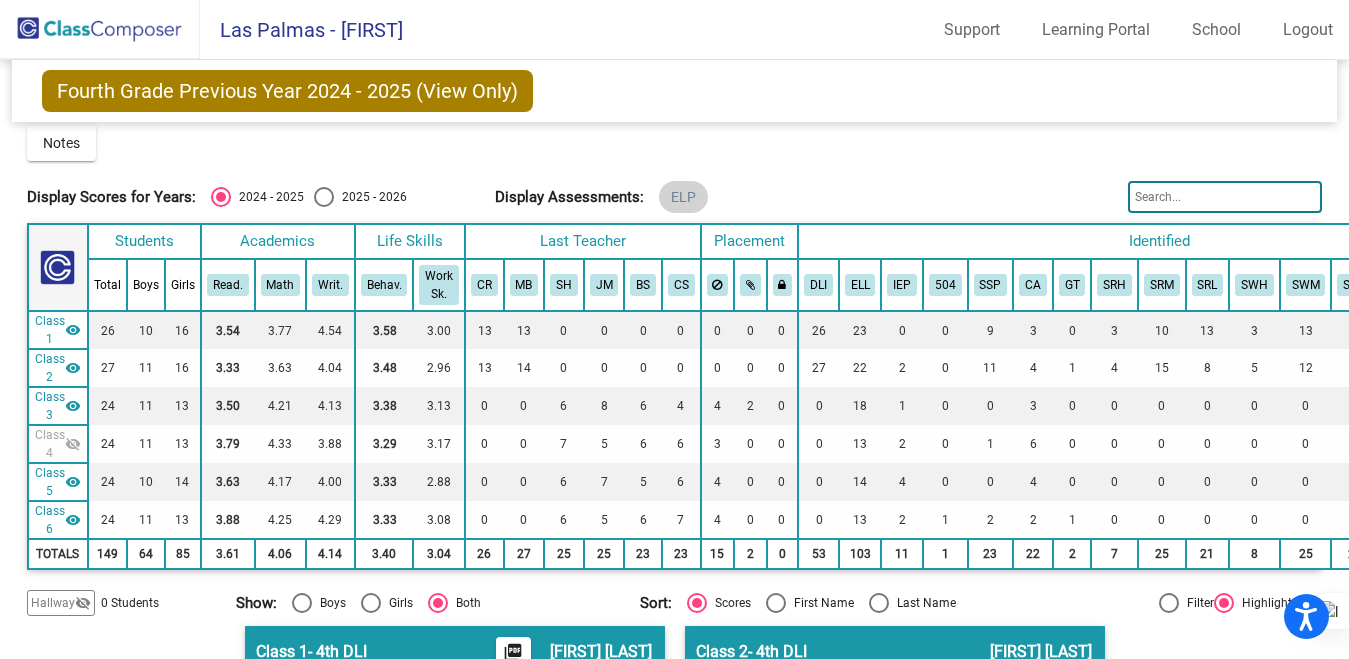 click on "Life Skills" at bounding box center (410, 241) 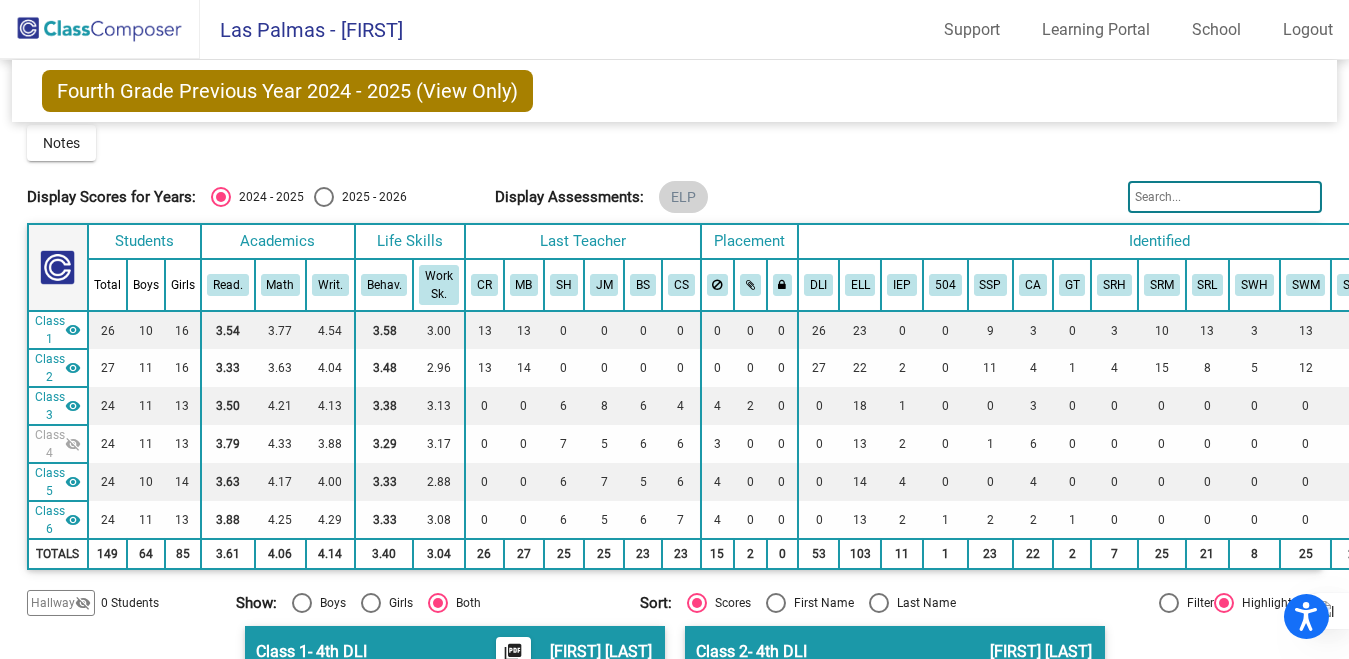 click on "Life Skills" at bounding box center (410, 241) 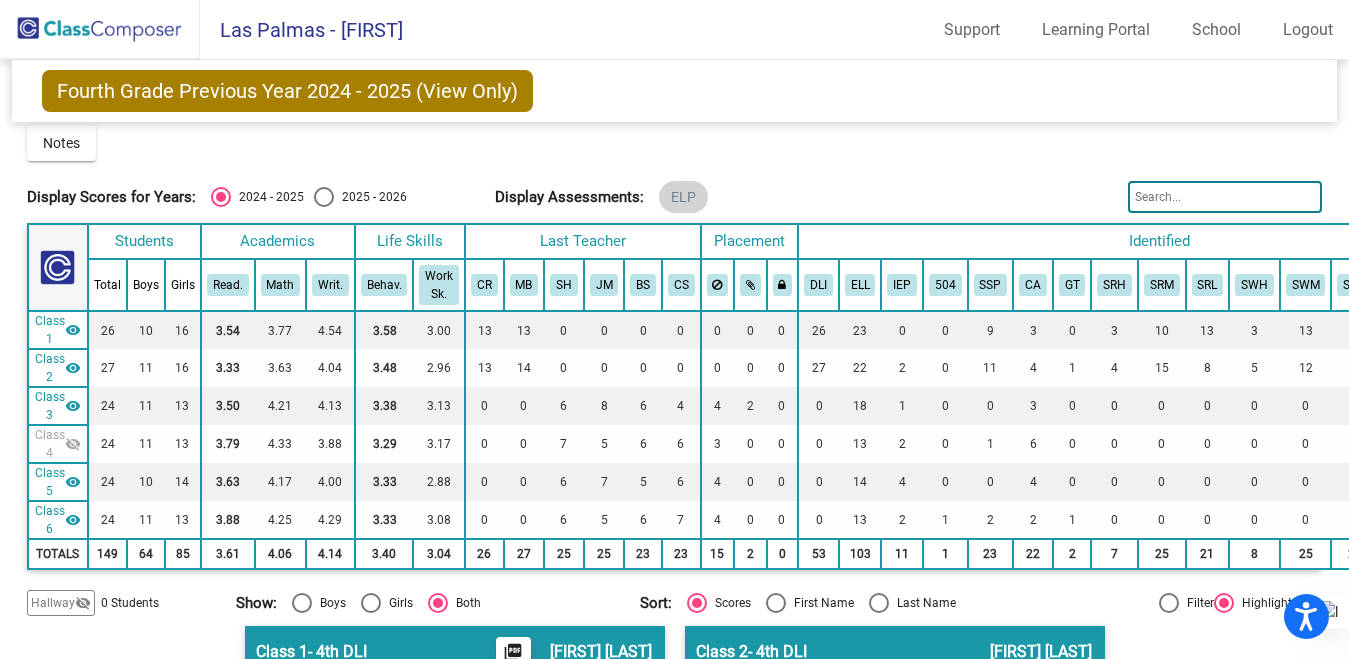 click 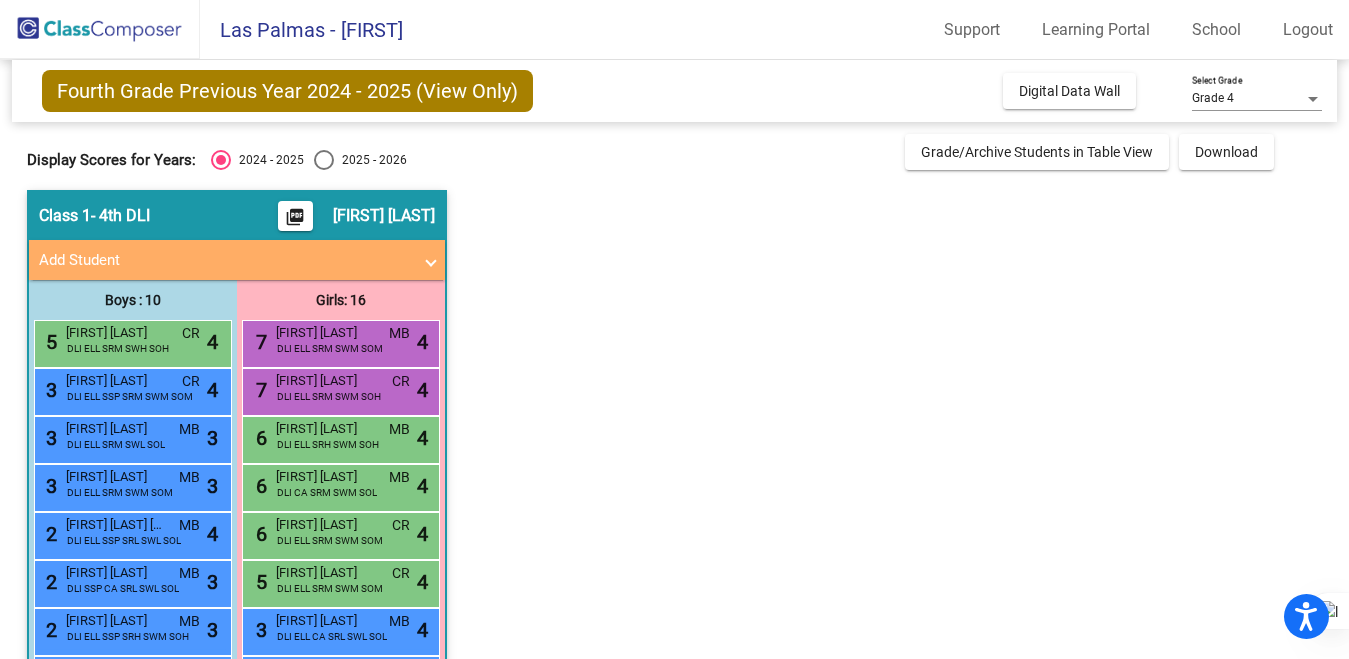 scroll, scrollTop: 2, scrollLeft: 0, axis: vertical 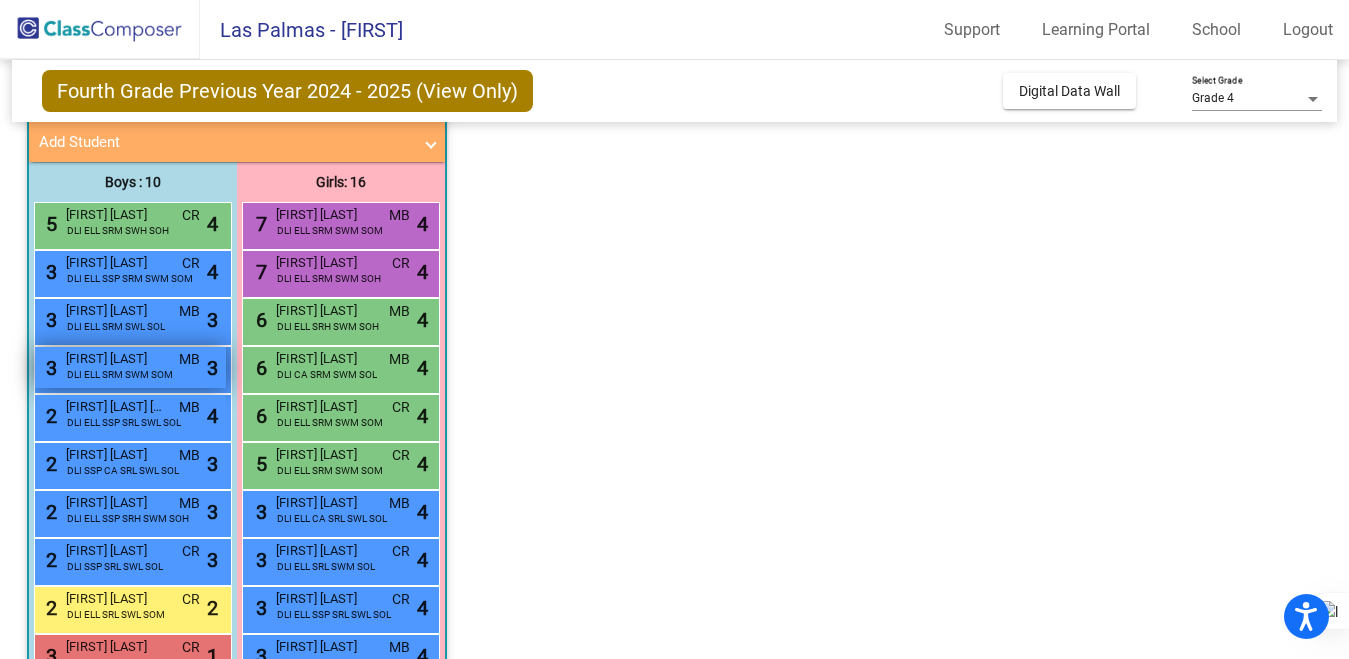 click on "[FIRST] [LAST]" at bounding box center [116, 359] 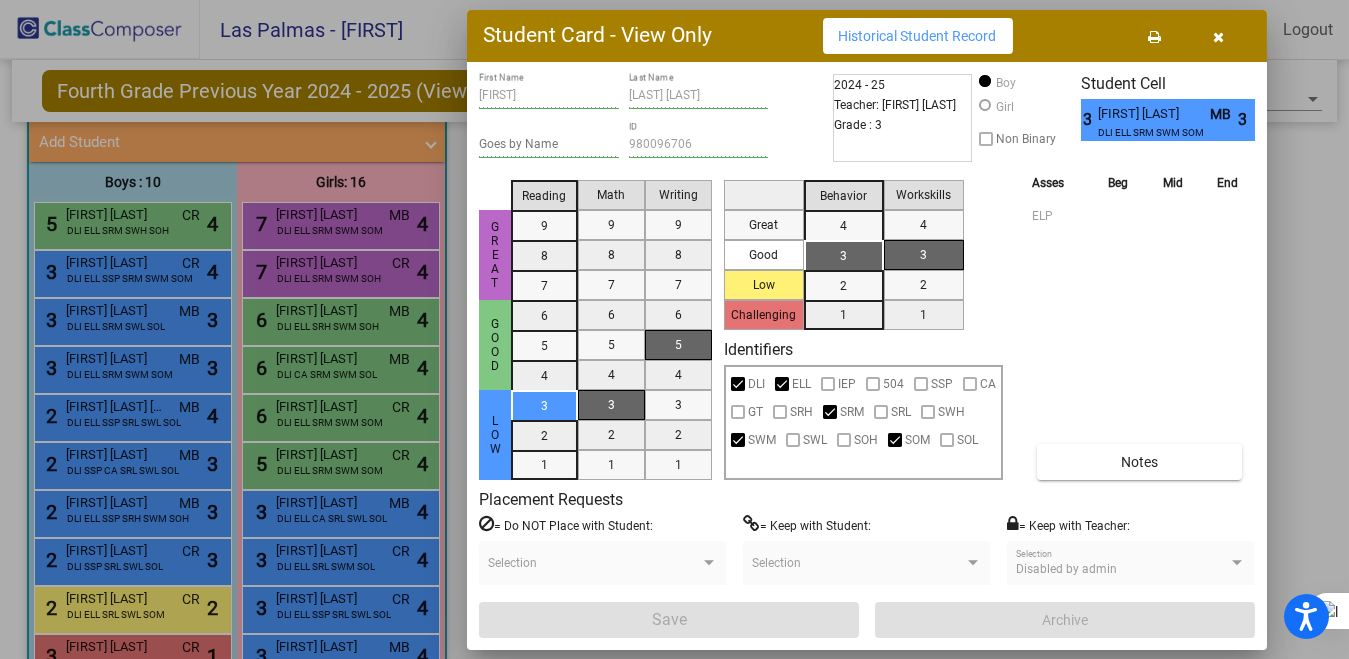 click at bounding box center (674, 329) 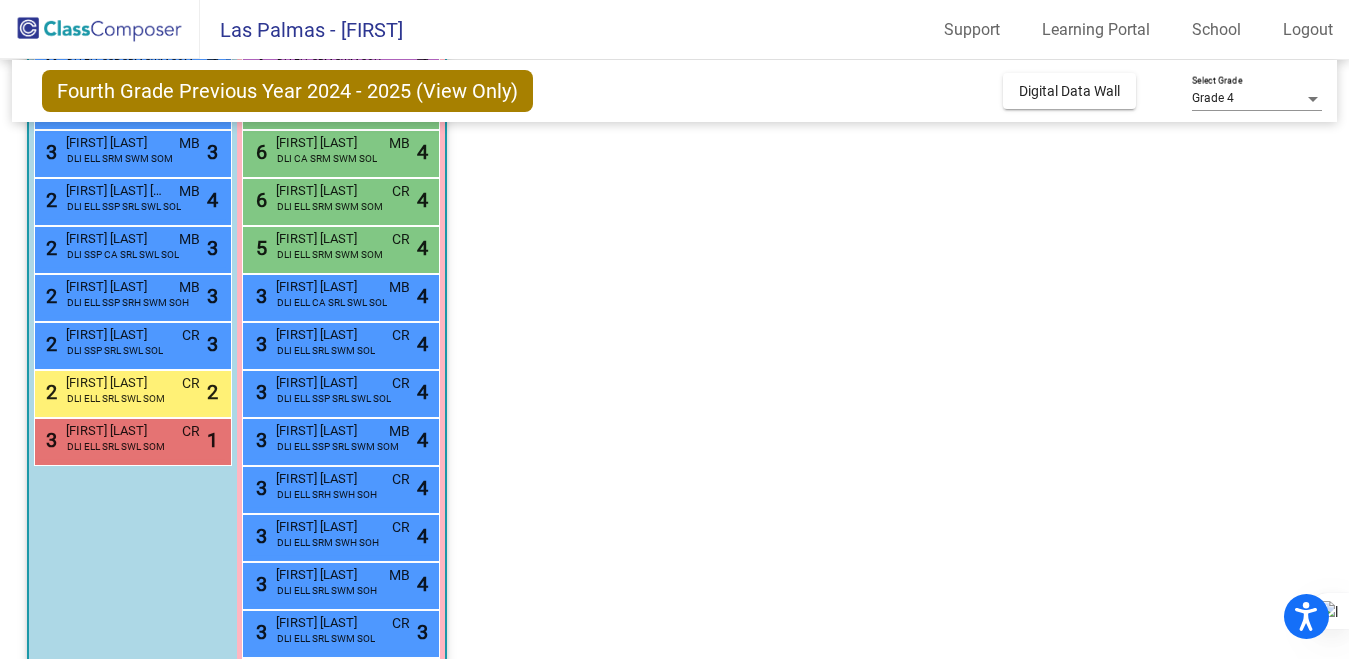 scroll, scrollTop: 459, scrollLeft: 0, axis: vertical 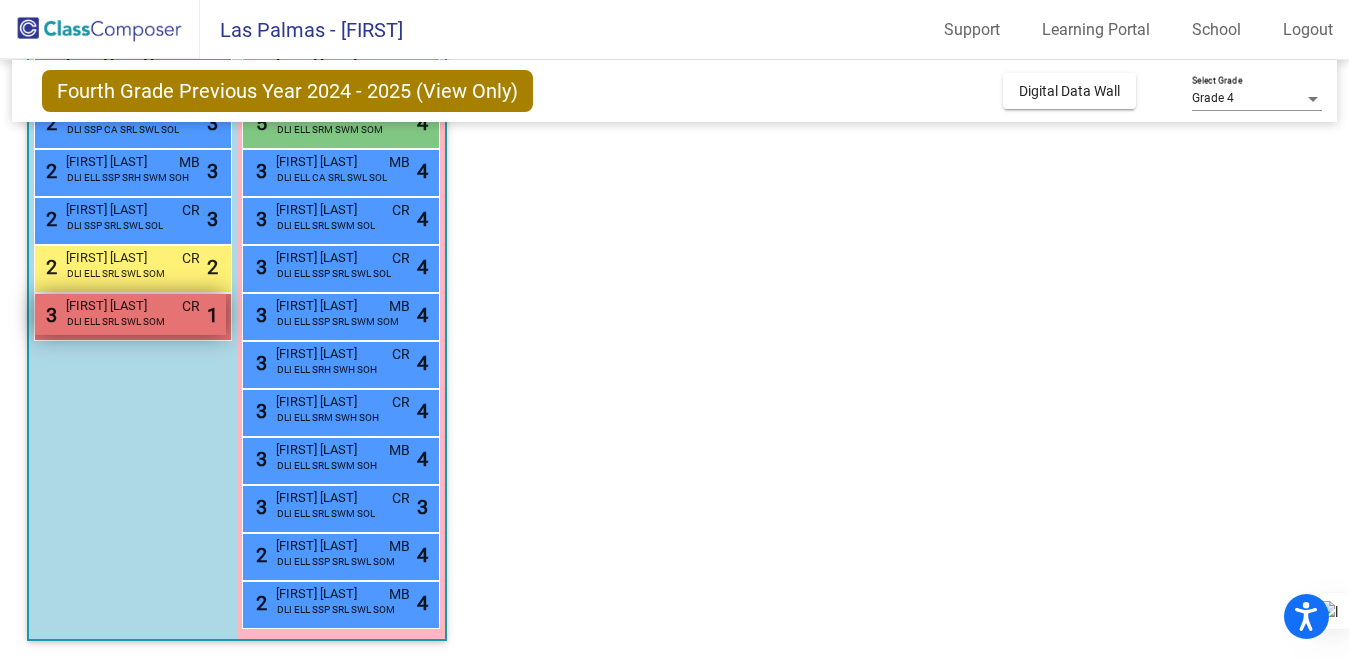 click on "3 [FIRST] [LAST] DLI ELL SRL SWL SOM CR lock do_not_disturb_alt 1" at bounding box center [130, 314] 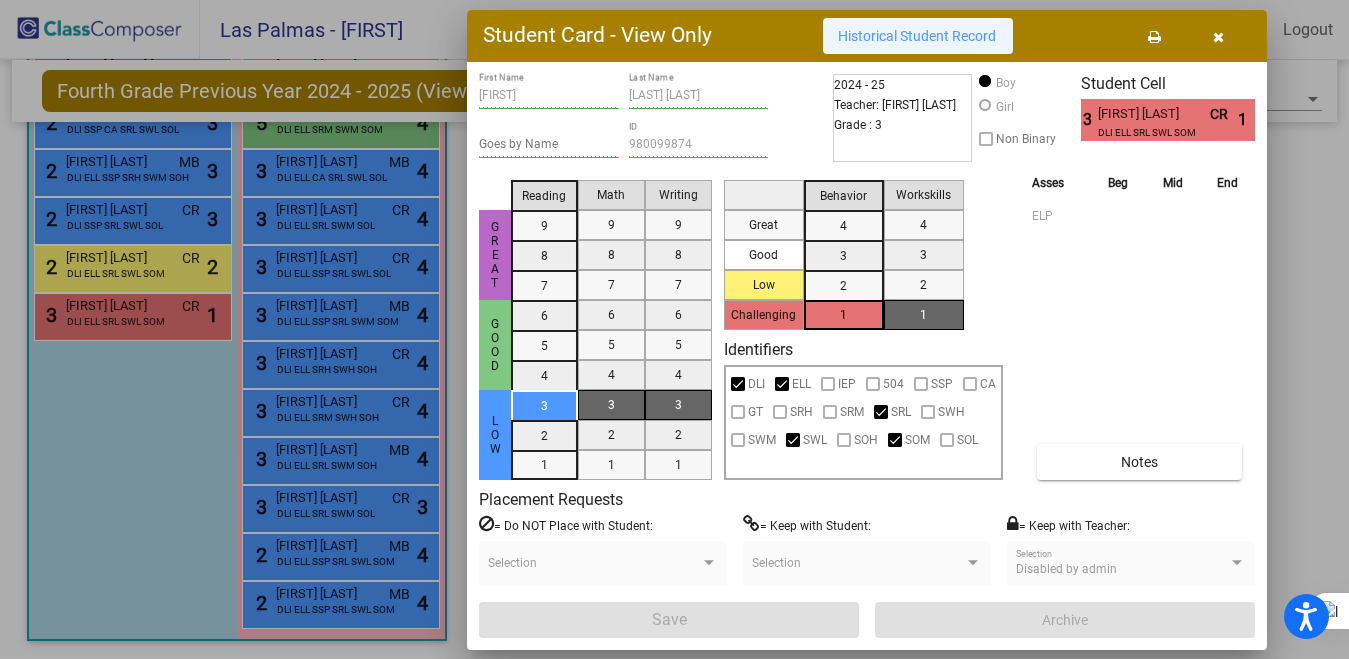 click on "Historical Student Record" at bounding box center (918, 36) 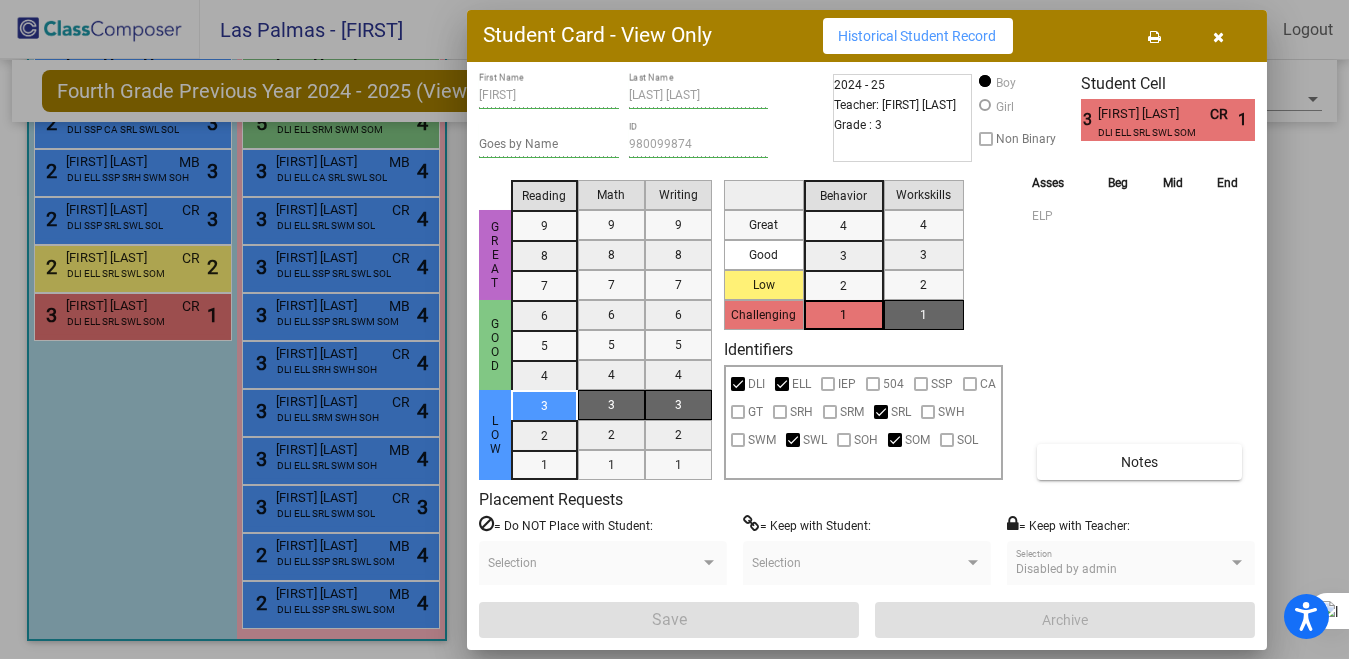 click at bounding box center [674, 329] 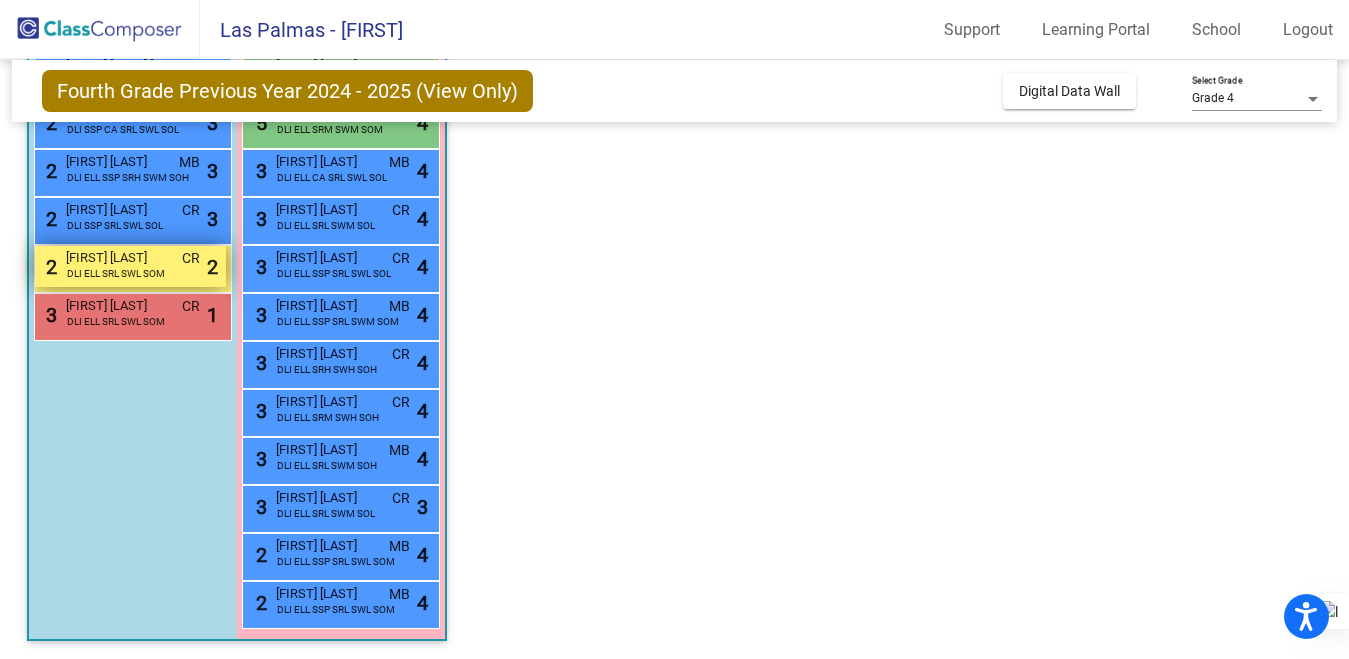 click on "DLI ELL SRL SWL SOM" at bounding box center (116, 273) 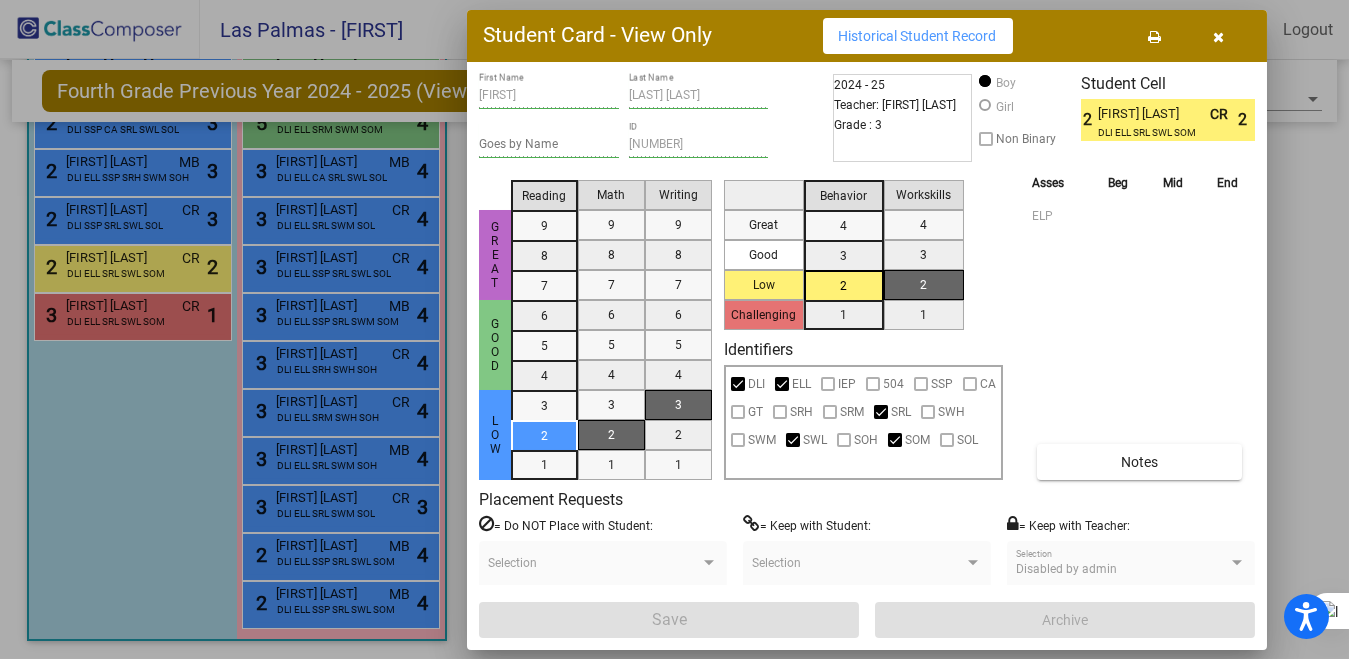 click at bounding box center [674, 329] 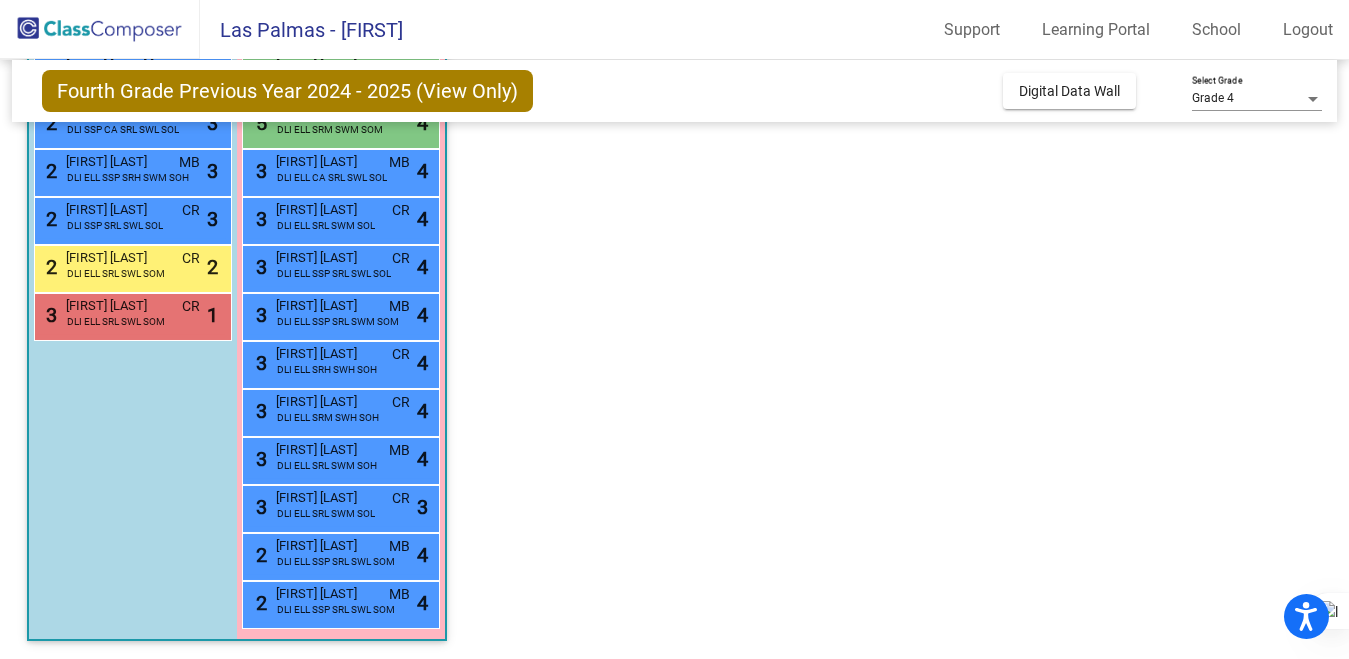 click on "DLI SSP SRL SWL SOL" at bounding box center (115, 225) 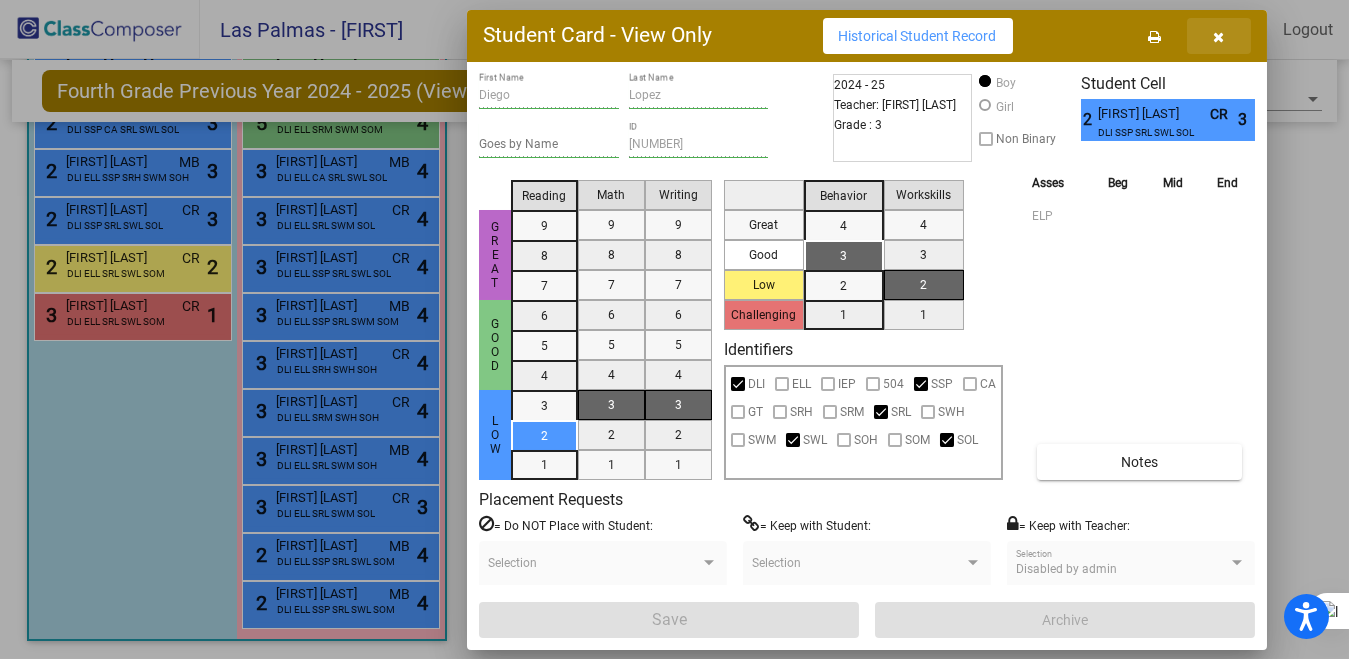click at bounding box center (1219, 36) 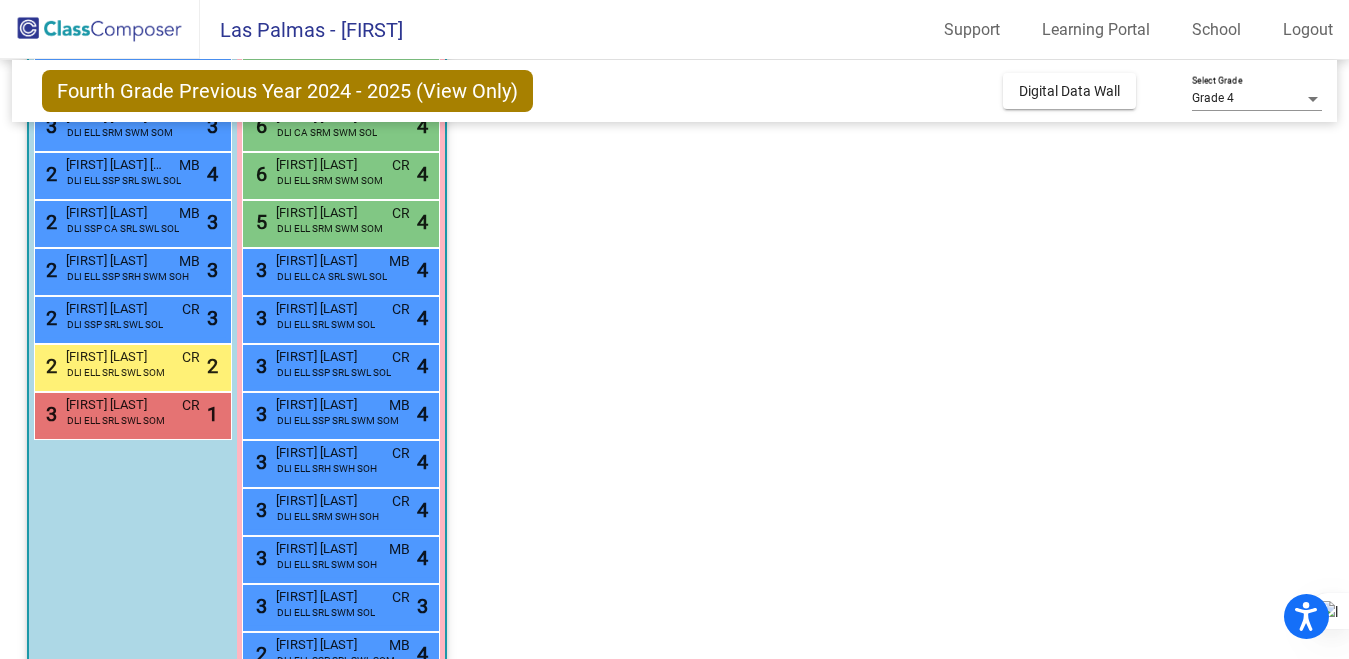 scroll, scrollTop: 297, scrollLeft: 0, axis: vertical 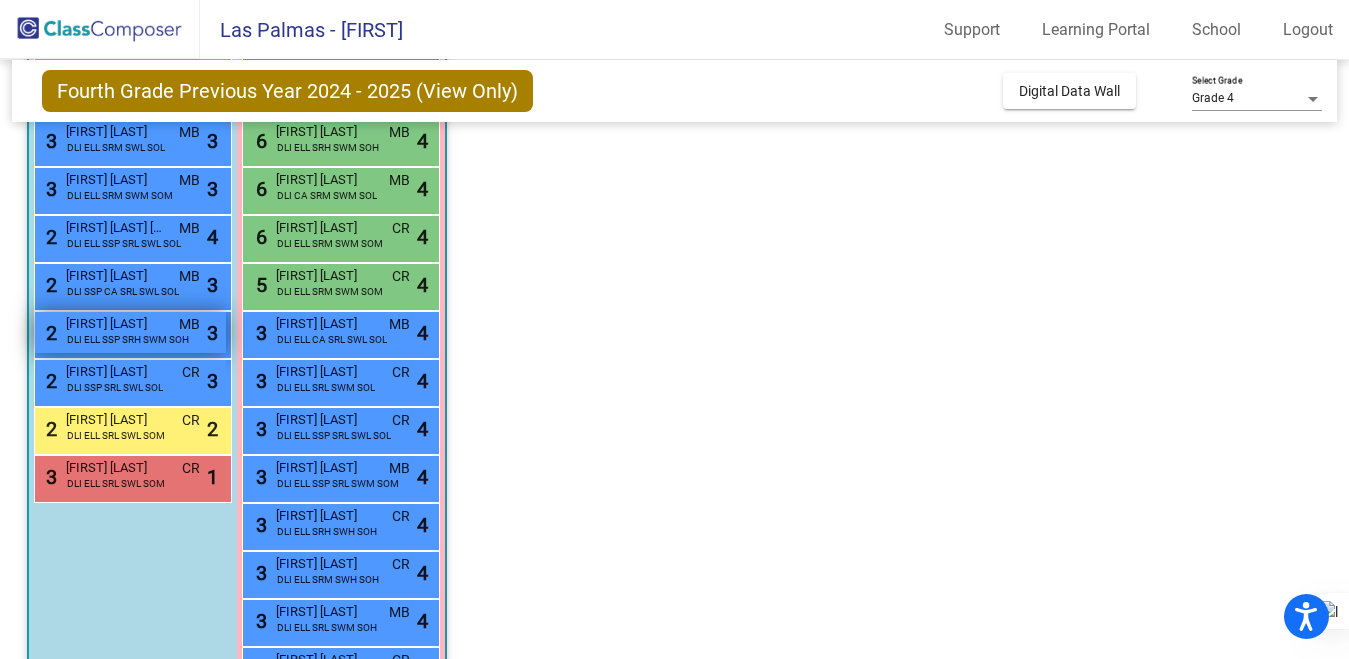 click on "DLI ELL SSP SRH SWM SOH" at bounding box center (128, 339) 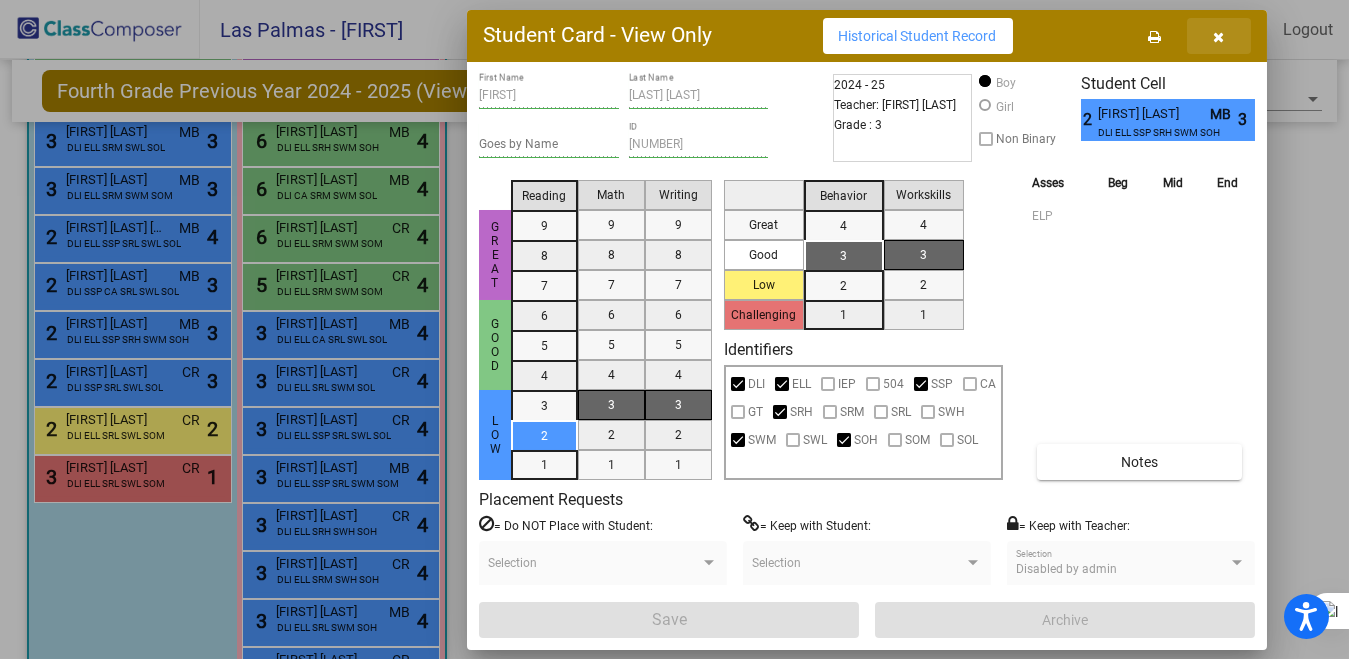 click at bounding box center [1219, 37] 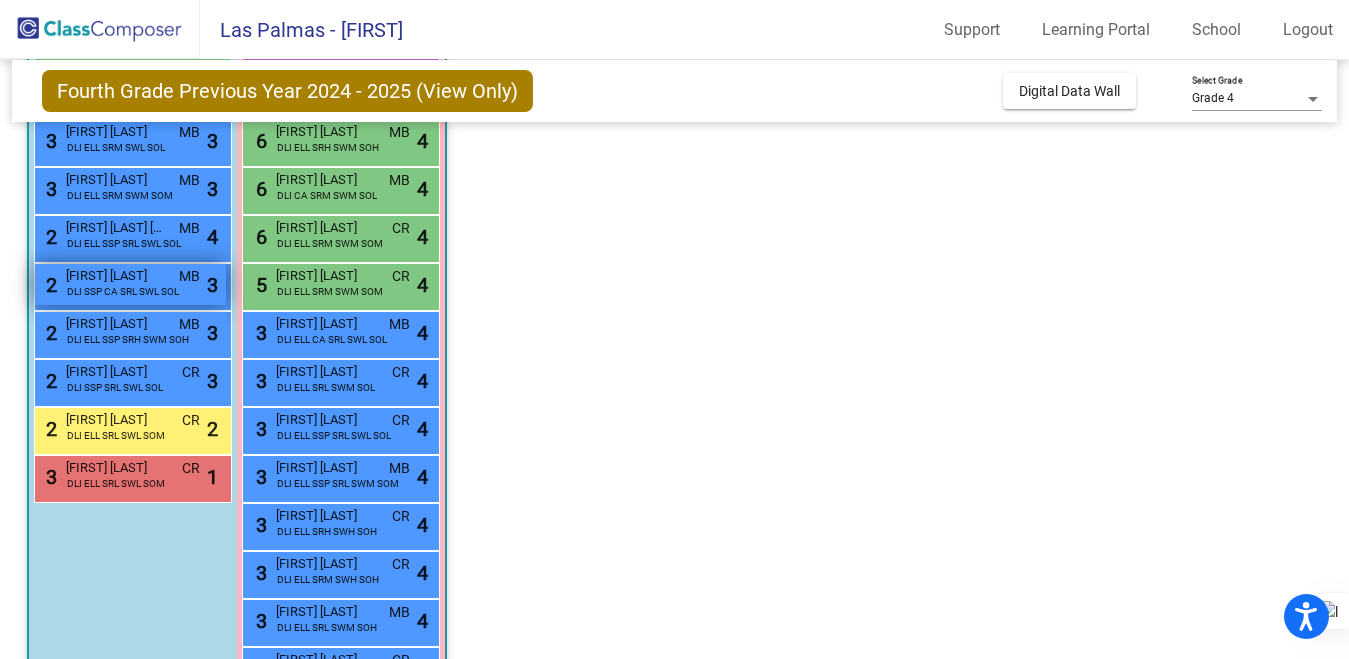 click on "DLI SSP CA SRL SWL SOL" at bounding box center (123, 291) 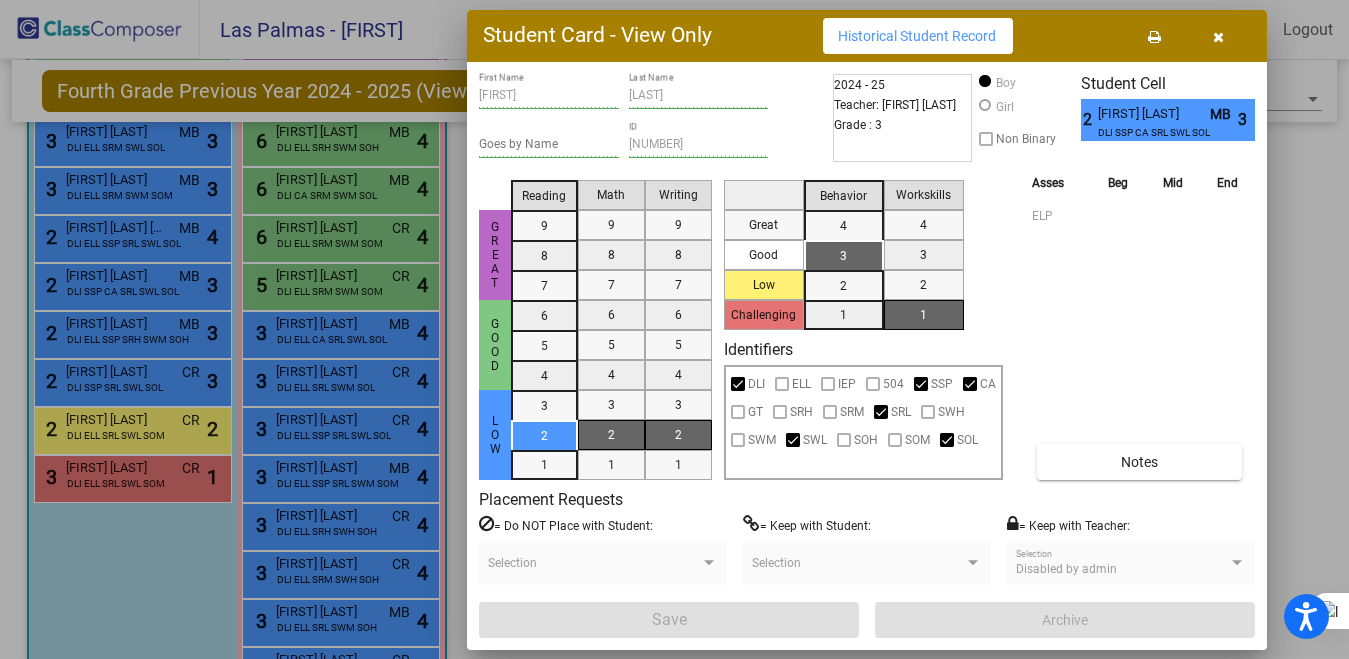 click at bounding box center (1219, 37) 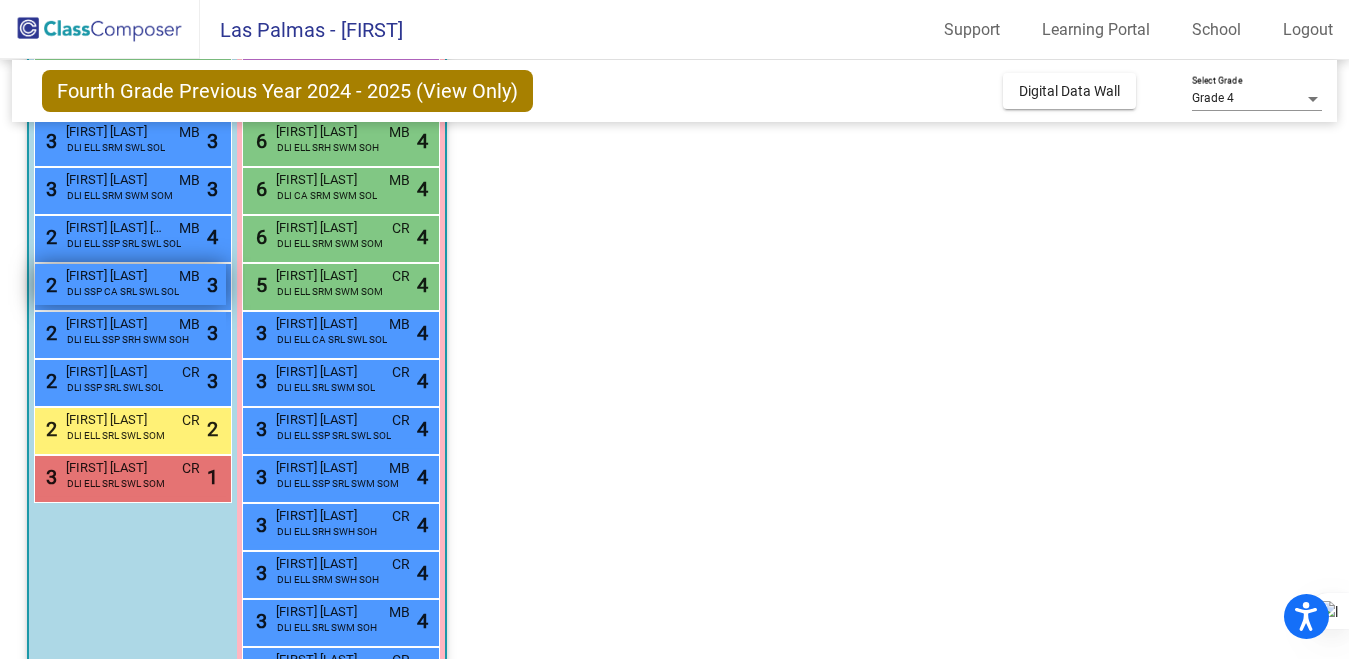 click on "DLI SSP CA SRL SWL SOL" at bounding box center [123, 291] 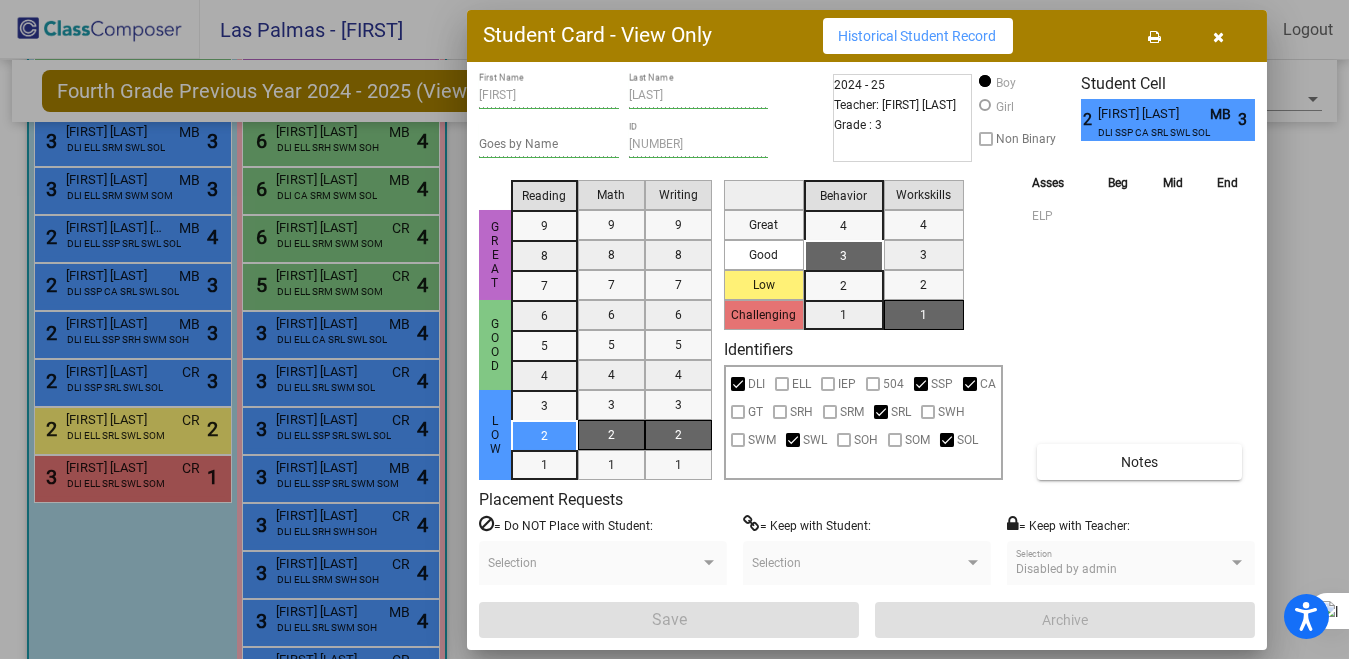 click at bounding box center (1219, 37) 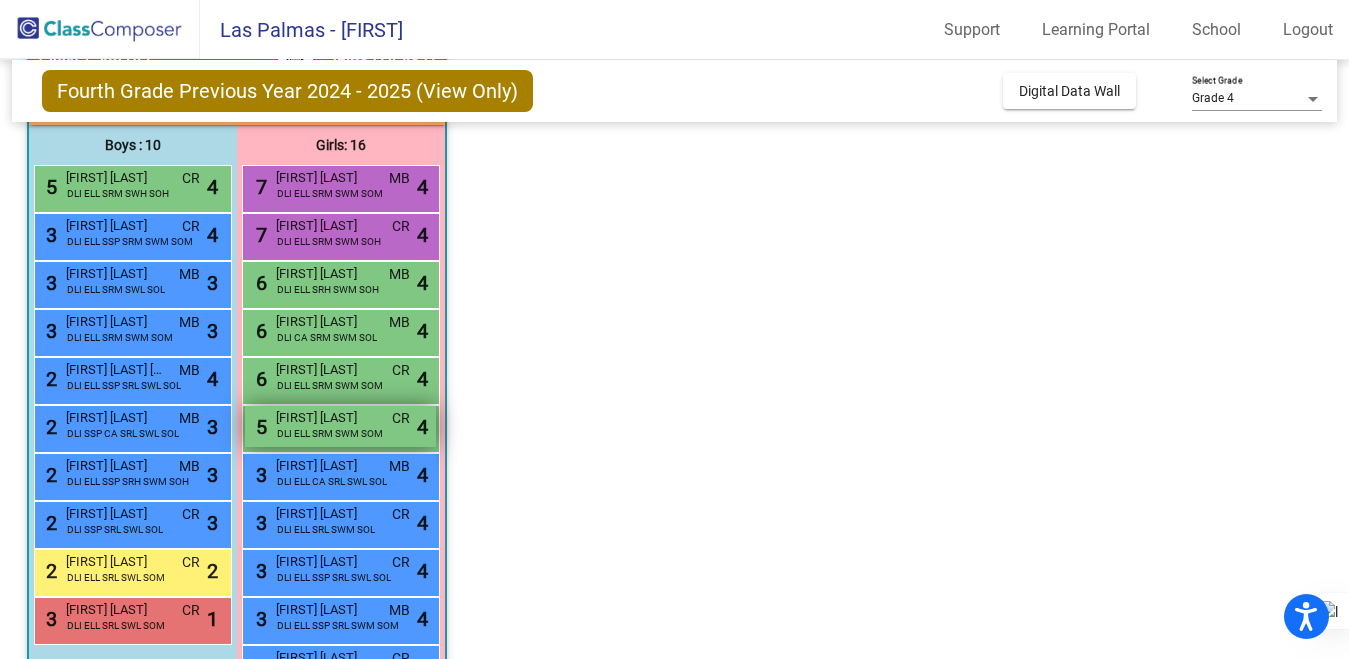 scroll, scrollTop: 154, scrollLeft: 0, axis: vertical 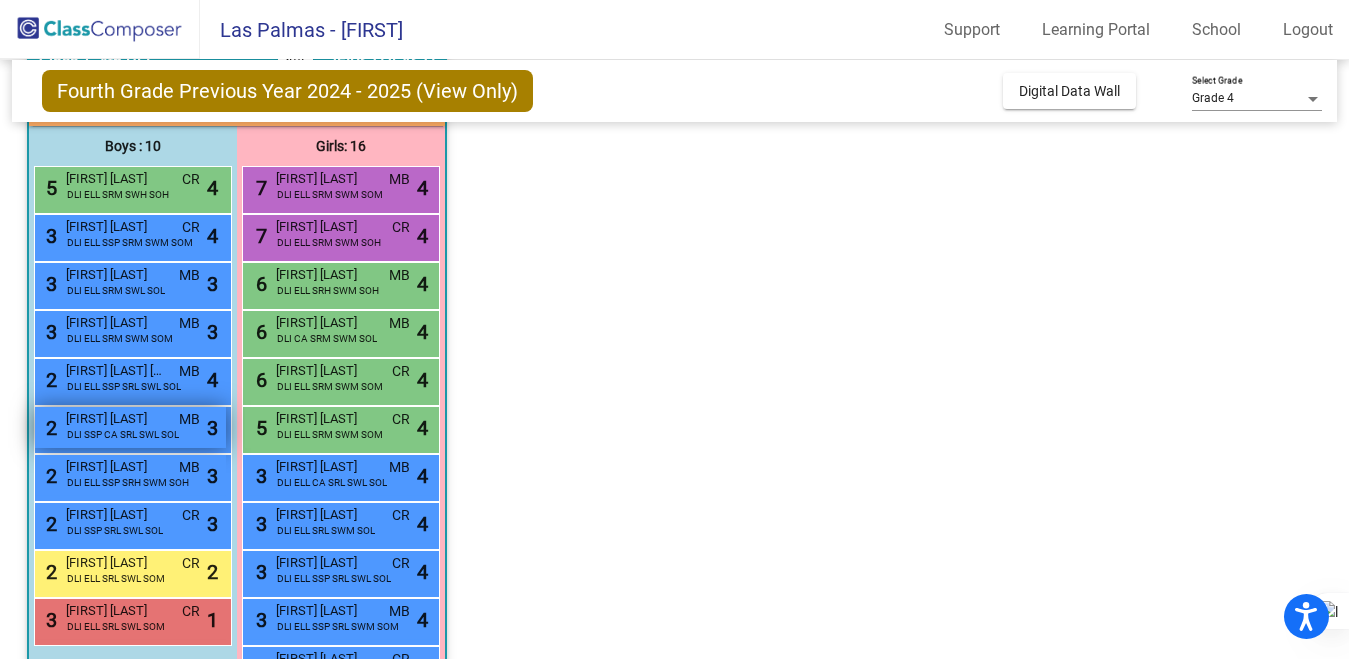 click on "DLI SSP CA SRL SWL SOL" at bounding box center [123, 434] 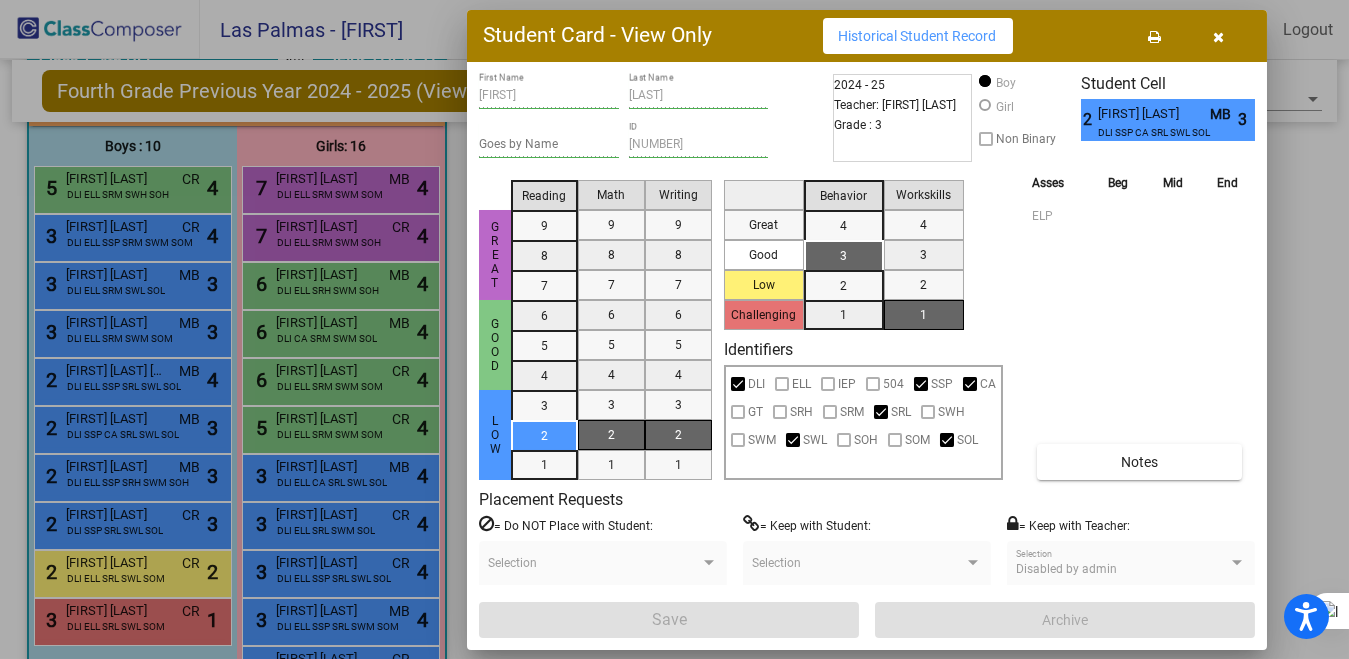 click at bounding box center [1219, 37] 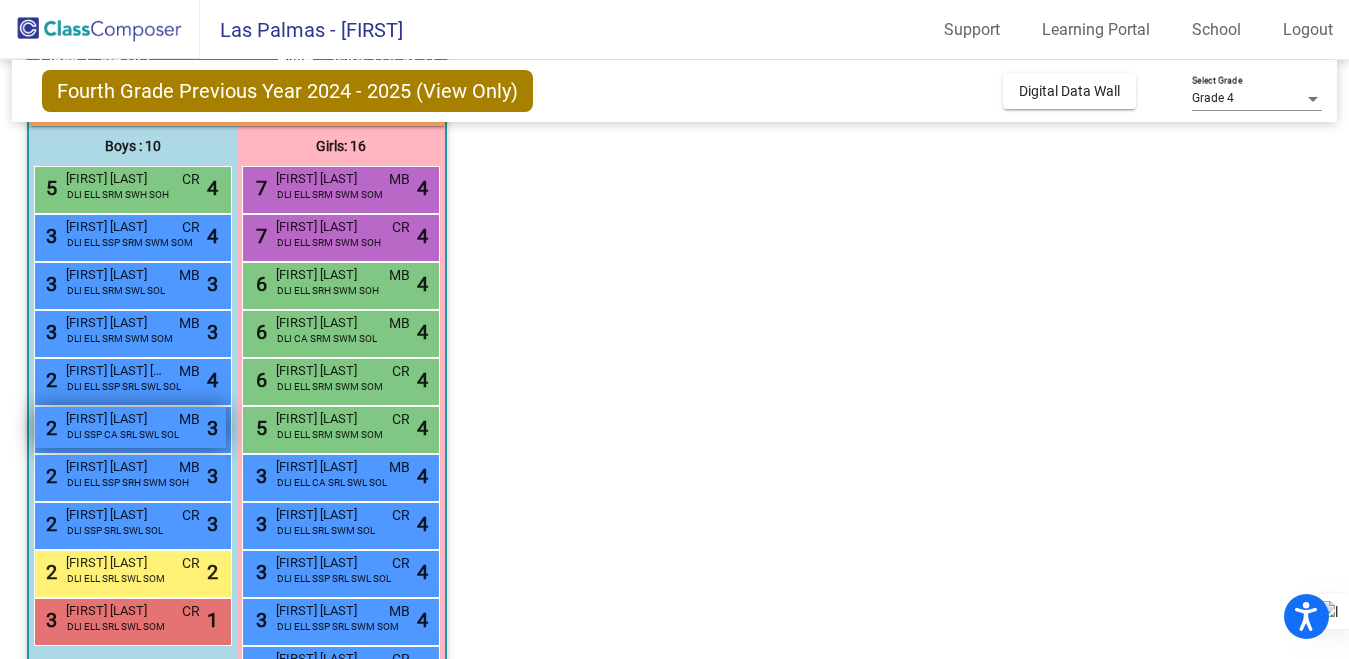 click on "[FIRST] [LAST]" at bounding box center [116, 419] 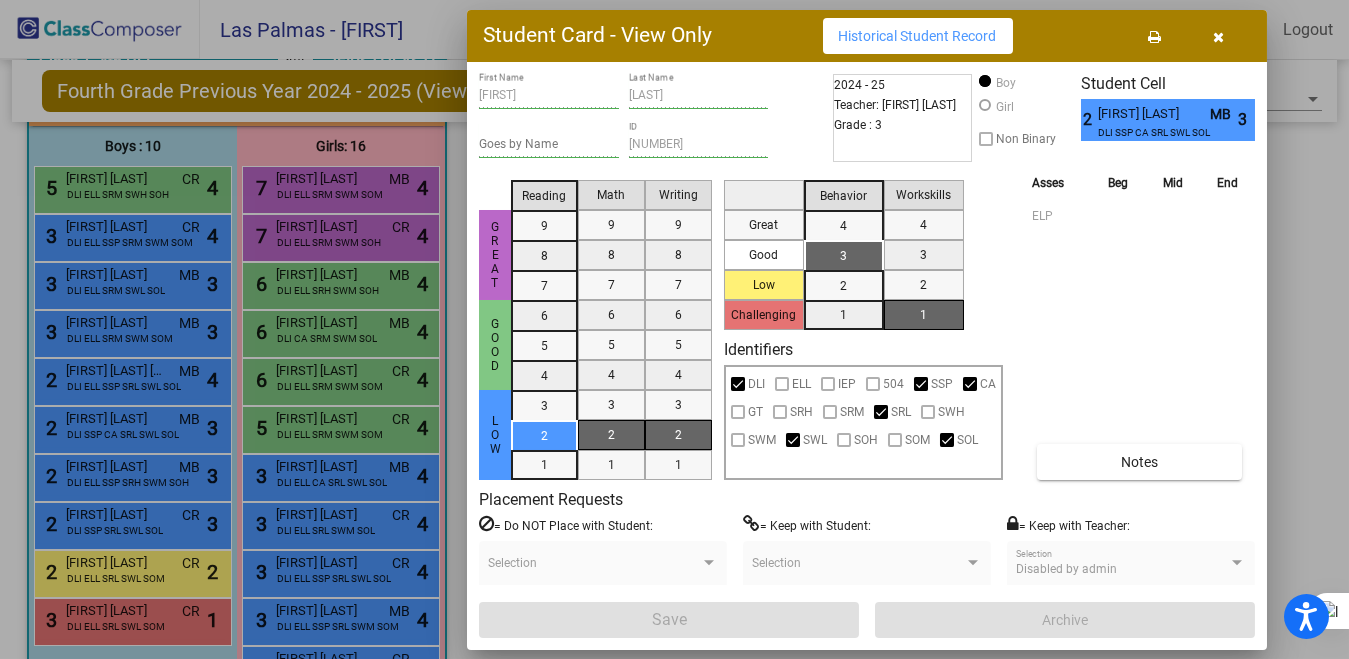 click at bounding box center (1219, 37) 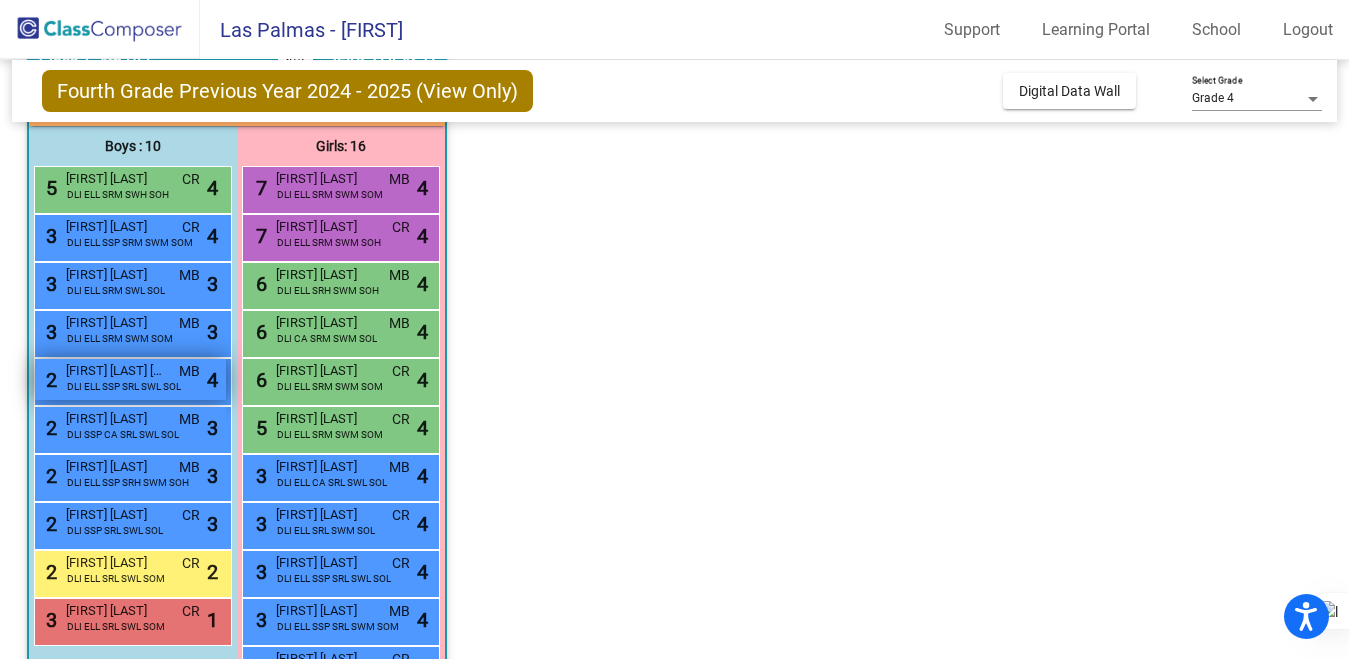 click on "DLI ELL SSP SRL SWL SOL" at bounding box center [124, 386] 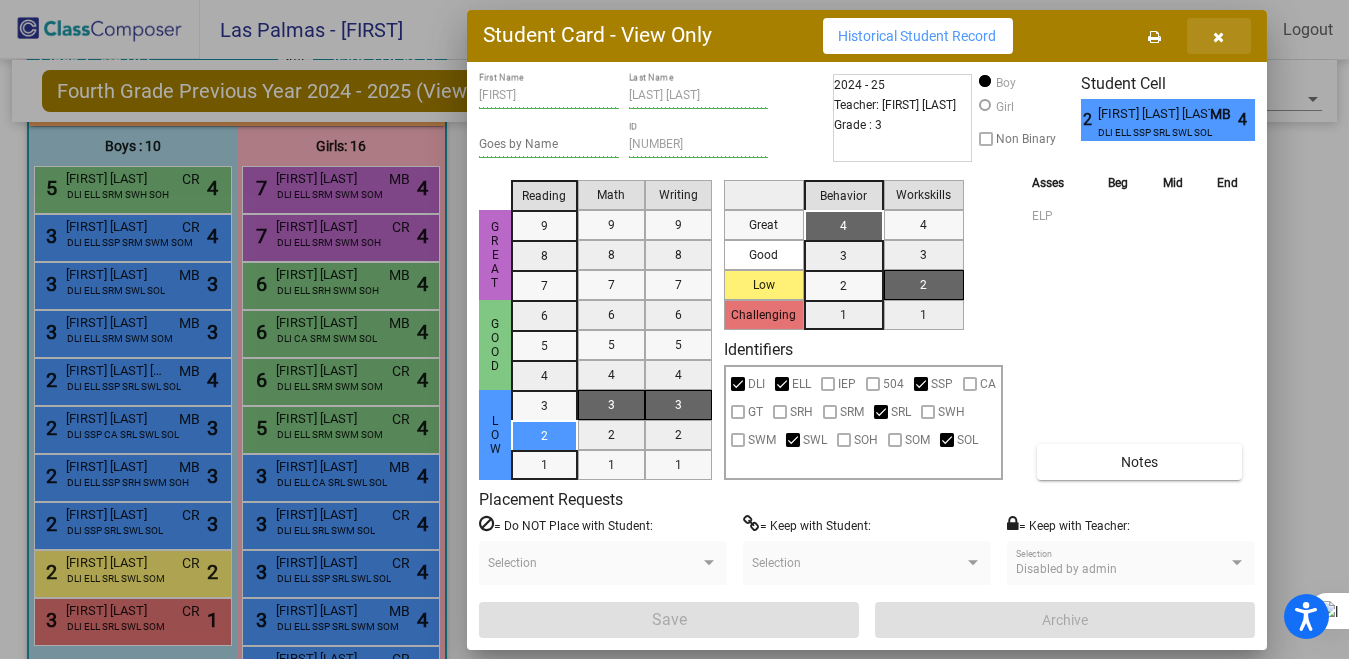 click at bounding box center (1219, 37) 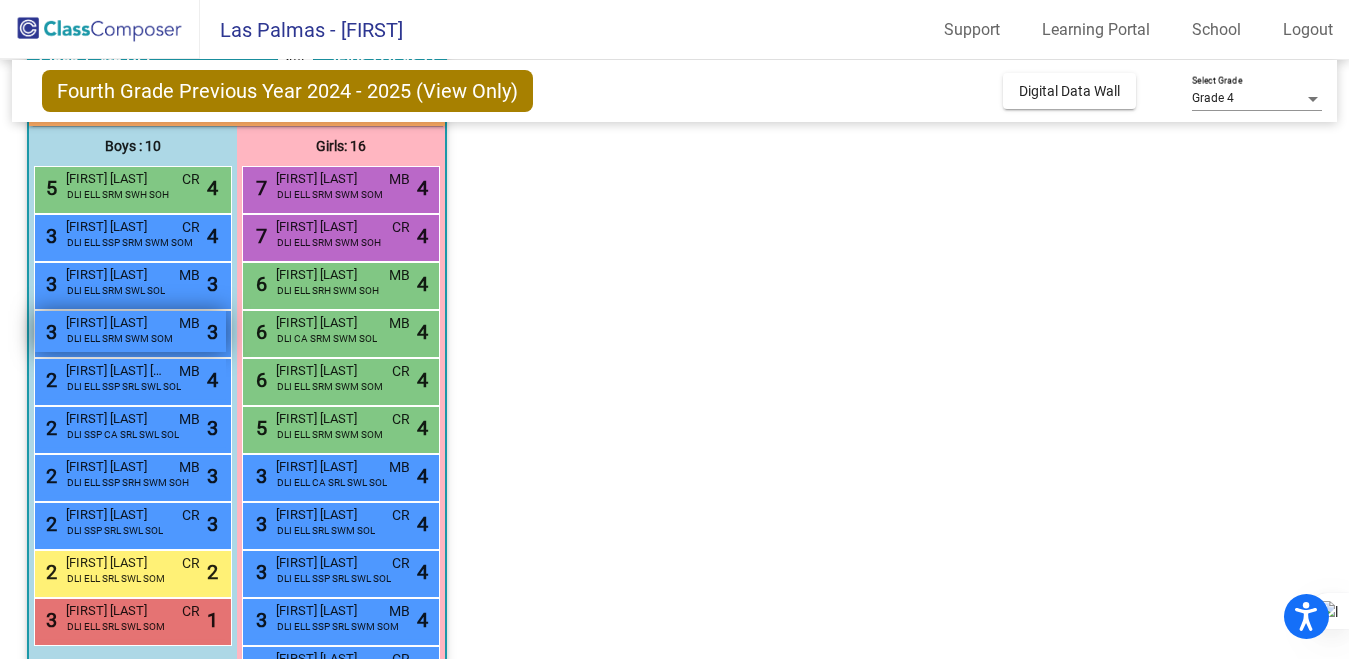 click on "[FIRST] [LAST]" at bounding box center [116, 323] 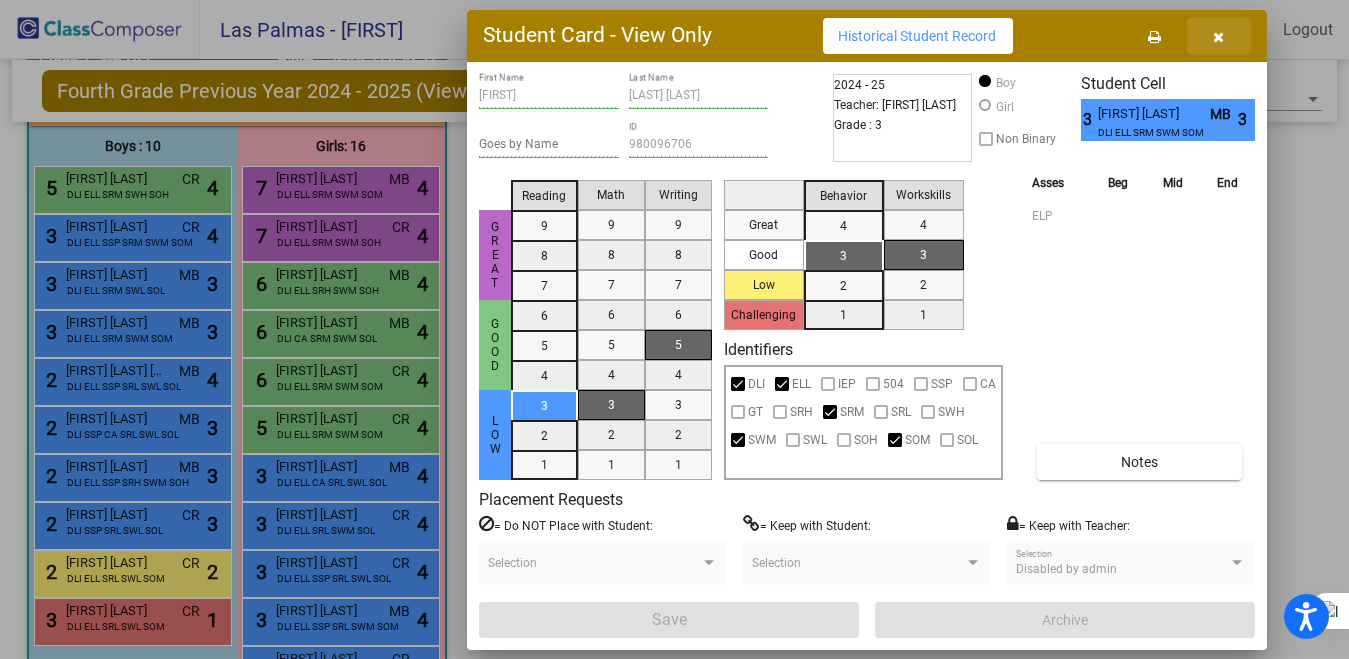 click at bounding box center [1219, 36] 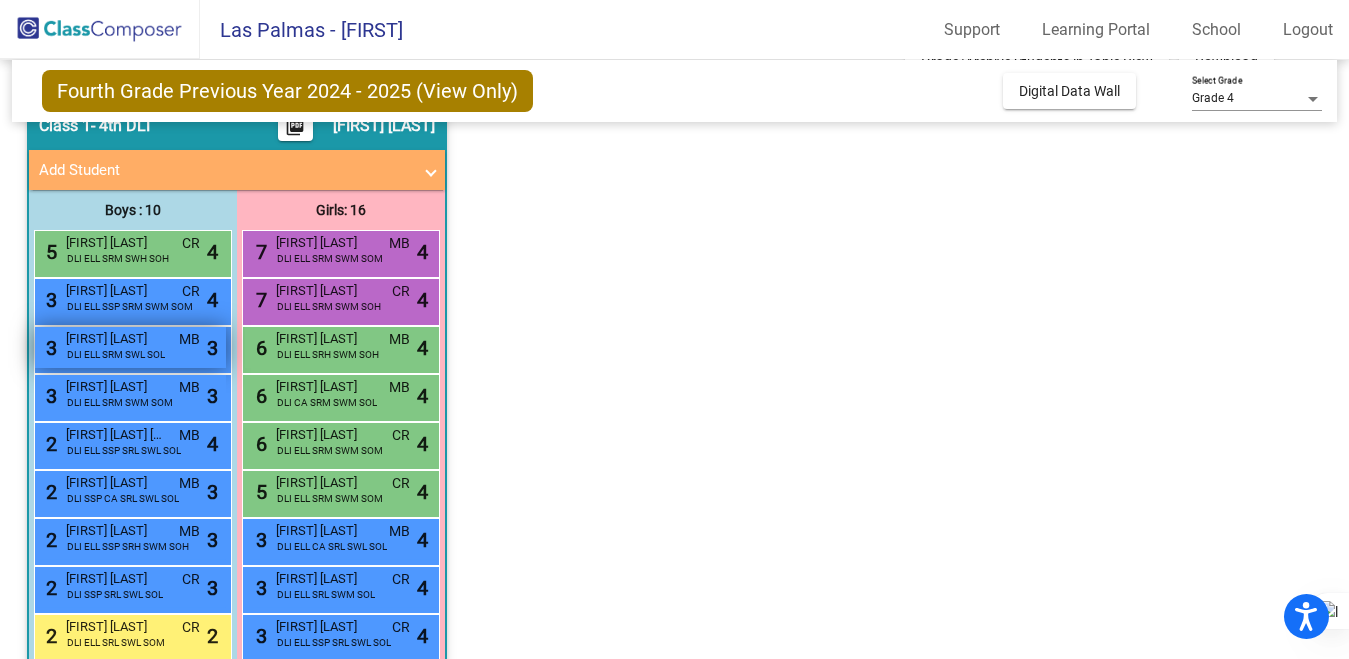 scroll, scrollTop: 87, scrollLeft: 0, axis: vertical 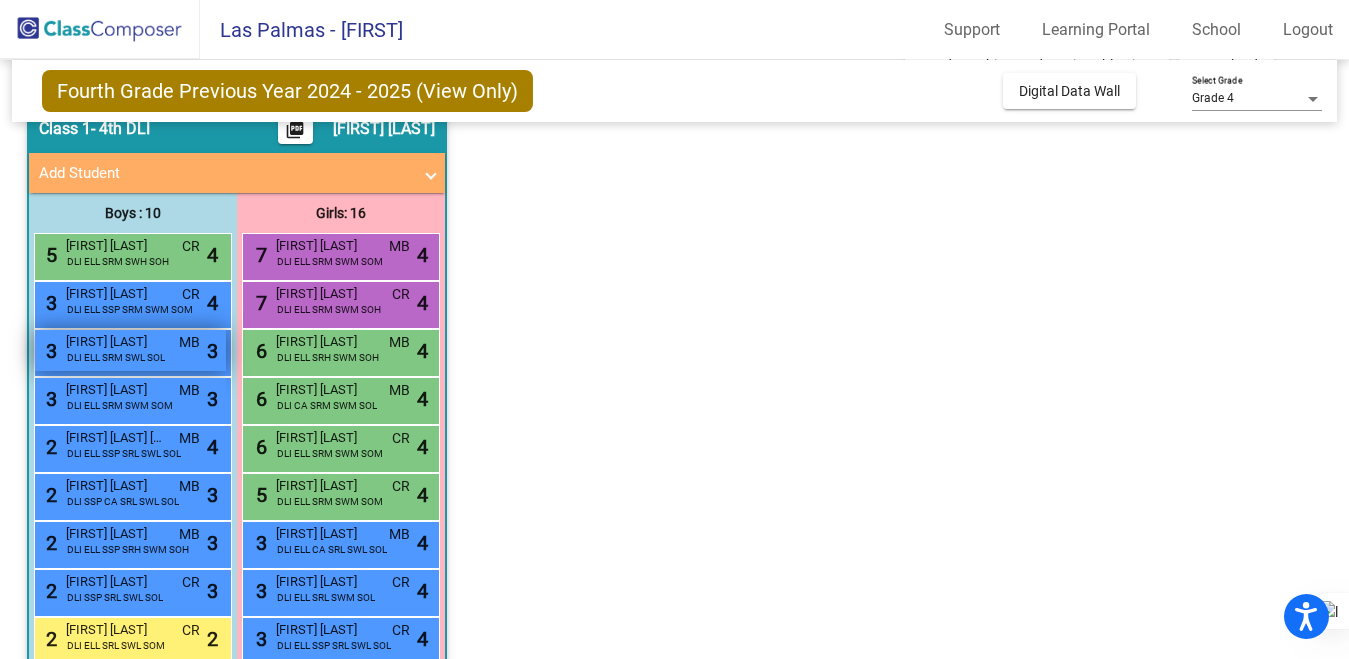 click on "DLI ELL SRM SWL SOL" at bounding box center [116, 357] 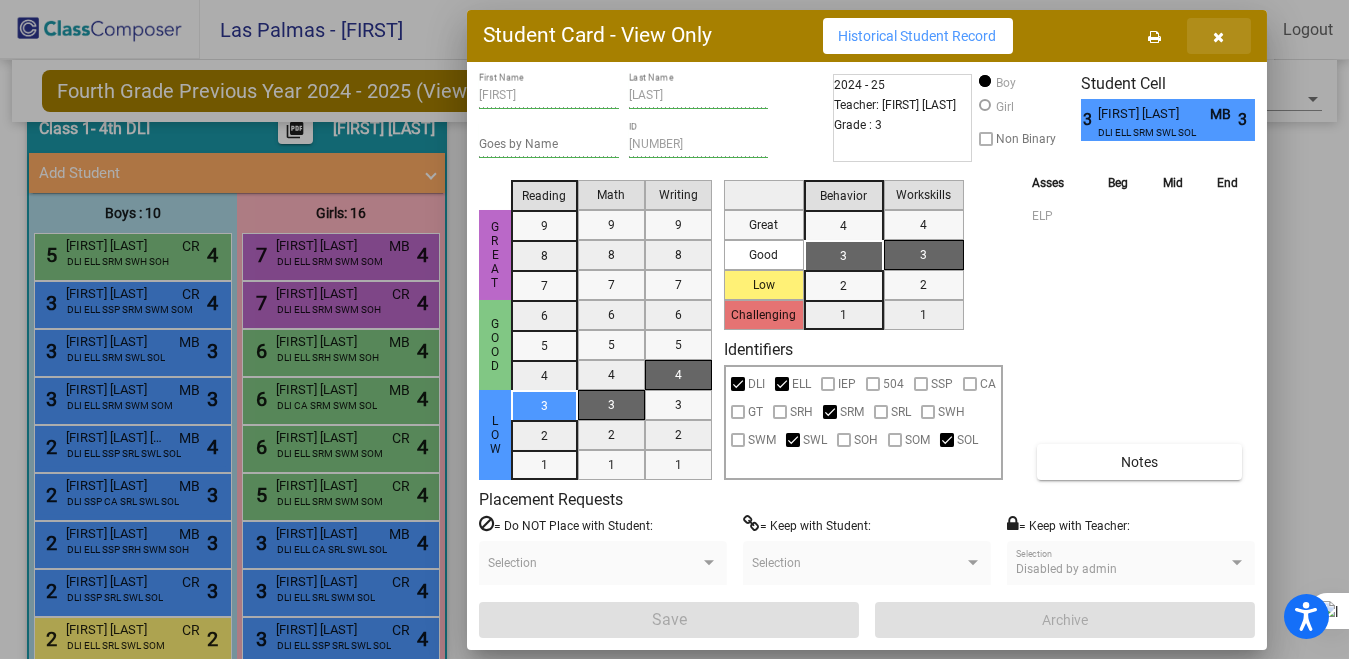 click at bounding box center [1219, 37] 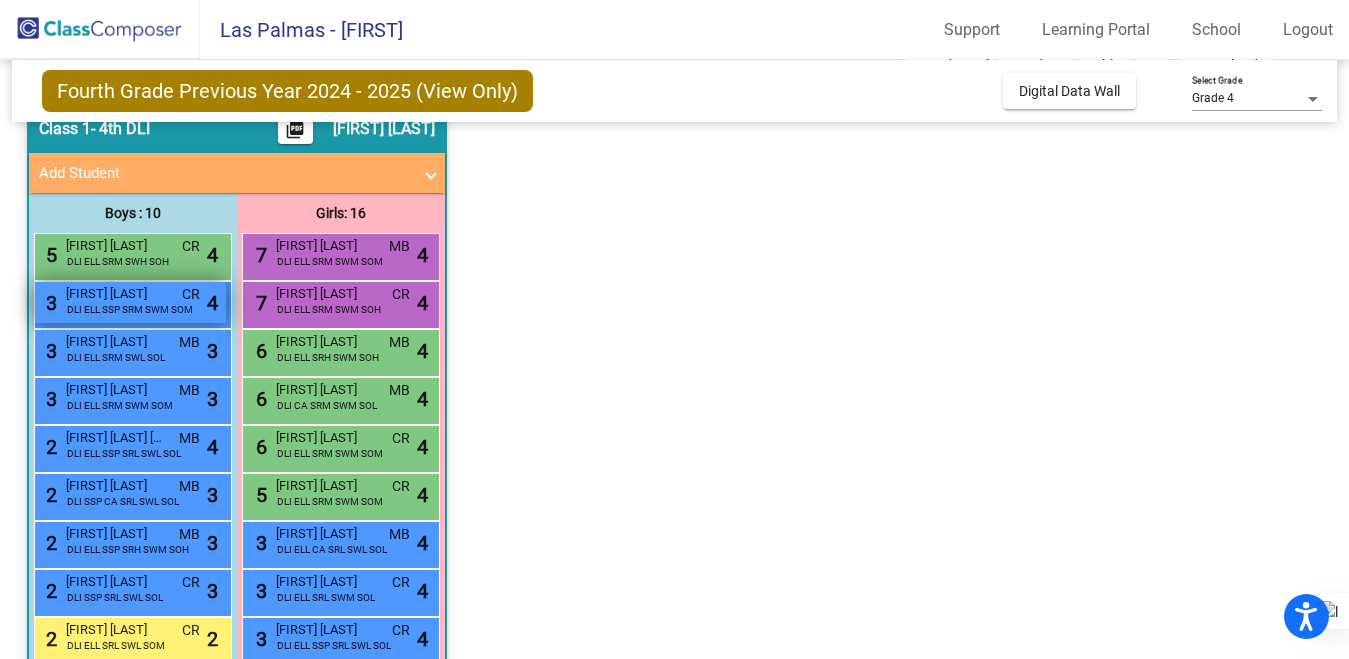 click on "[FIRST] [LAST]" at bounding box center [116, 294] 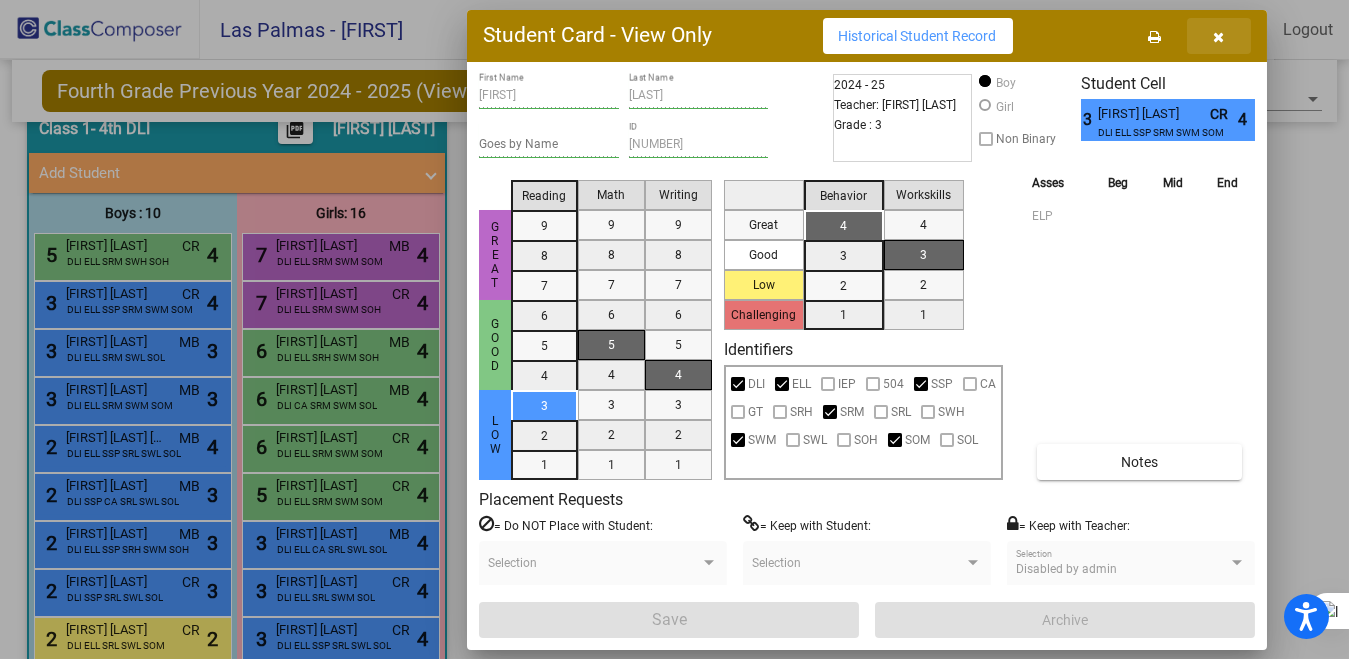 click at bounding box center (1219, 36) 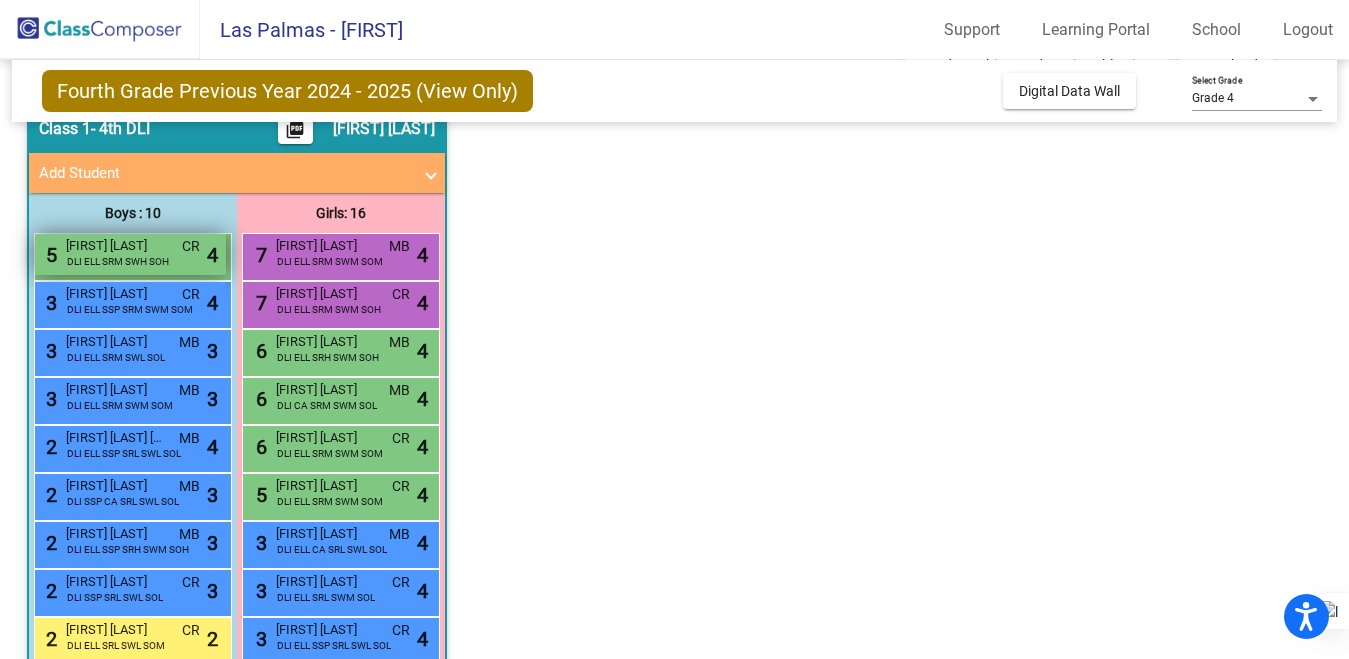 click on "[FIRST] [LAST]" at bounding box center [116, 246] 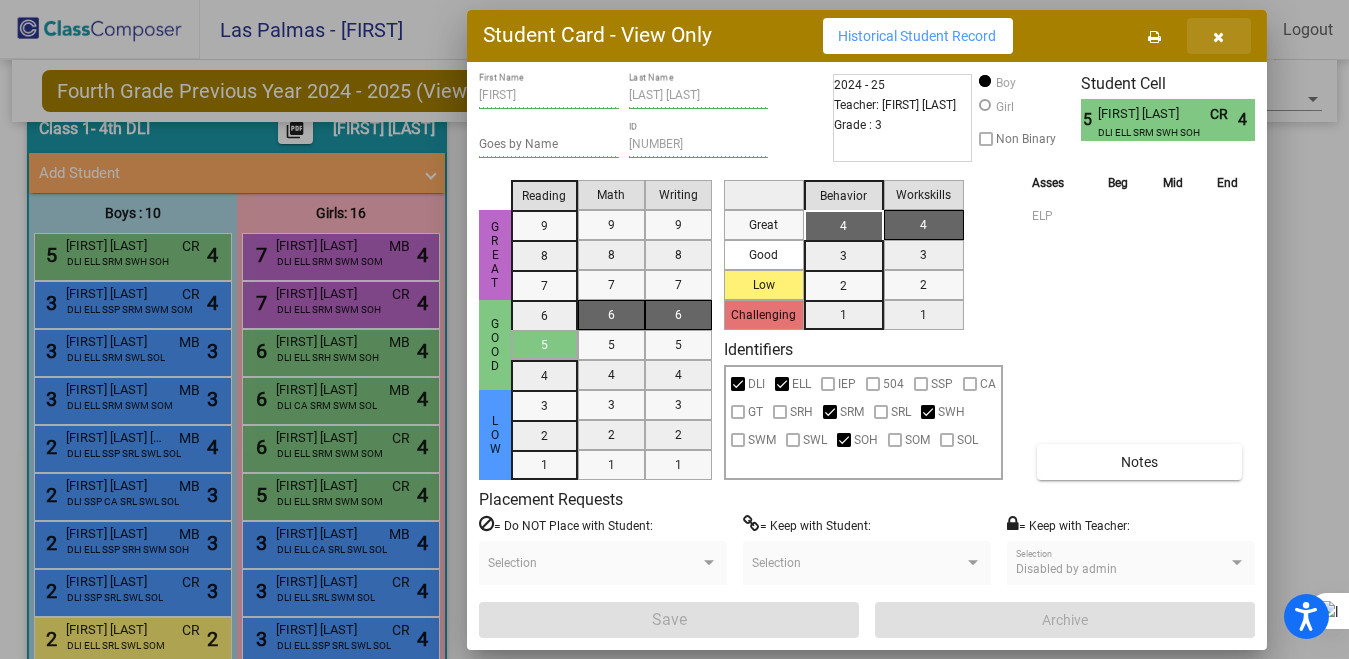 click at bounding box center (1219, 37) 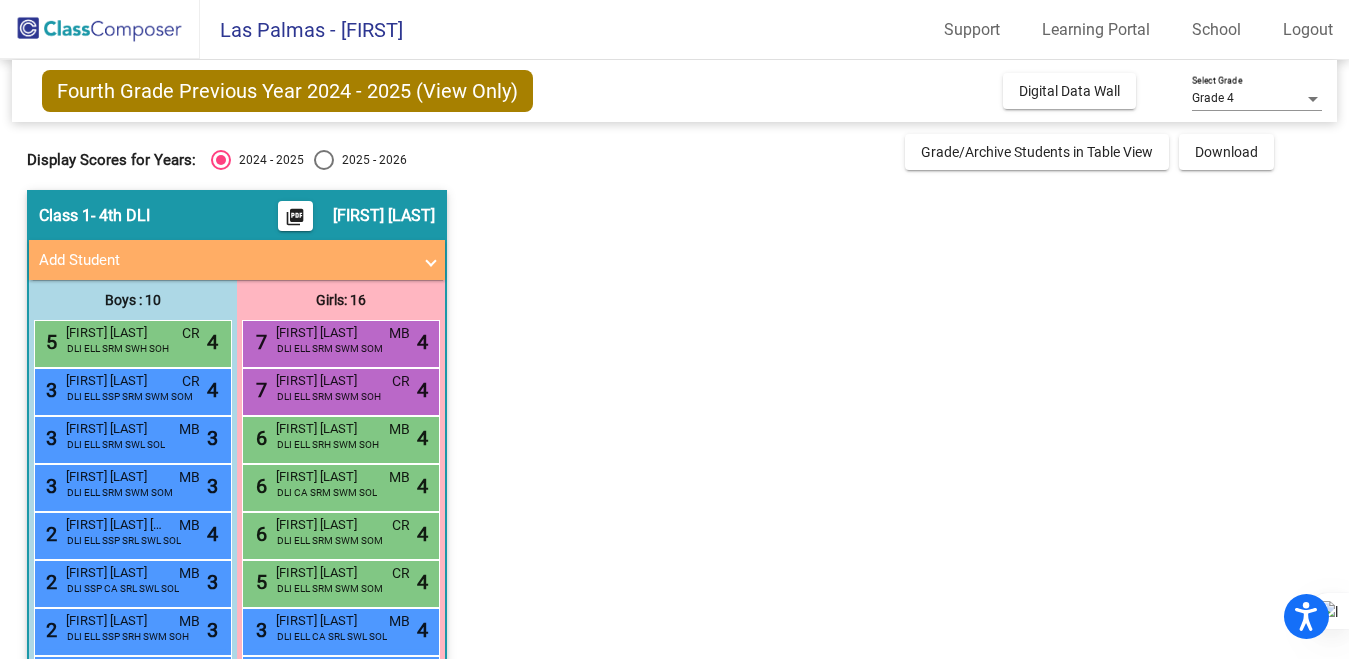 scroll, scrollTop: 459, scrollLeft: 0, axis: vertical 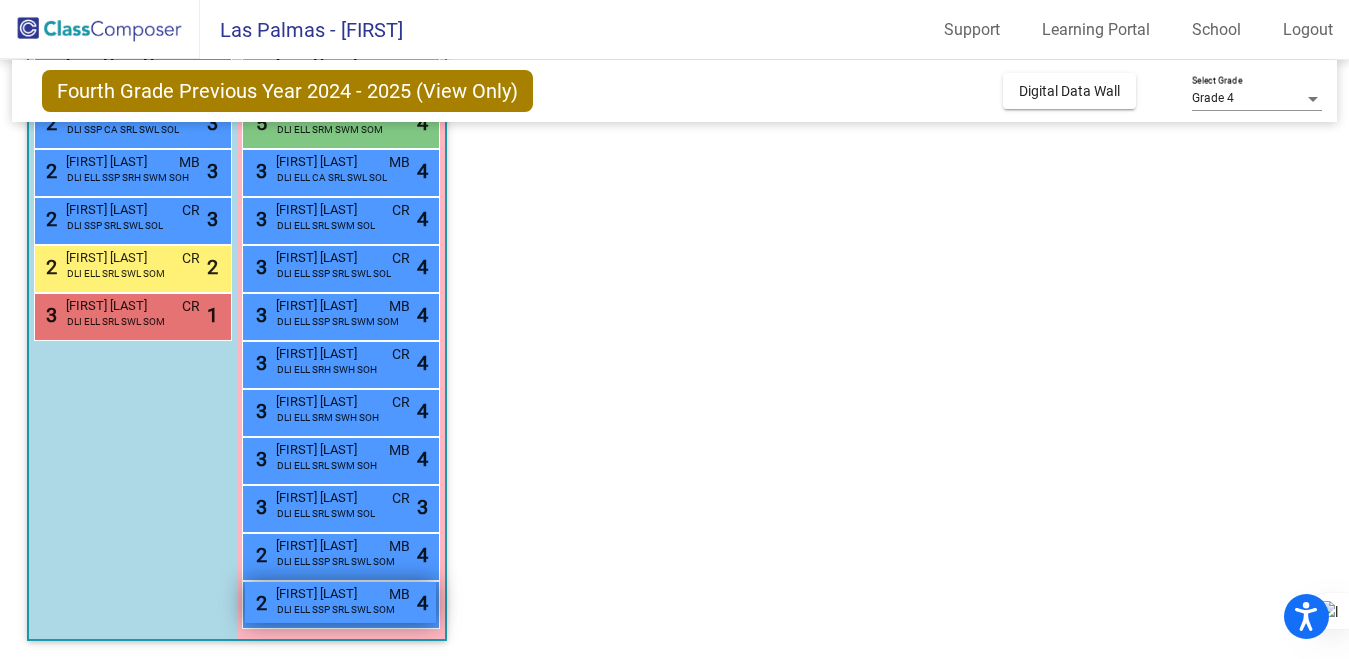 click on "[FIRST] [LAST]" at bounding box center [326, 594] 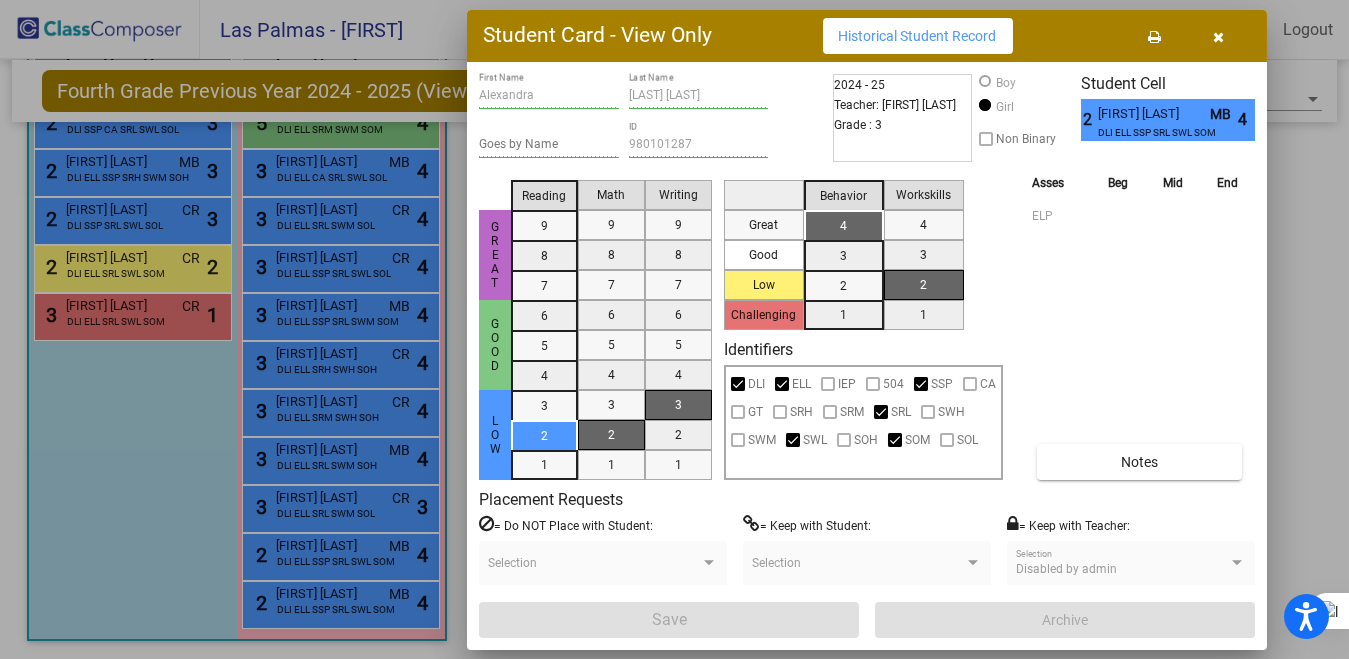 click at bounding box center (674, 329) 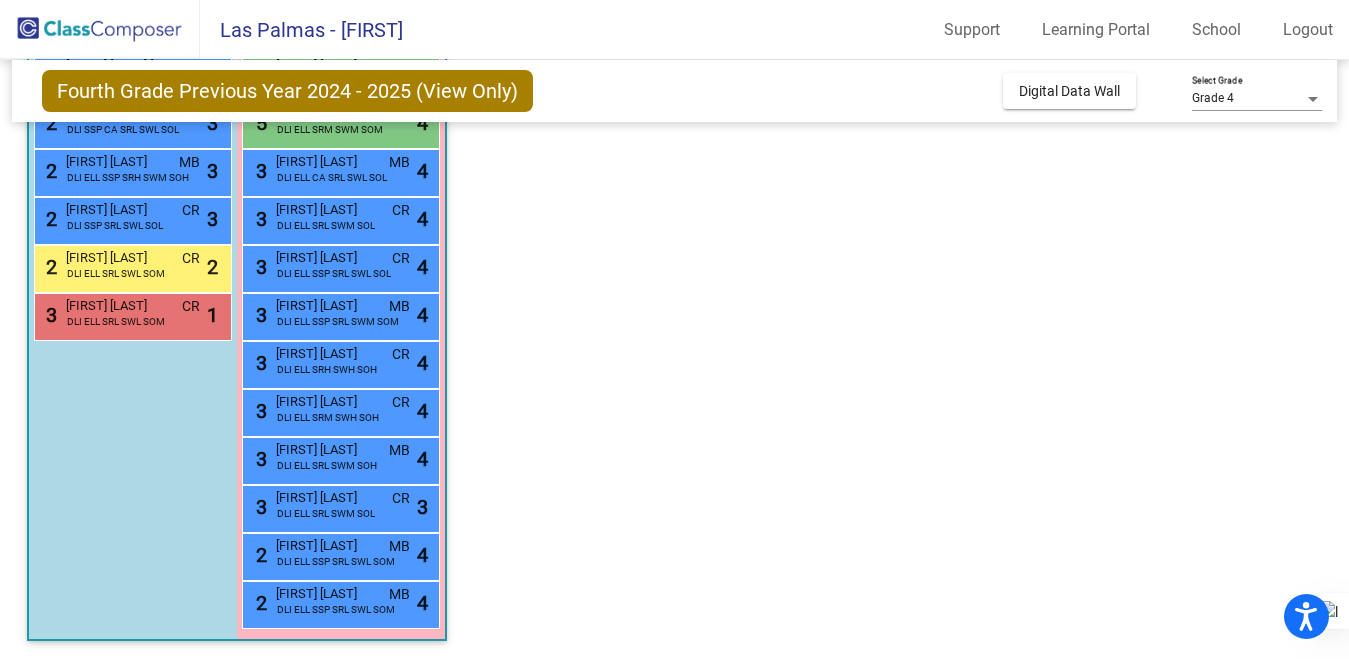 click on "DLI ELL SSP SRL SWL SOM" at bounding box center [336, 561] 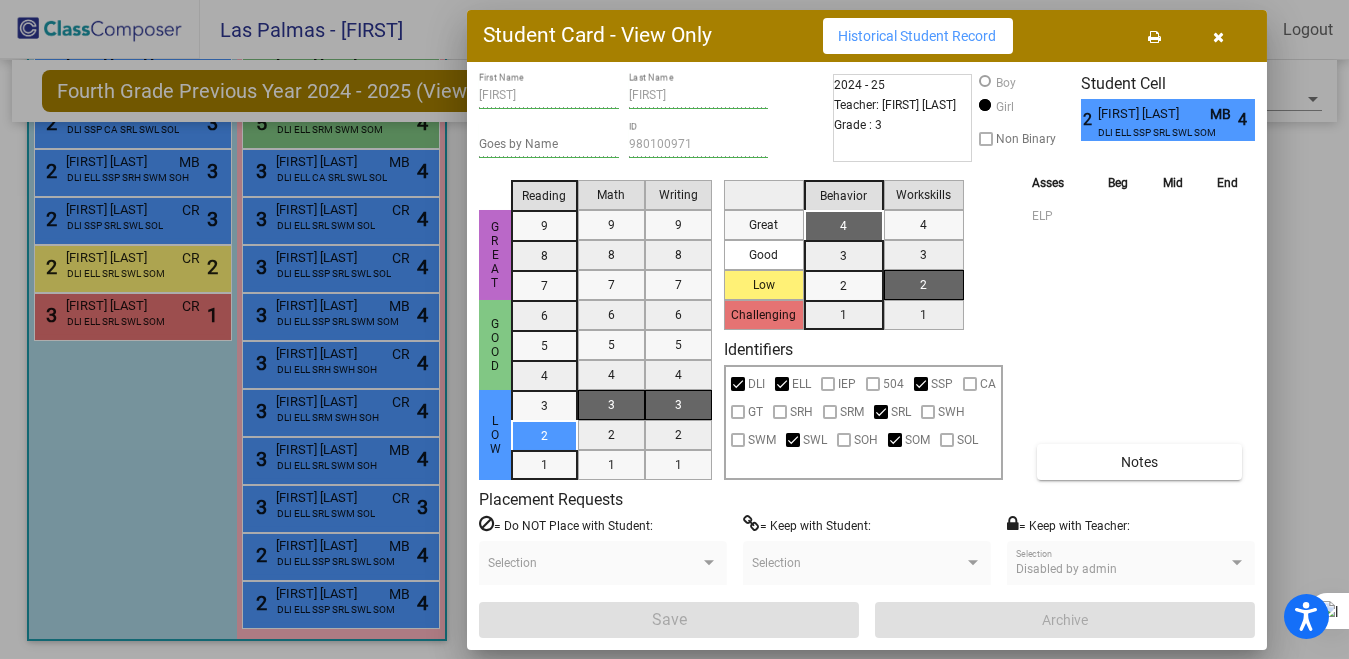 click at bounding box center [674, 329] 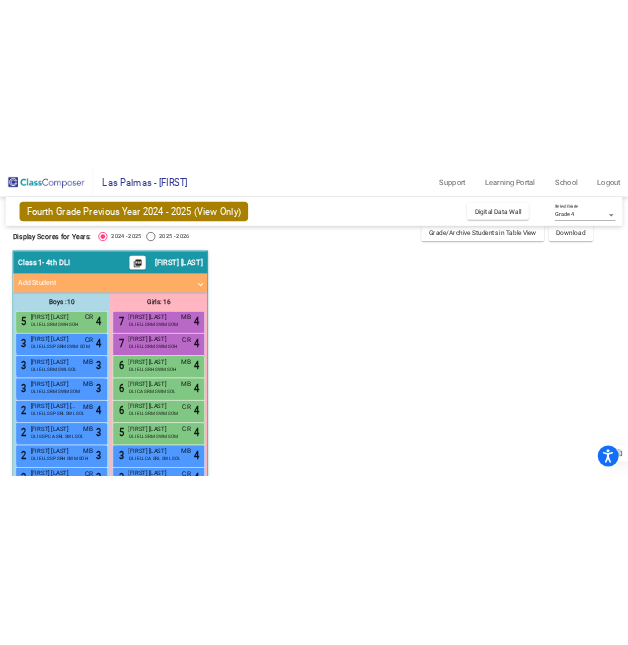 scroll, scrollTop: 0, scrollLeft: 0, axis: both 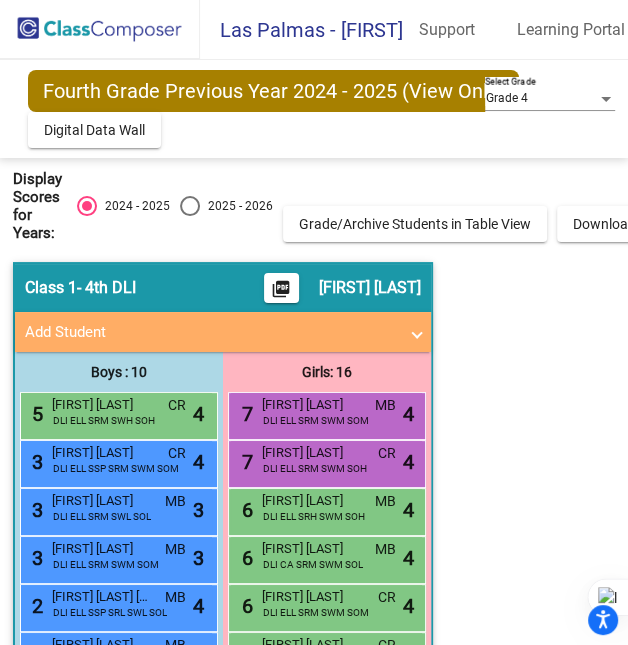 click on "Class 1 - 4th DLI picture_as_pdf [FIRST] [LAST] Add Student First Name Last Name Student Id (Recommended)   Boy   Girl   Non Binary Add Close  Boys : 10  5 [FIRST] [LAST] DLI ELL SRM SWH SOH CR lock do_not_disturb_alt 4 3 [FIRST] [LAST] DLI ELL SSP SRM SWM SOM CR lock do_not_disturb_alt 4 3 [FIRST] [LAST] DLI ELL SRM SWL SOL MB lock do_not_disturb_alt 3 3 [FIRST] [LAST] DLI ELL SRM SWM SOM MB lock do_not_disturb_alt 3 2 [FIRST] [LAST] DLI SSP CA SRL SWL SOL MB lock do_not_disturb_alt 3 2 [FIRST] [LAST] DLI ELL SSP SRH SWM SOH MB lock do_not_disturb_alt 3 2 [FIRST] [LAST] DLI SSP SRL SWL SOL CR lock do_not_disturb_alt 3 2 [FIRST] [LAST] DLI ELL SRL SWL SOM CR lock do_not_disturb_alt 2 3 [FIRST] [LAST] DLI ELL SRL SWL SOM CR lock do_not_disturb_alt 1 Girls: 16 7 [FIRST] [LAST] DLI ELL SRM SWM SOM MB lock do_not_disturb_alt 4 7 [FIRST] [LAST] DLI ELL SRM SWM SOH CR lock 4 6 MB" 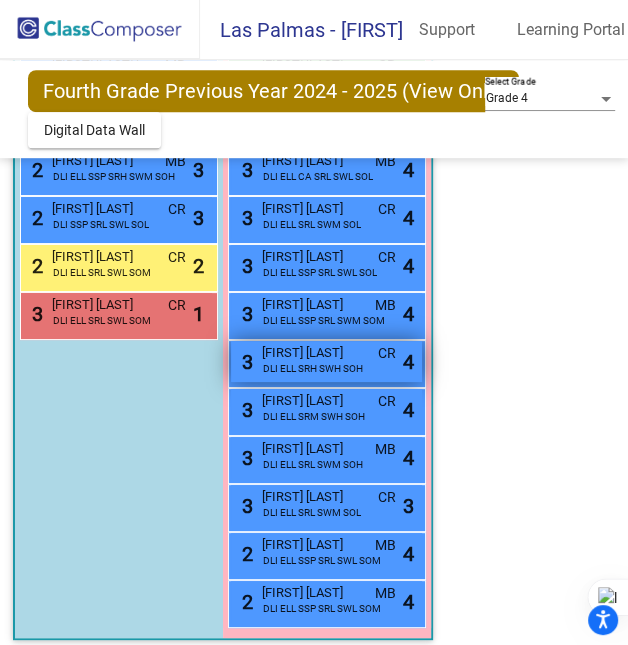 scroll, scrollTop: 544, scrollLeft: 0, axis: vertical 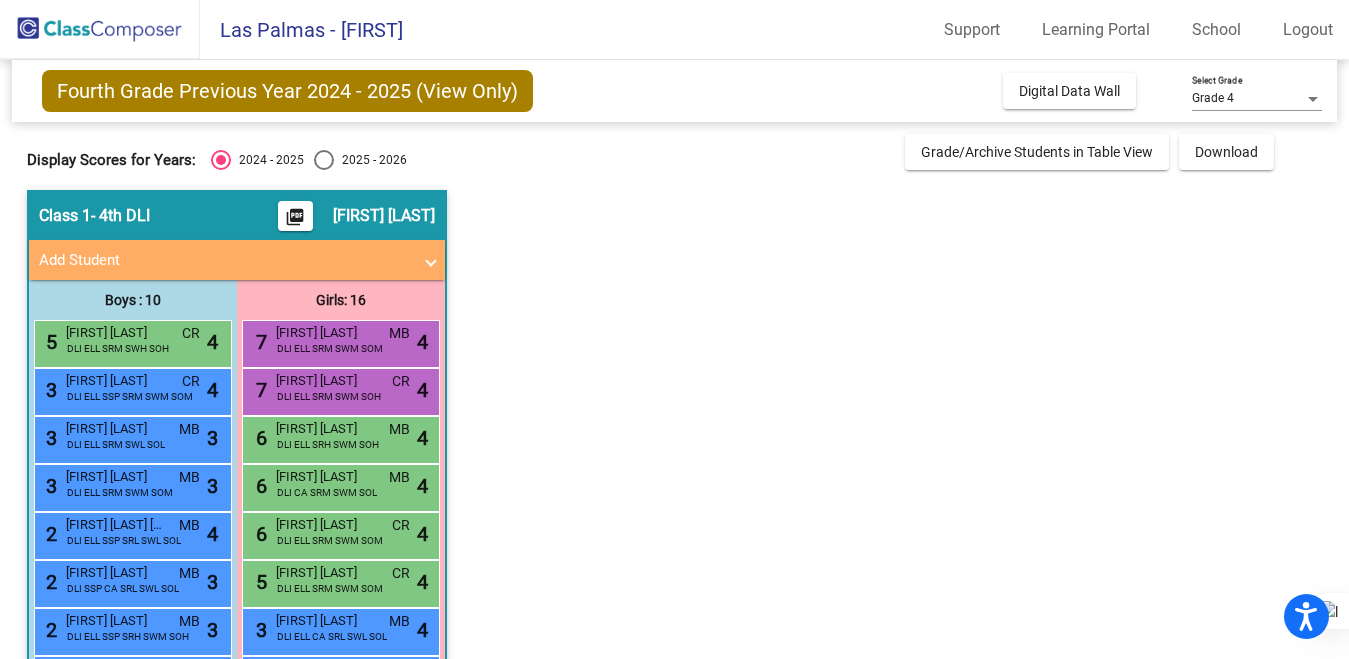 click 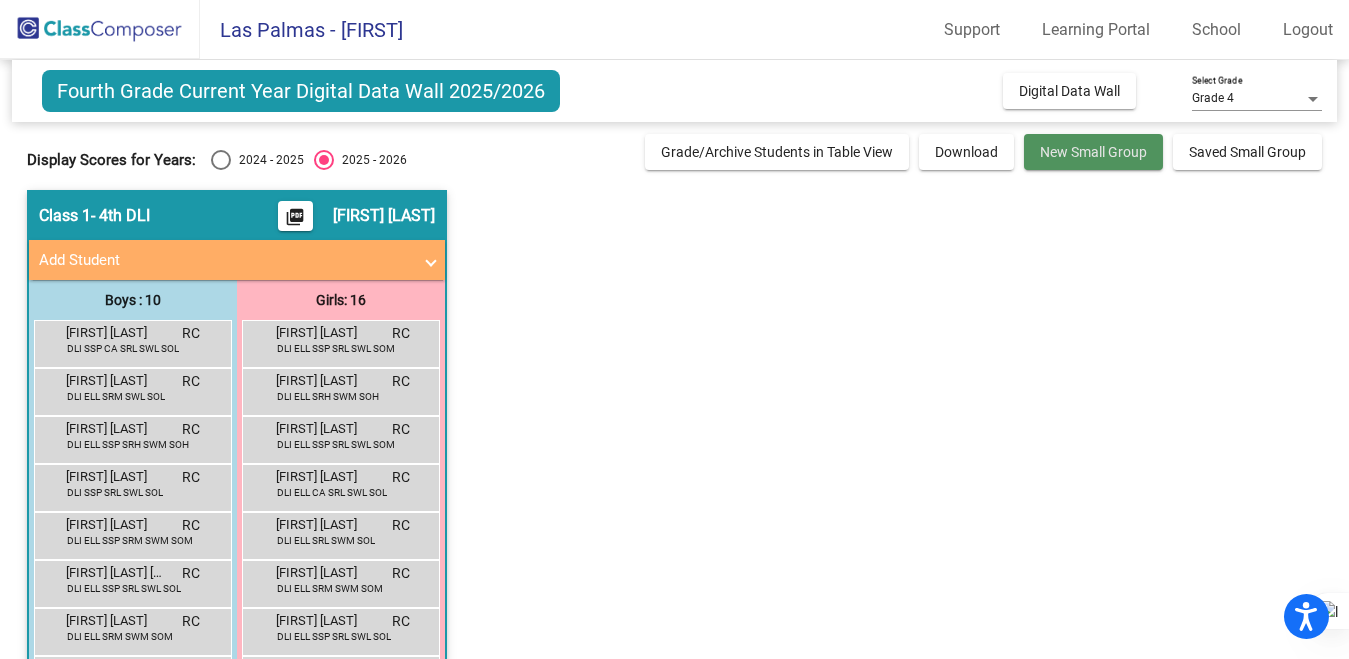 click on "New Small Group" 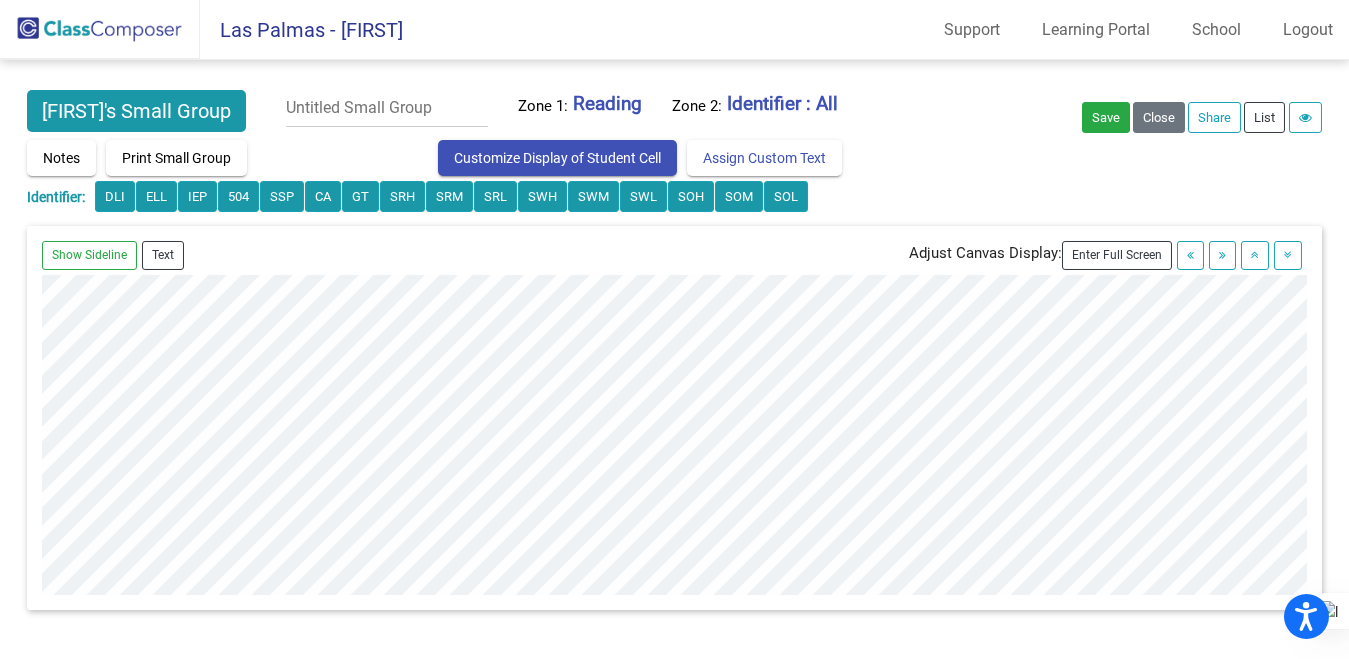 scroll, scrollTop: 0, scrollLeft: 0, axis: both 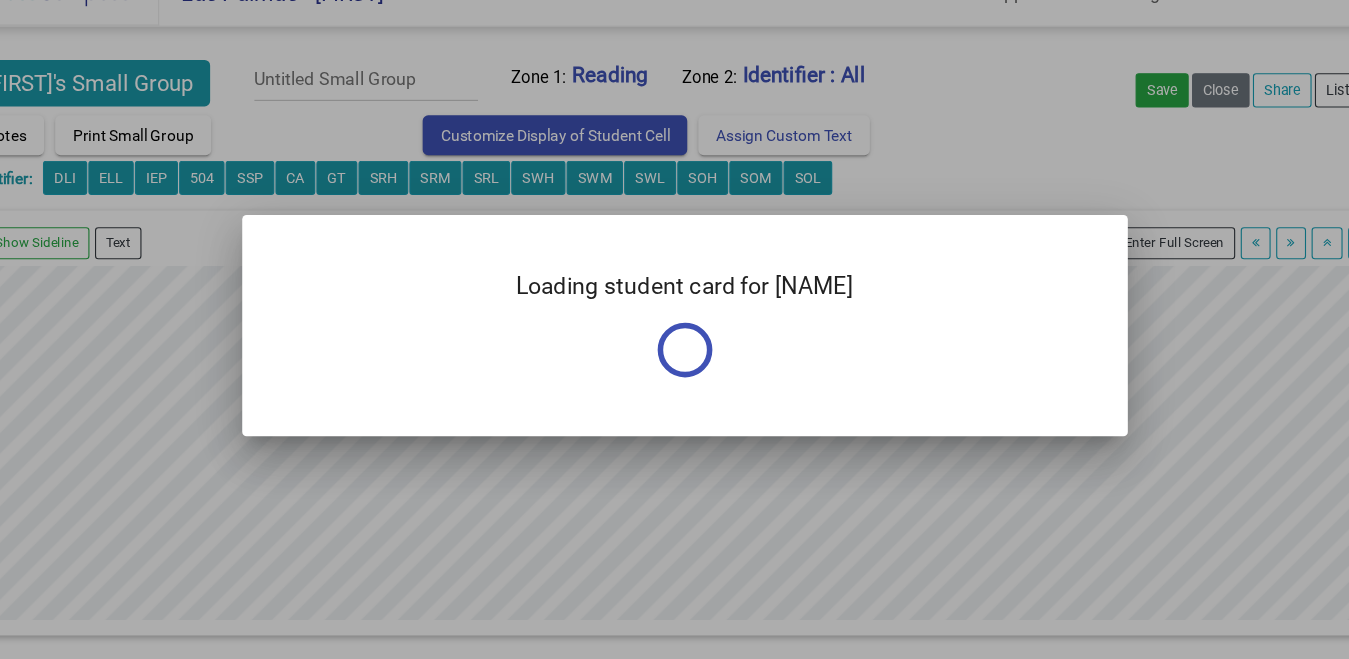 click on "Loading student card for [NAME]" at bounding box center (675, 330) 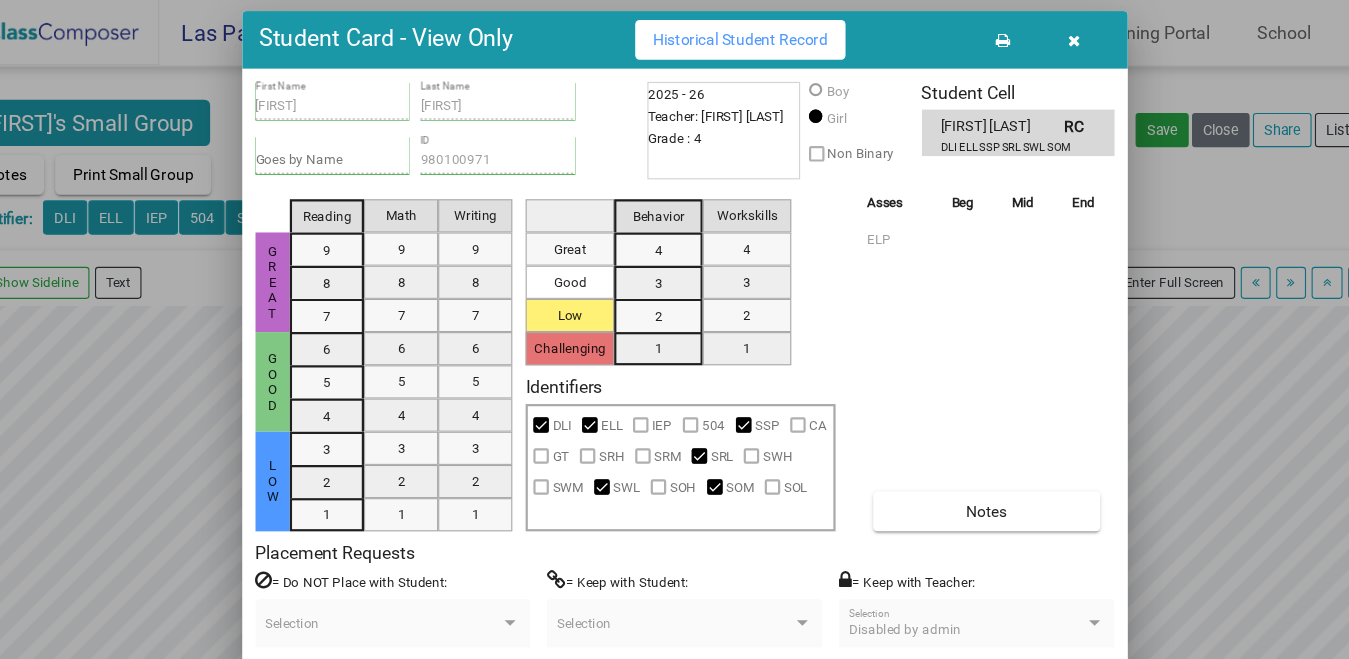 click at bounding box center (1026, 37) 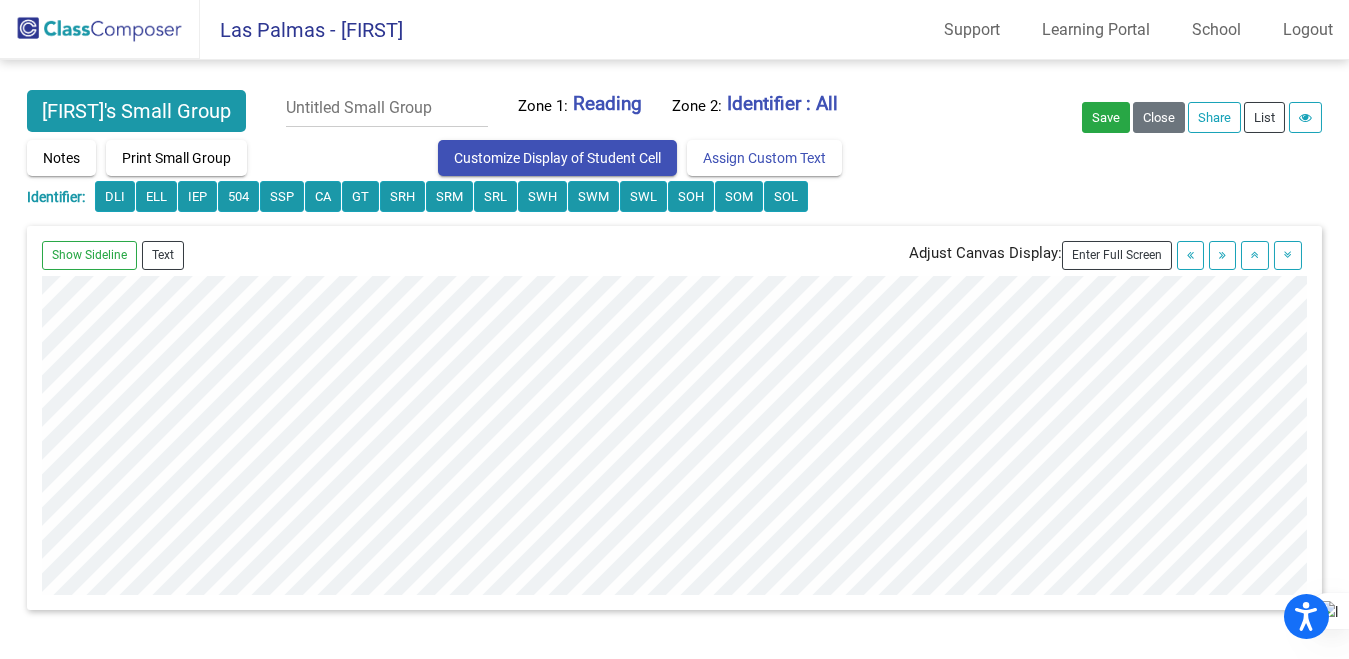 click 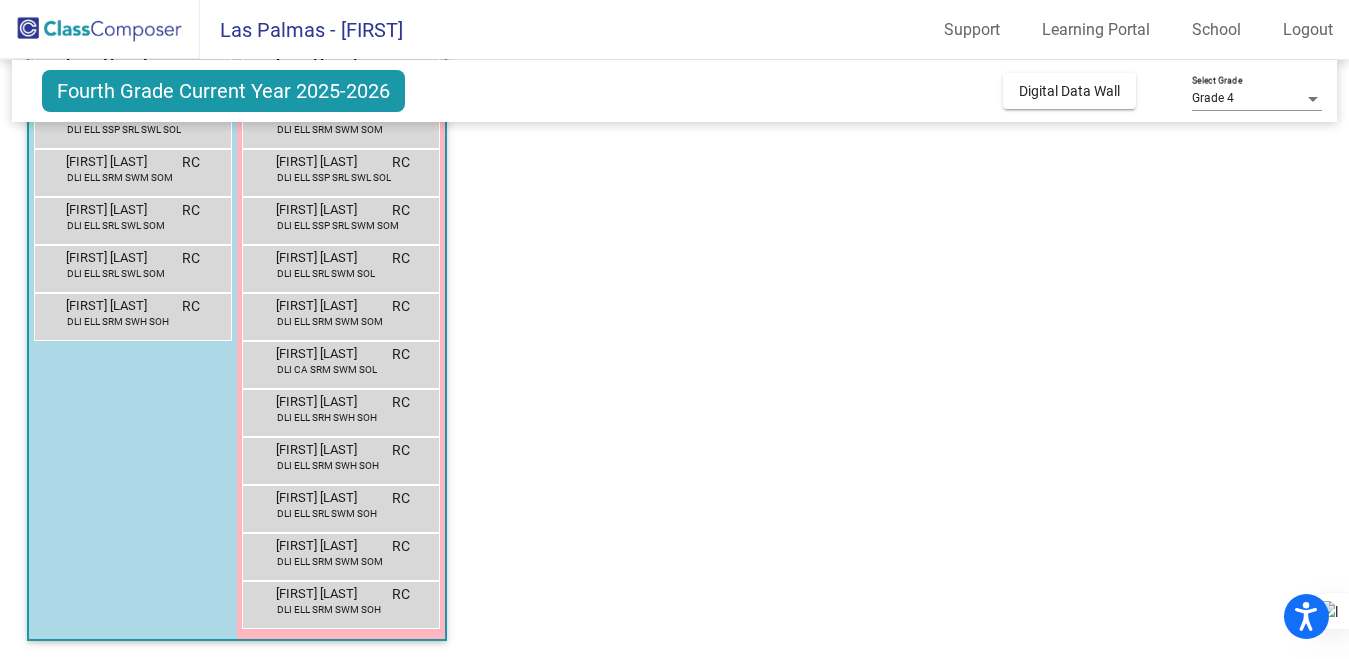 scroll, scrollTop: 0, scrollLeft: 0, axis: both 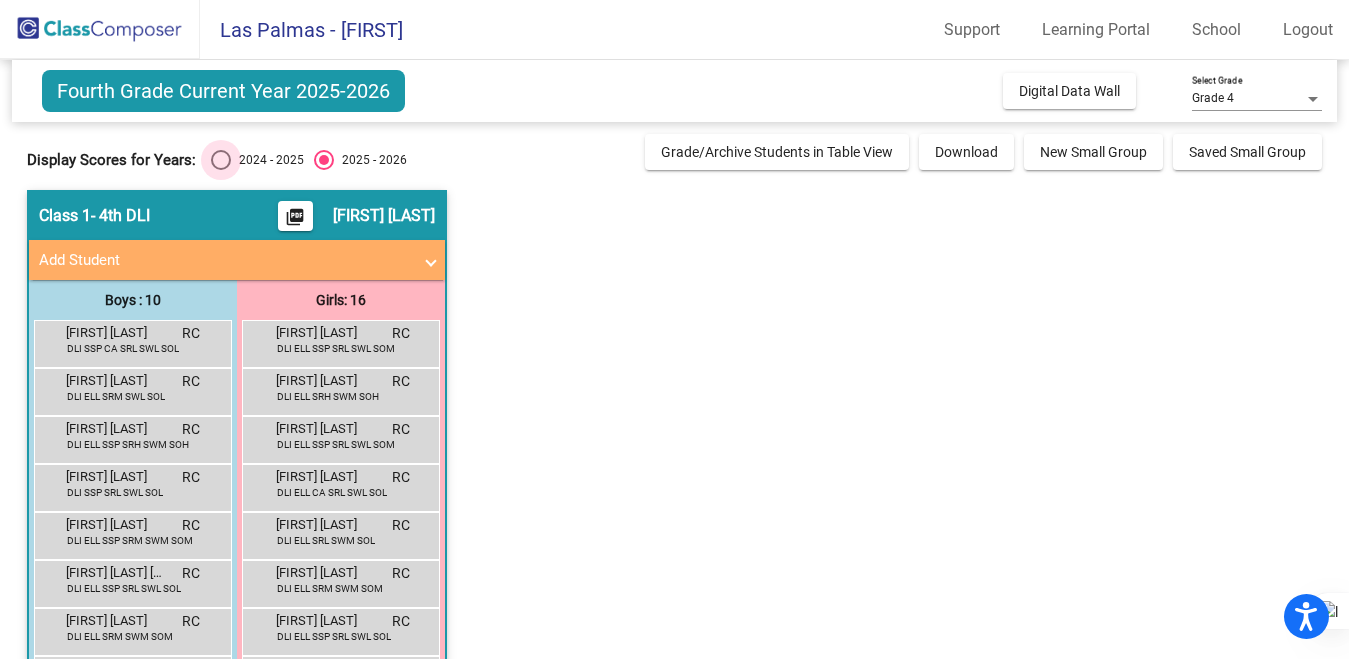 click at bounding box center [221, 160] 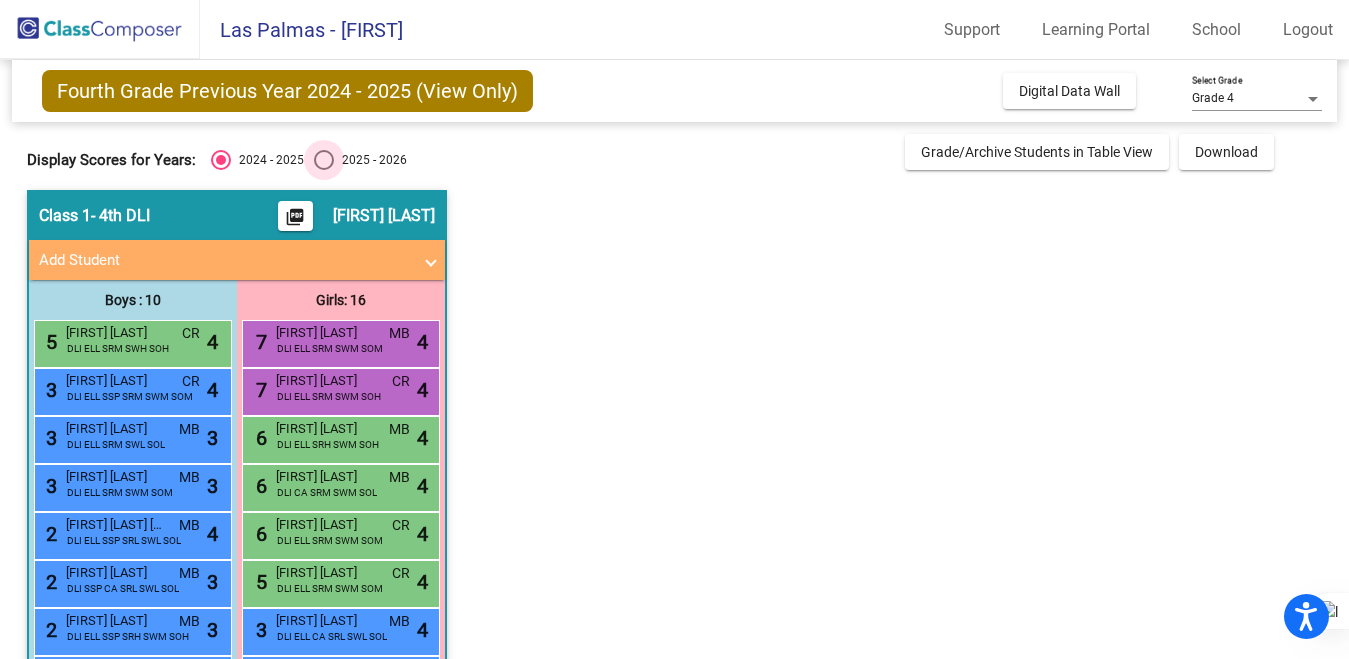 click at bounding box center (324, 160) 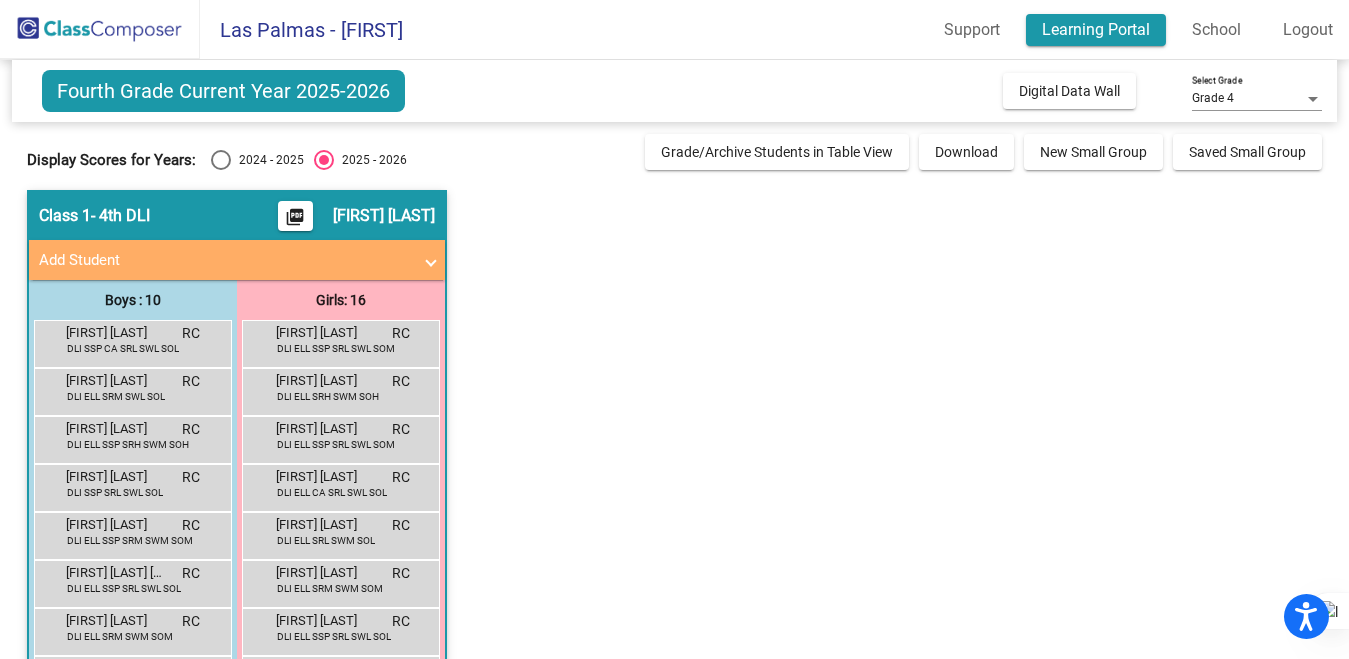 click on "Learning Portal" 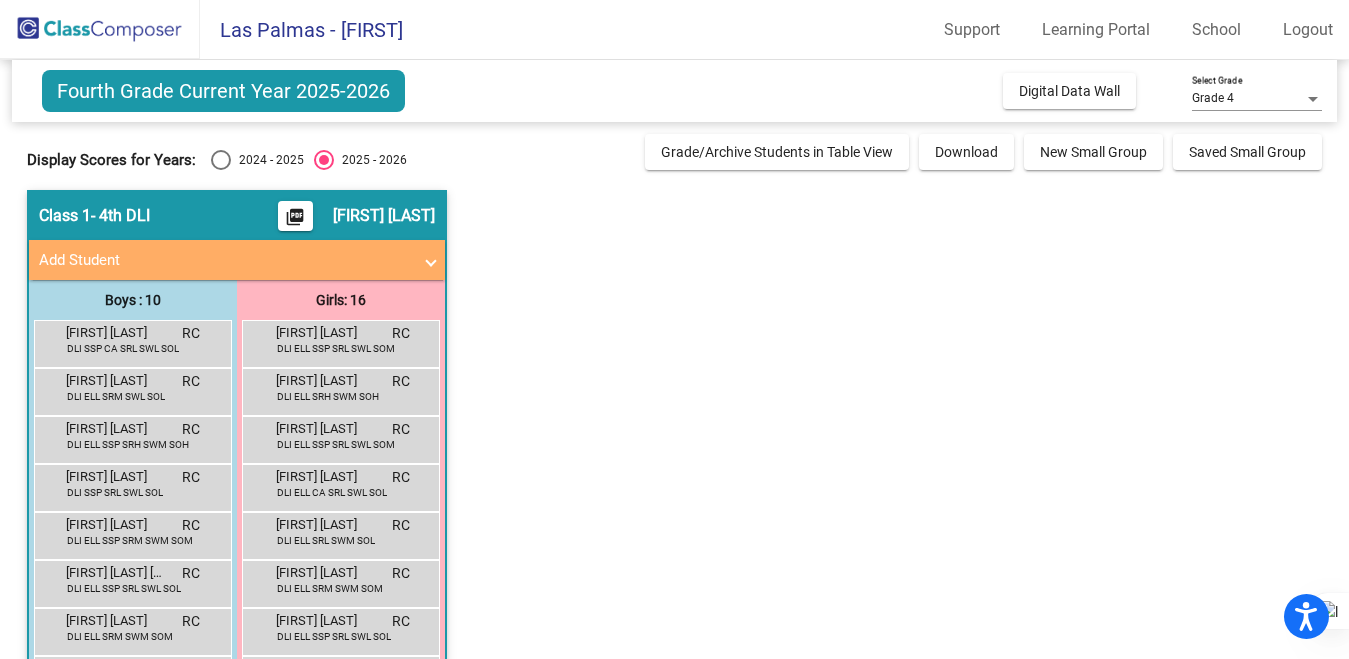 click at bounding box center (1313, 99) 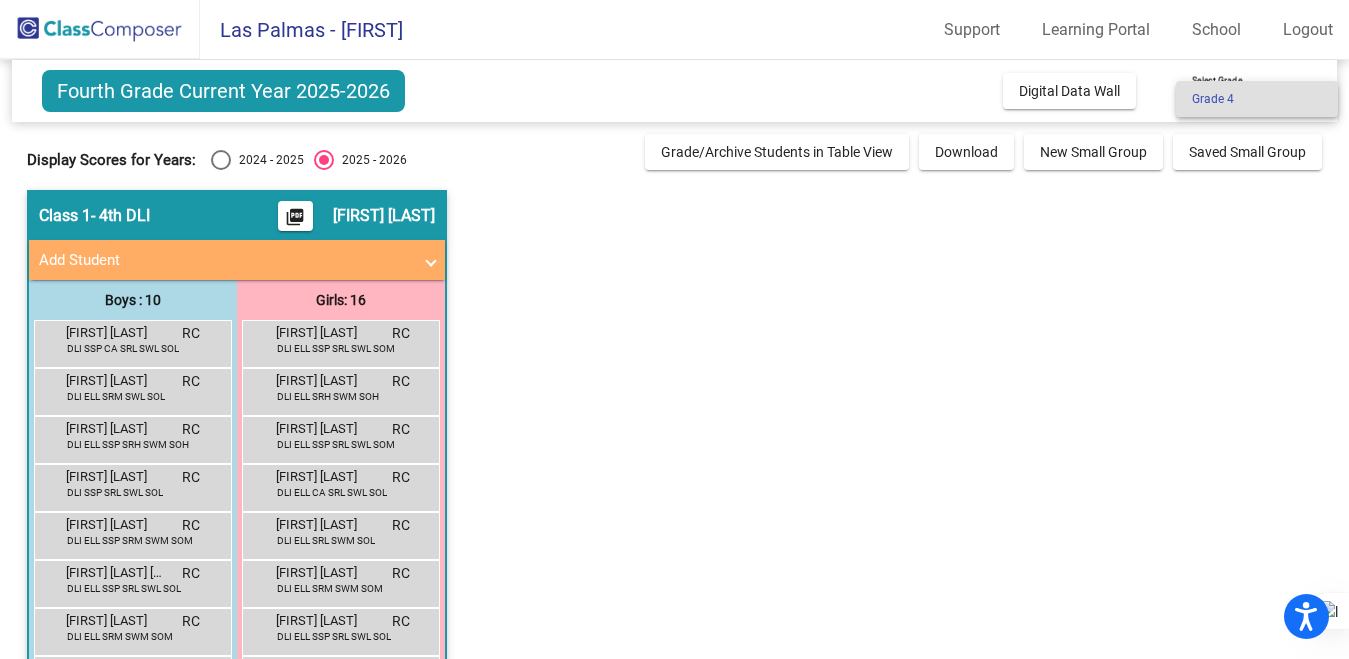 click at bounding box center (674, 329) 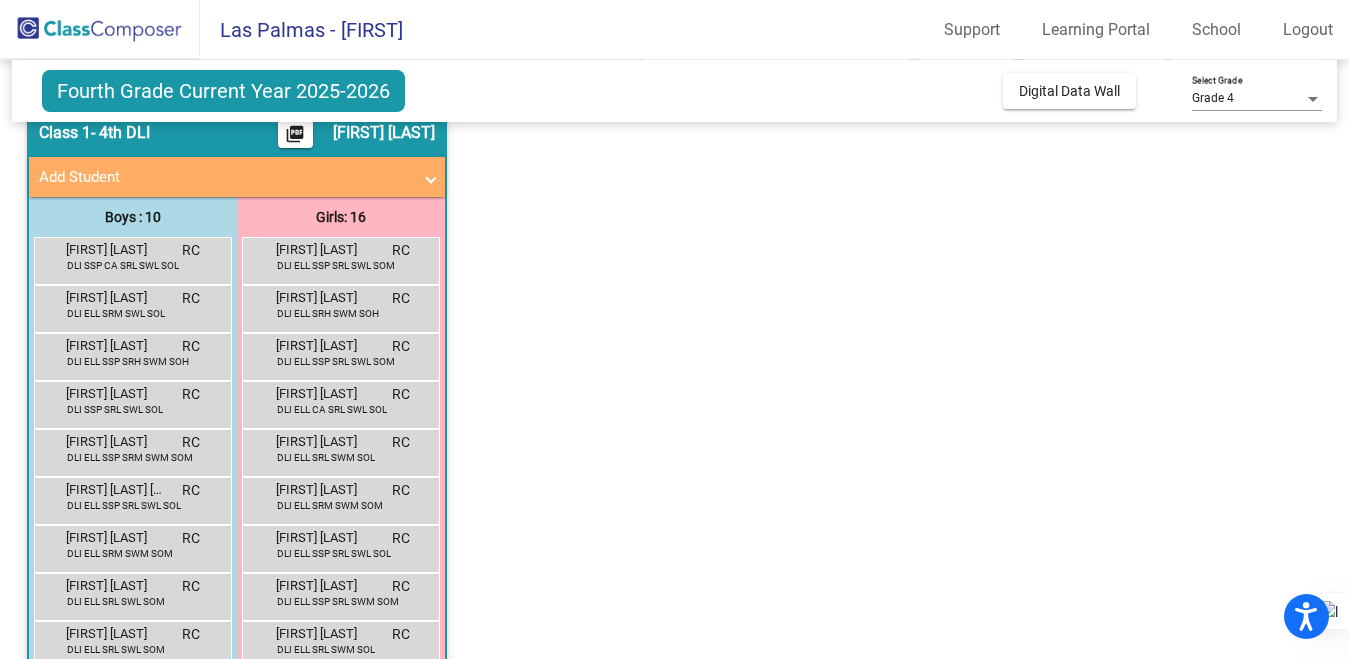 scroll, scrollTop: 0, scrollLeft: 0, axis: both 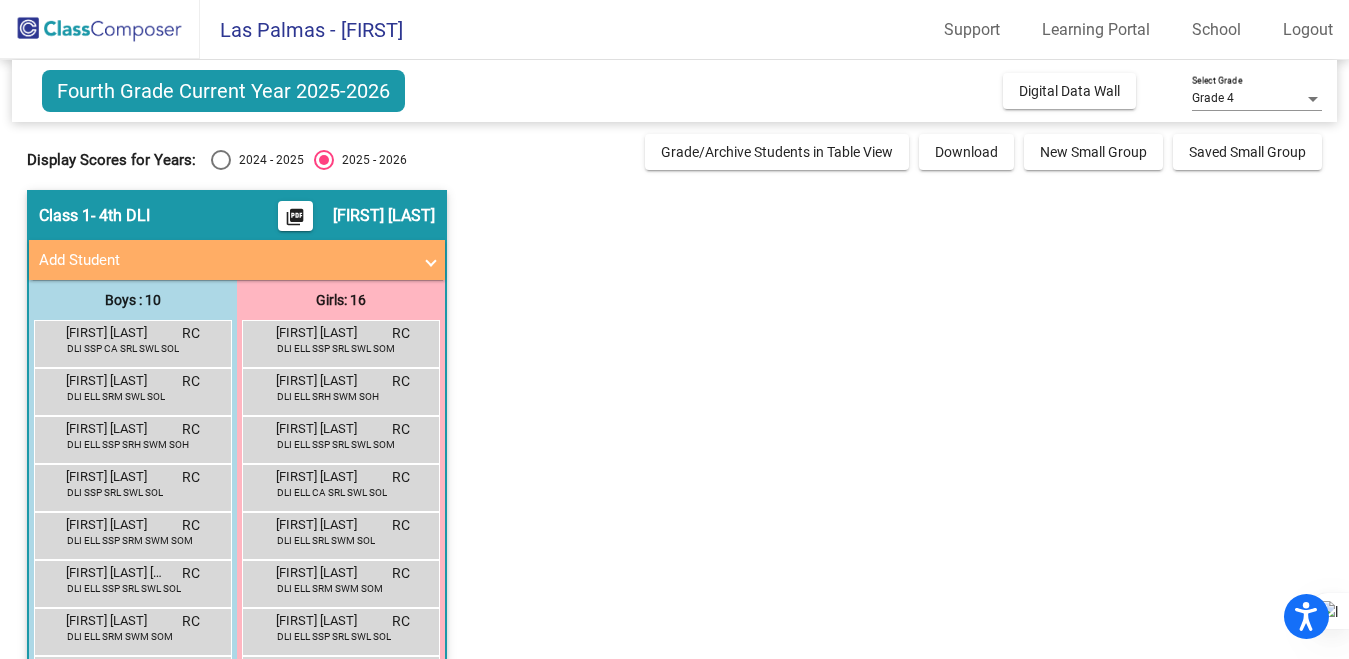 click on "Fourth Grade Current Year 2025-2026" 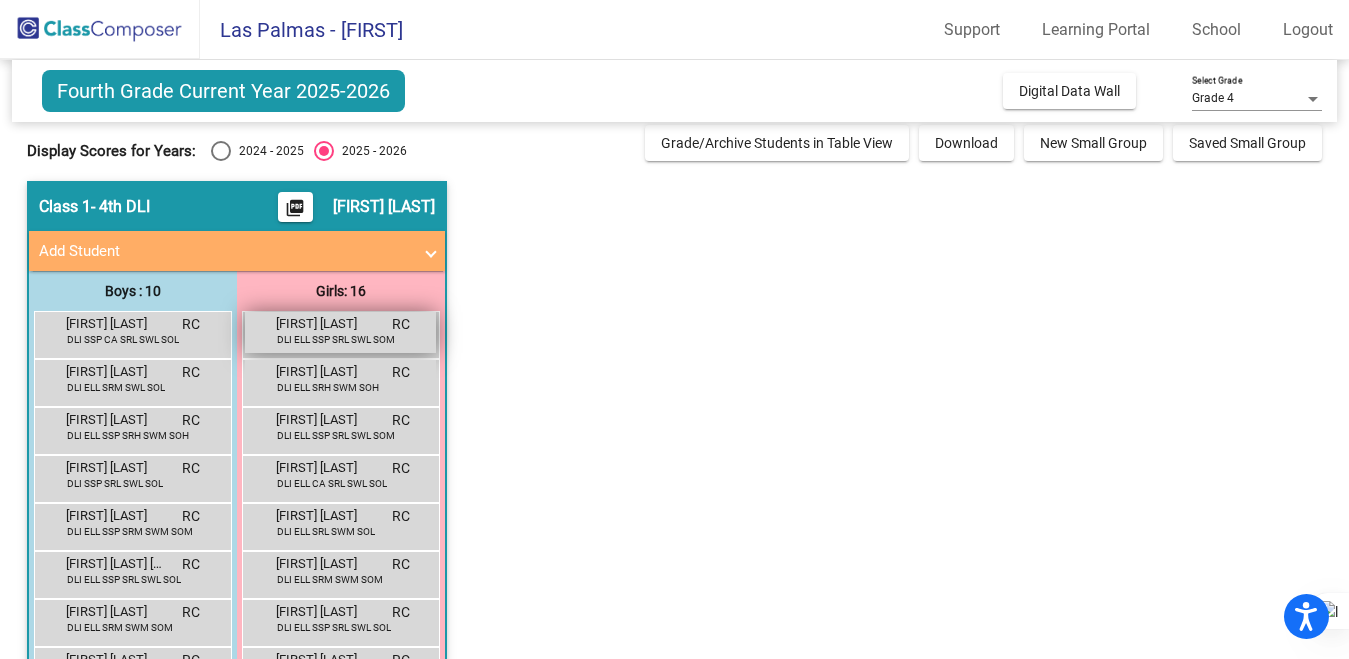 scroll, scrollTop: 0, scrollLeft: 0, axis: both 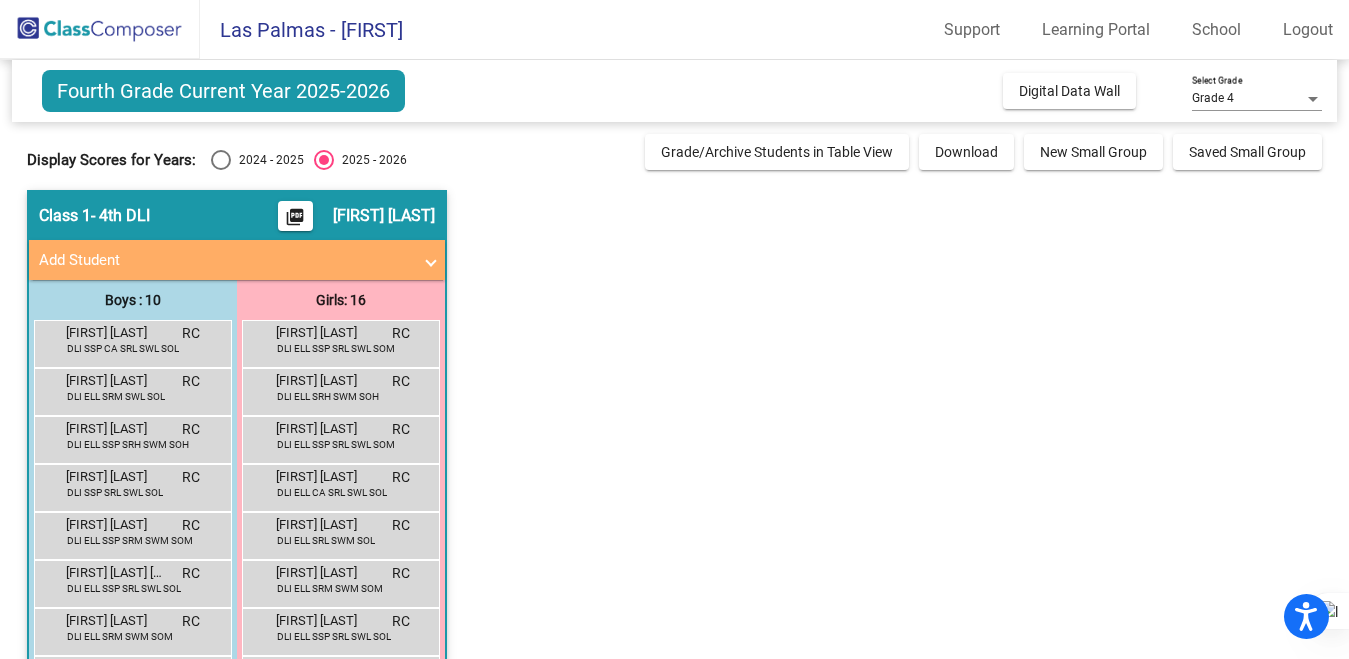 click 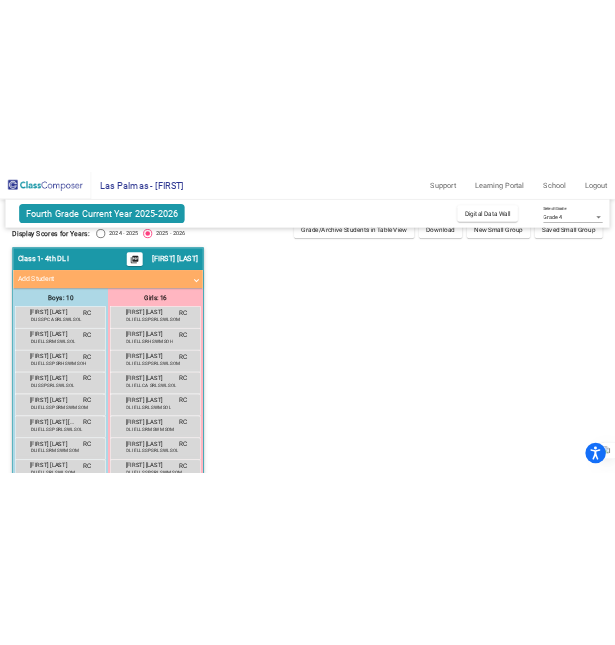 scroll, scrollTop: 28, scrollLeft: 0, axis: vertical 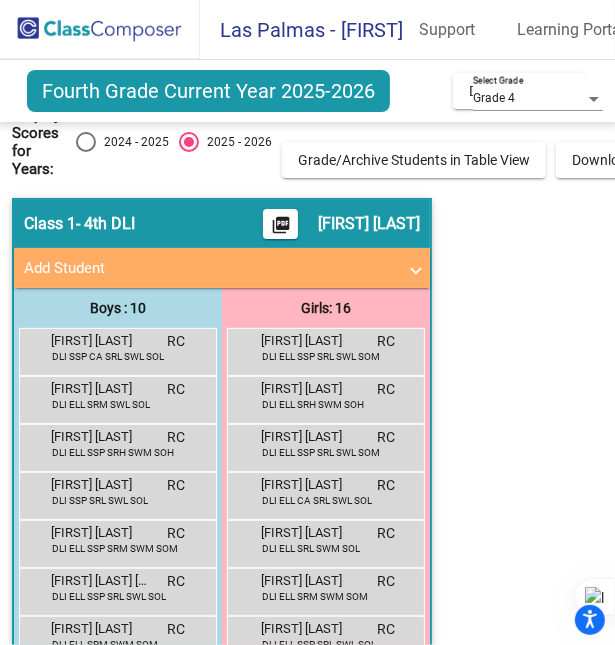click on "2024 - 2025" at bounding box center (132, 142) 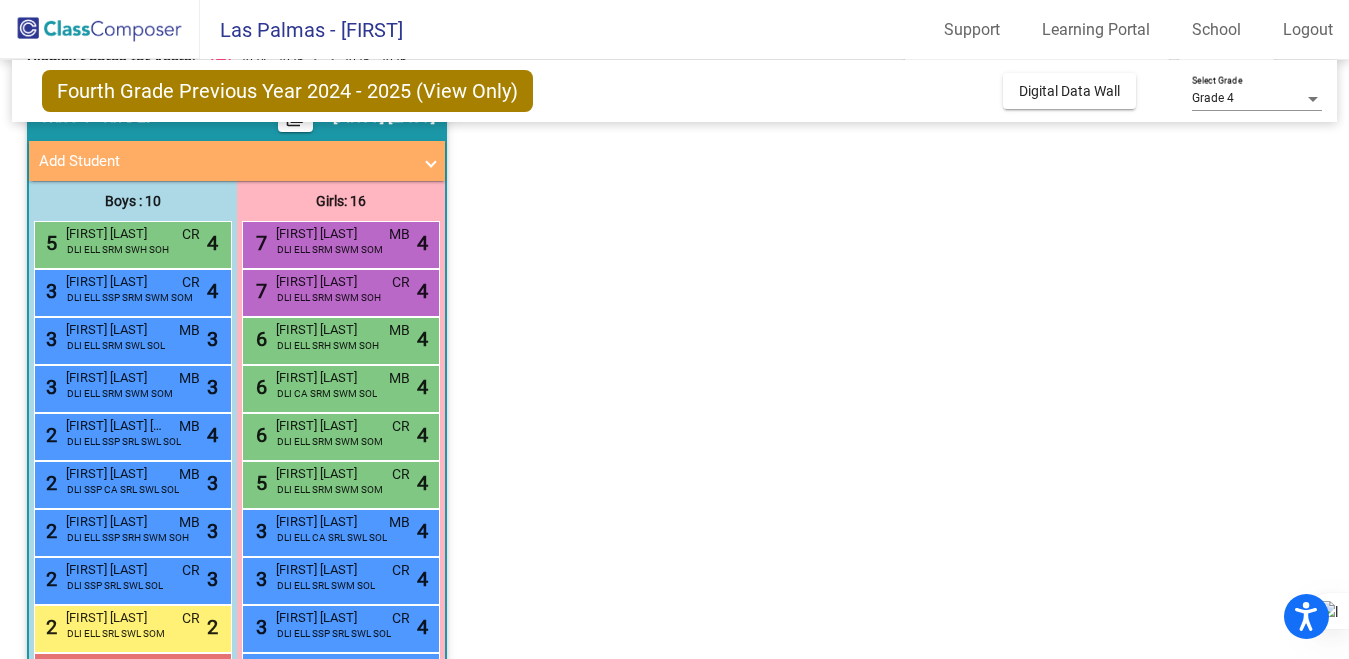 scroll, scrollTop: 101, scrollLeft: 0, axis: vertical 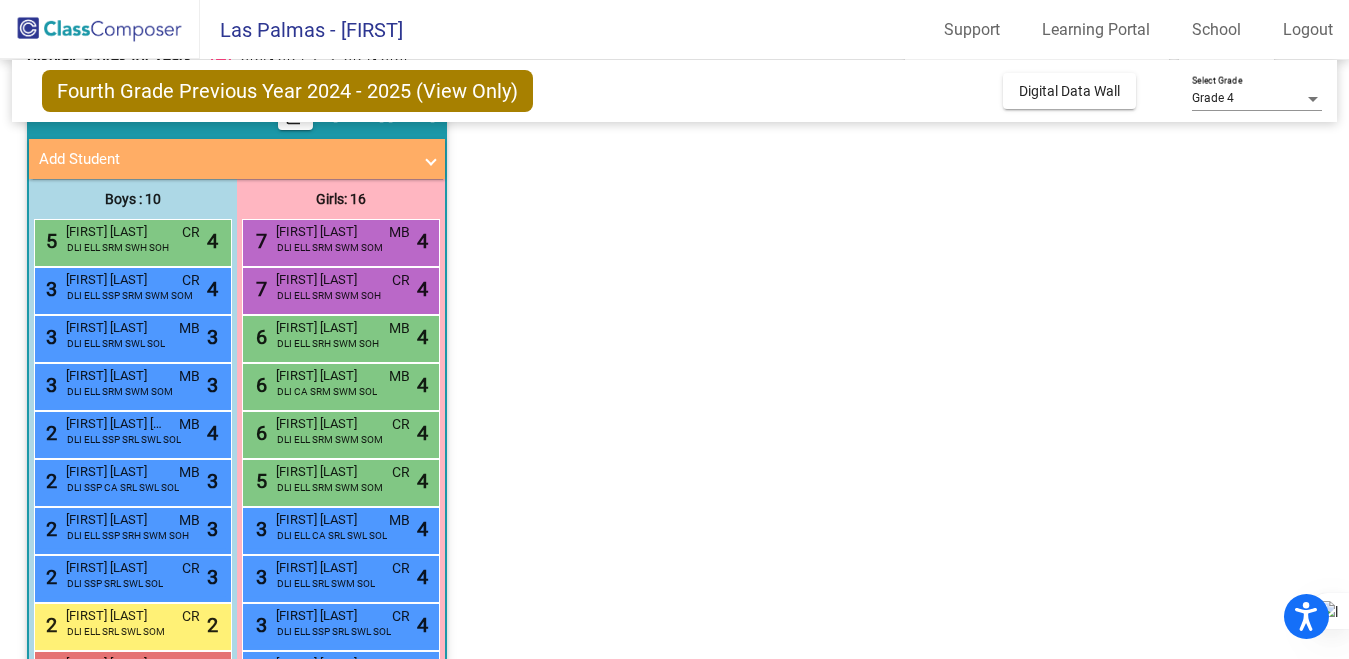 click at bounding box center [1313, 99] 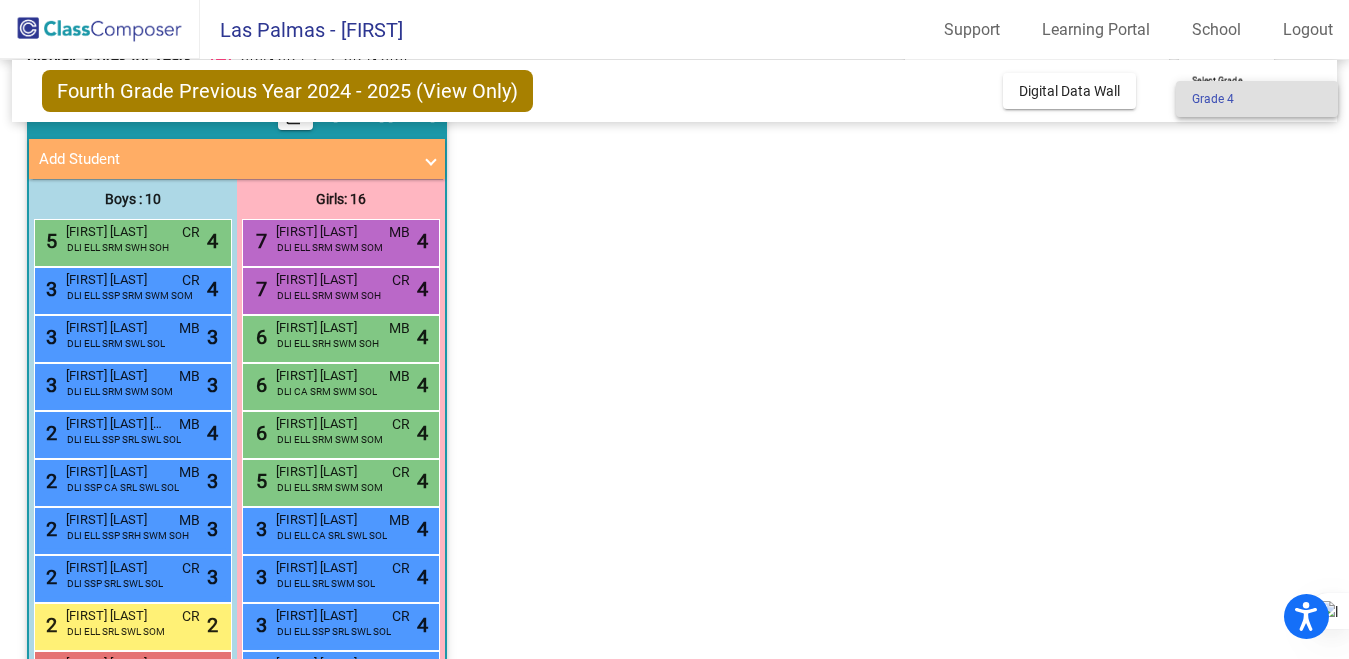 click at bounding box center (674, 329) 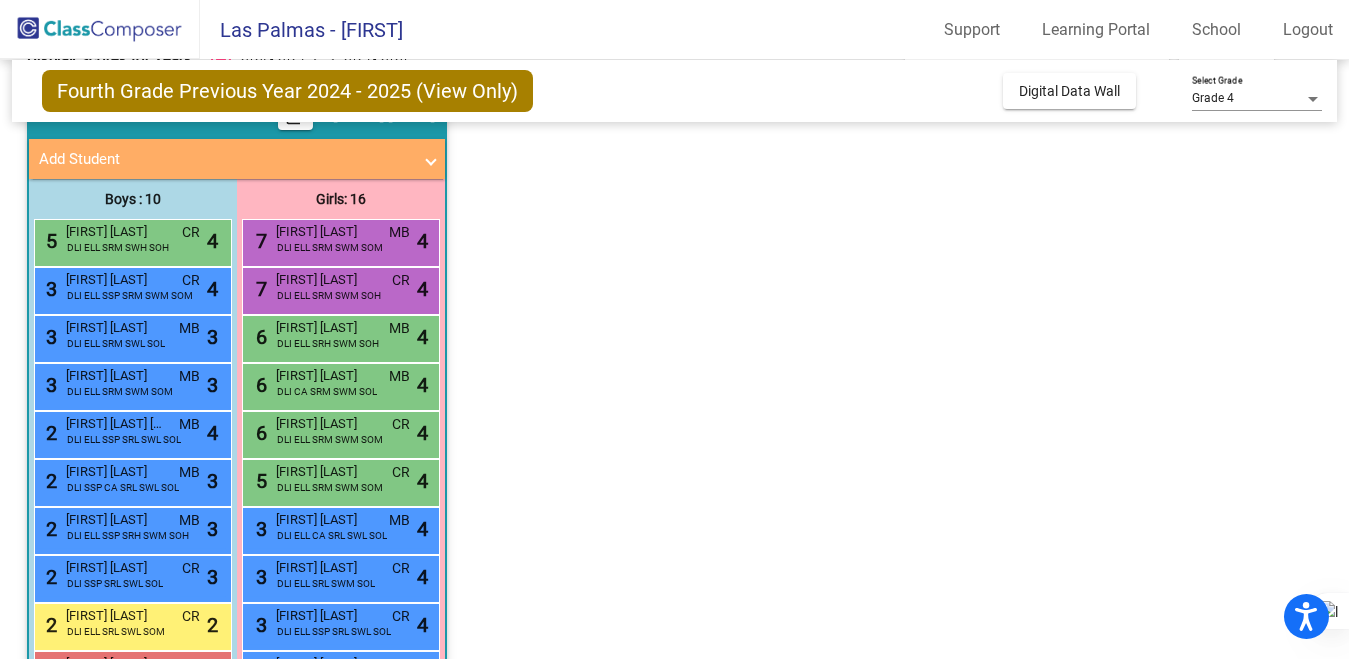 click at bounding box center [1313, 99] 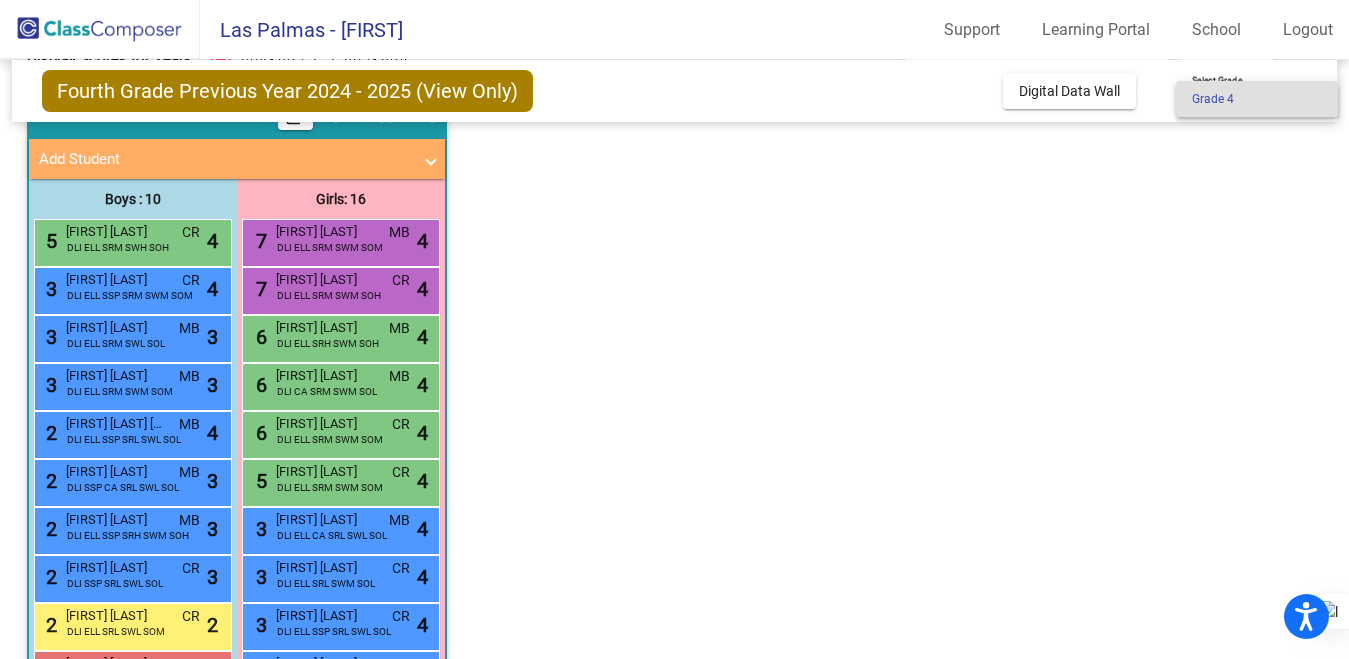 click at bounding box center (674, 329) 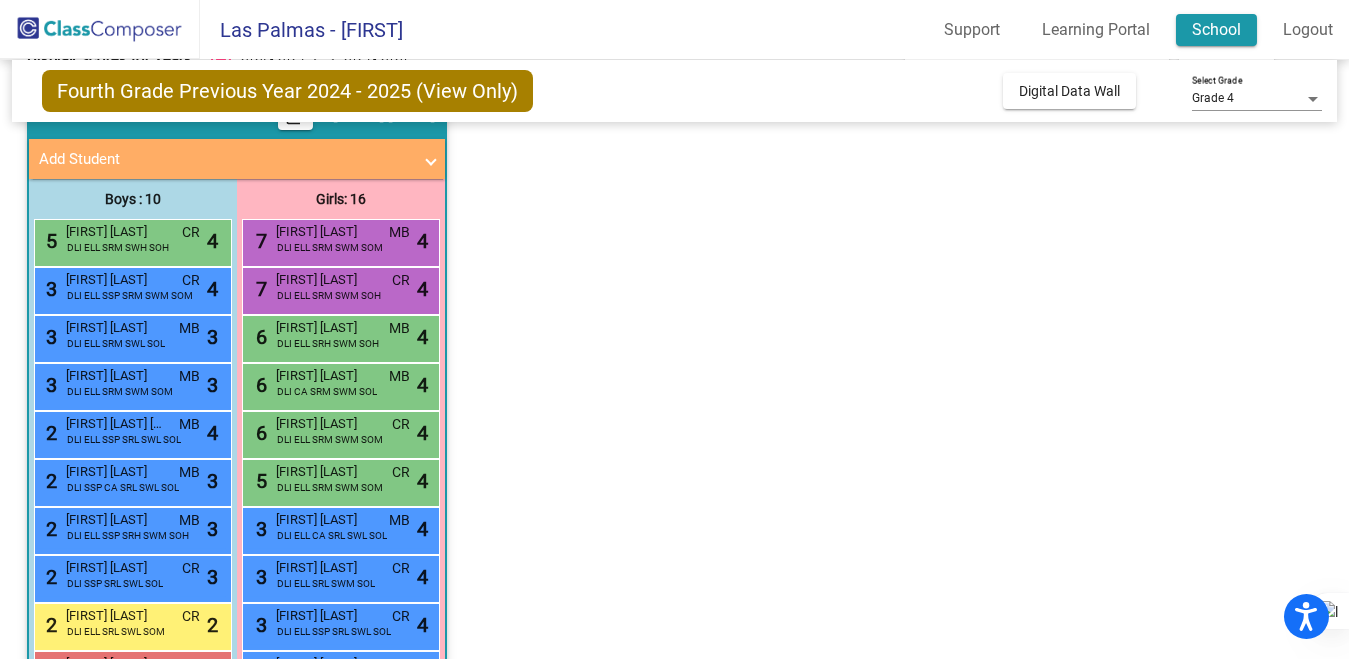 click on "School" 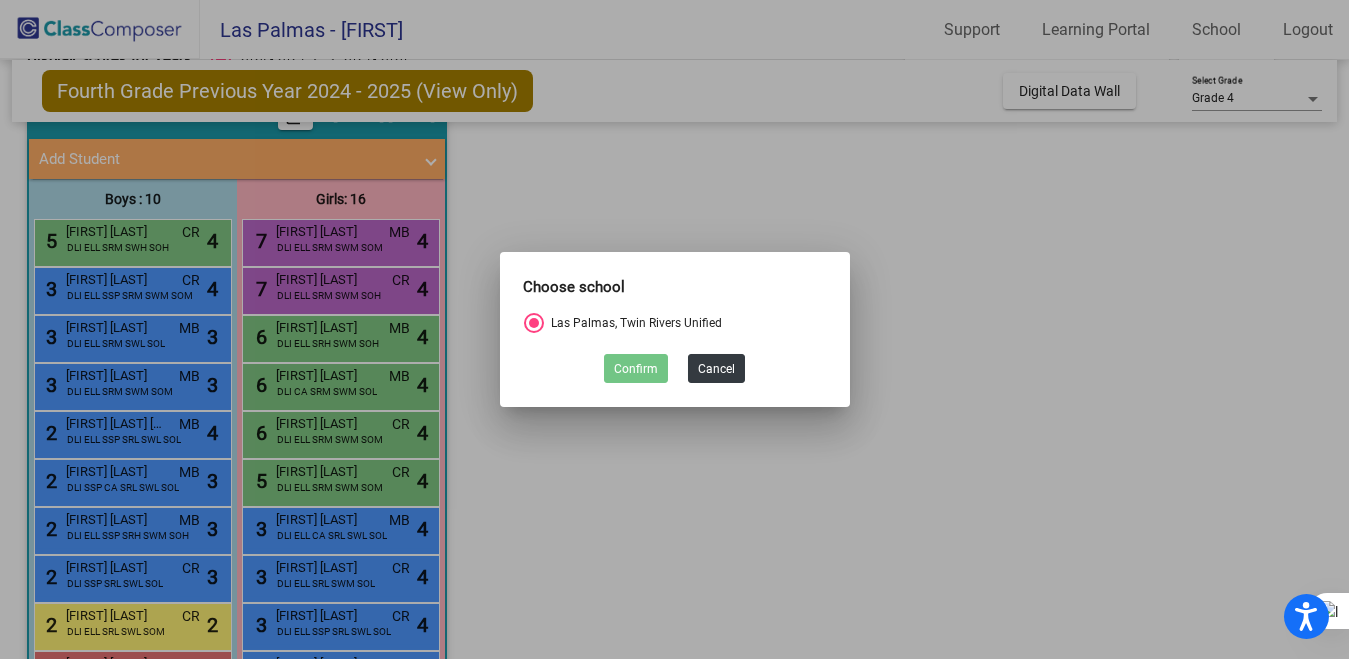 click at bounding box center (674, 329) 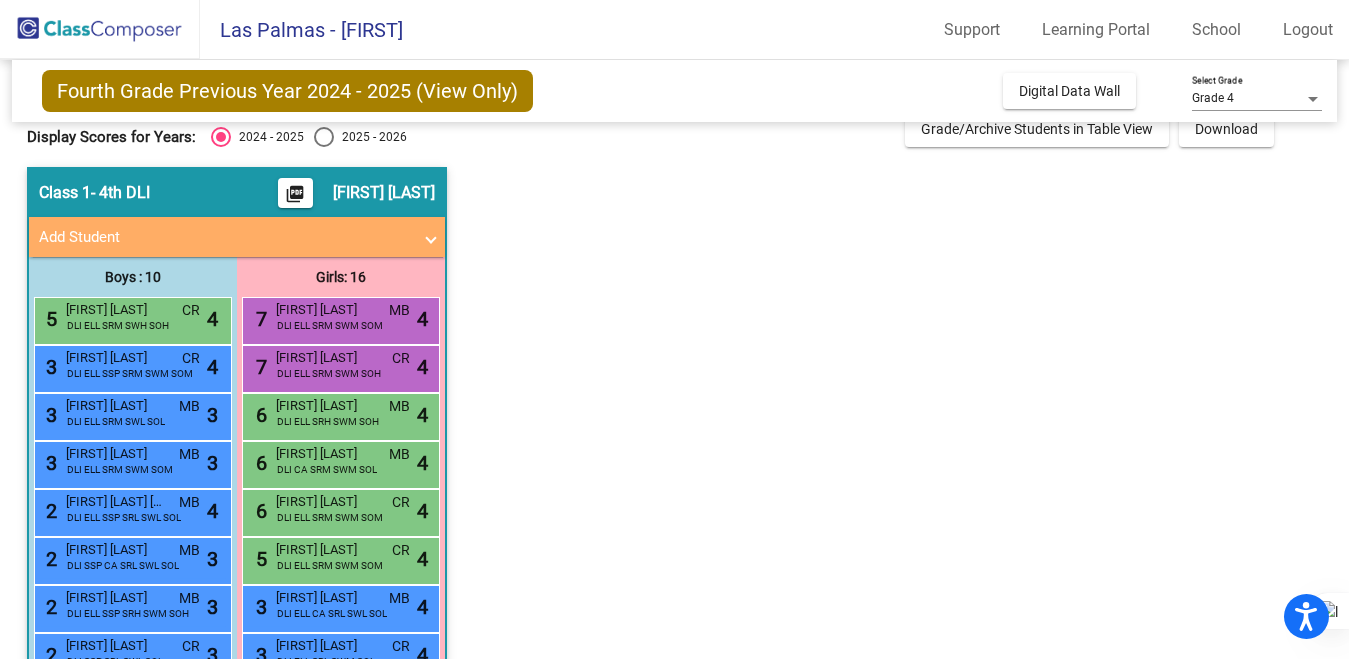 scroll, scrollTop: 25, scrollLeft: 0, axis: vertical 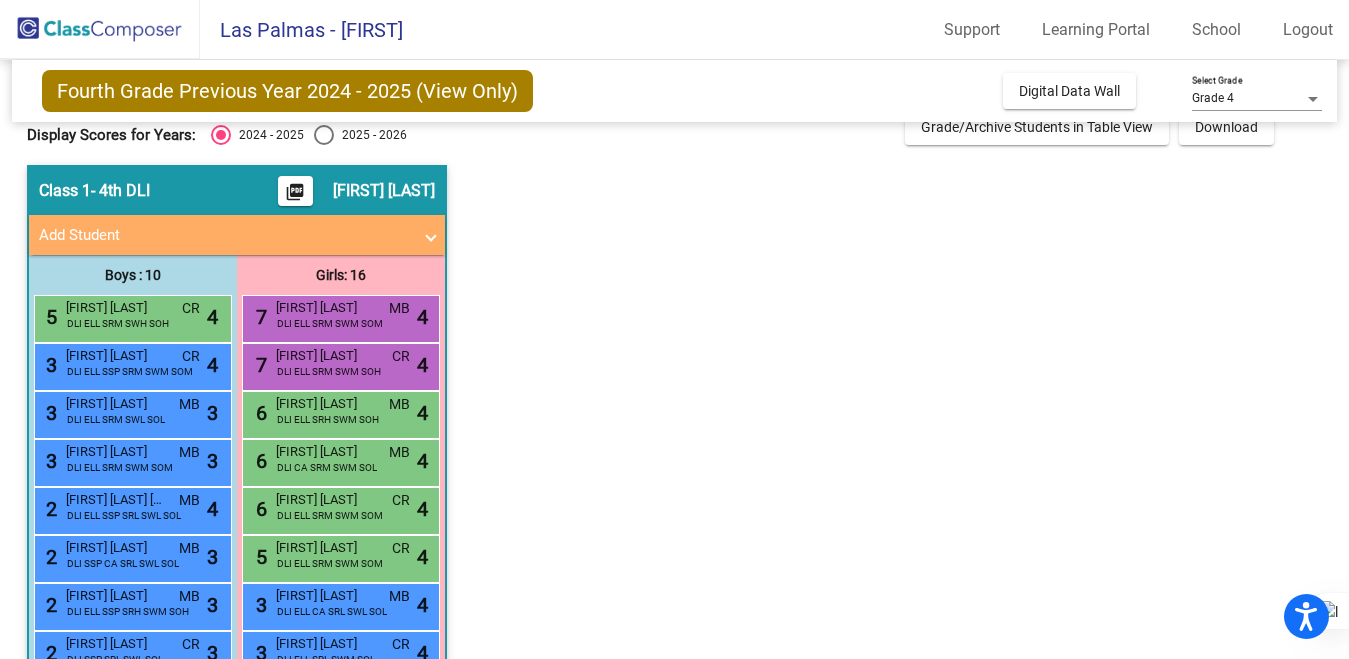 click on "Class 1 - 4th DLI picture_as_pdf [FIRST] [LAST] Add Student First Name Last Name Student Id (Recommended)   Boy   Girl   Non Binary Add Close  Boys : 10  5 [FIRST] [LAST] DLI ELL SRM SWH SOH CR lock do_not_disturb_alt 4 3 [FIRST] [LAST] DLI ELL SSP SRM SWM SOM CR lock do_not_disturb_alt 4 3 [FIRST] [LAST] DLI ELL SRM SWL SOL MB lock do_not_disturb_alt 3 3 [FIRST] [LAST] DLI ELL SRM SWM SOM MB lock do_not_disturb_alt 3 2 [FIRST] [LAST] DLI SSP CA SRL SWL SOL MB lock do_not_disturb_alt 3 2 [FIRST] [LAST] DLI ELL SSP SRH SWM SOH MB lock do_not_disturb_alt 3 2 [FIRST] [LAST] DLI SSP SRL SWL SOL CR lock do_not_disturb_alt 3 2 [FIRST] [LAST] DLI ELL SRL SWL SOM CR lock do_not_disturb_alt 2 3 [FIRST] [LAST] DLI ELL SRL SWL SOM CR lock do_not_disturb_alt 1 Girls: 16 7 [FIRST] [LAST] DLI ELL SRM SWM SOM MB lock do_not_disturb_alt 4 7 [FIRST] [LAST] DLI ELL SRM SWM SOH CR lock 4 6 MB" 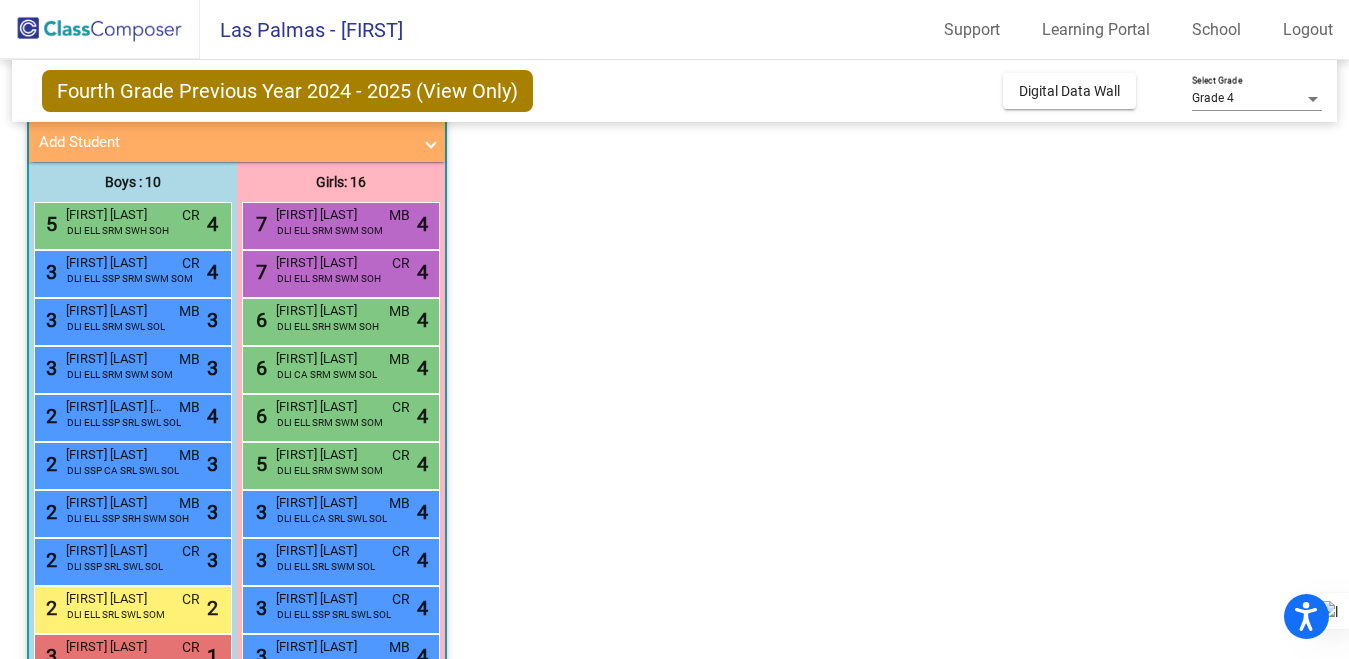 scroll, scrollTop: 120, scrollLeft: 0, axis: vertical 